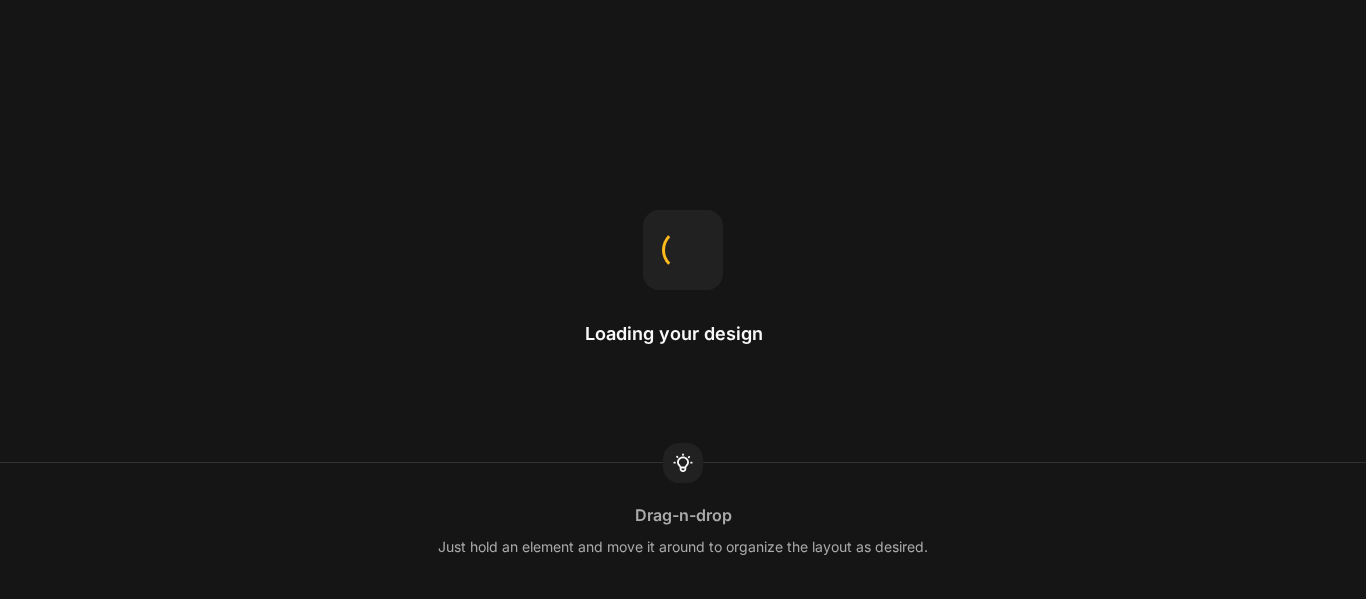 scroll, scrollTop: 0, scrollLeft: 0, axis: both 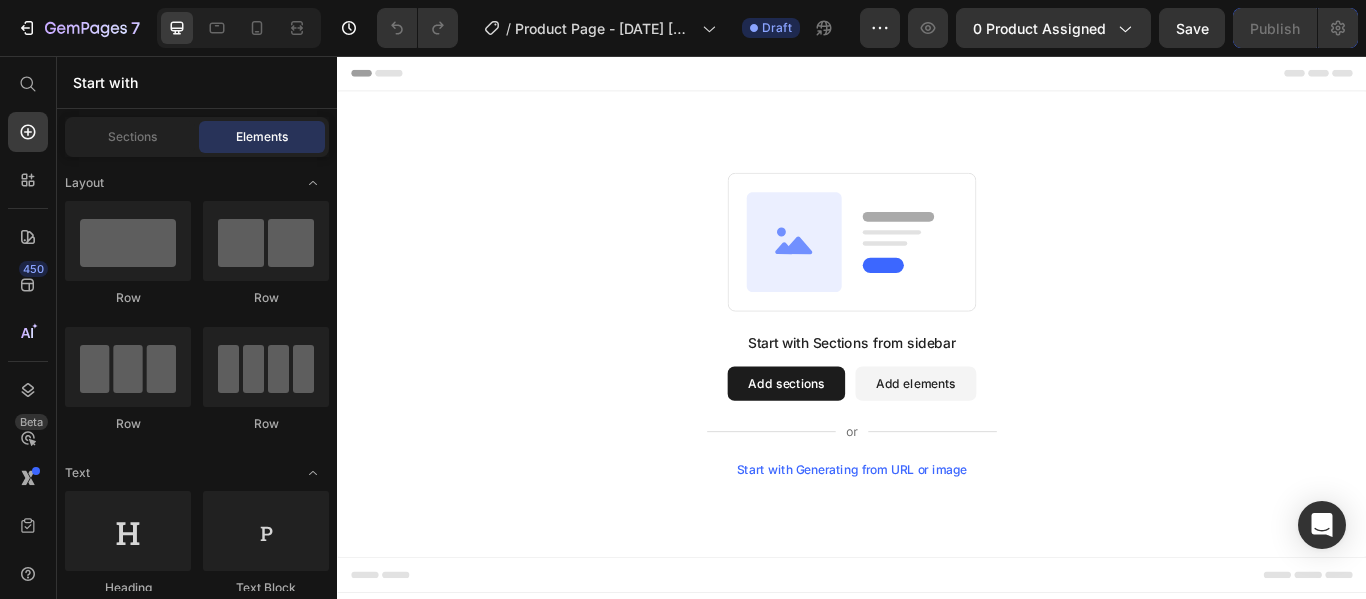 click on "Add sections" at bounding box center (860, 438) 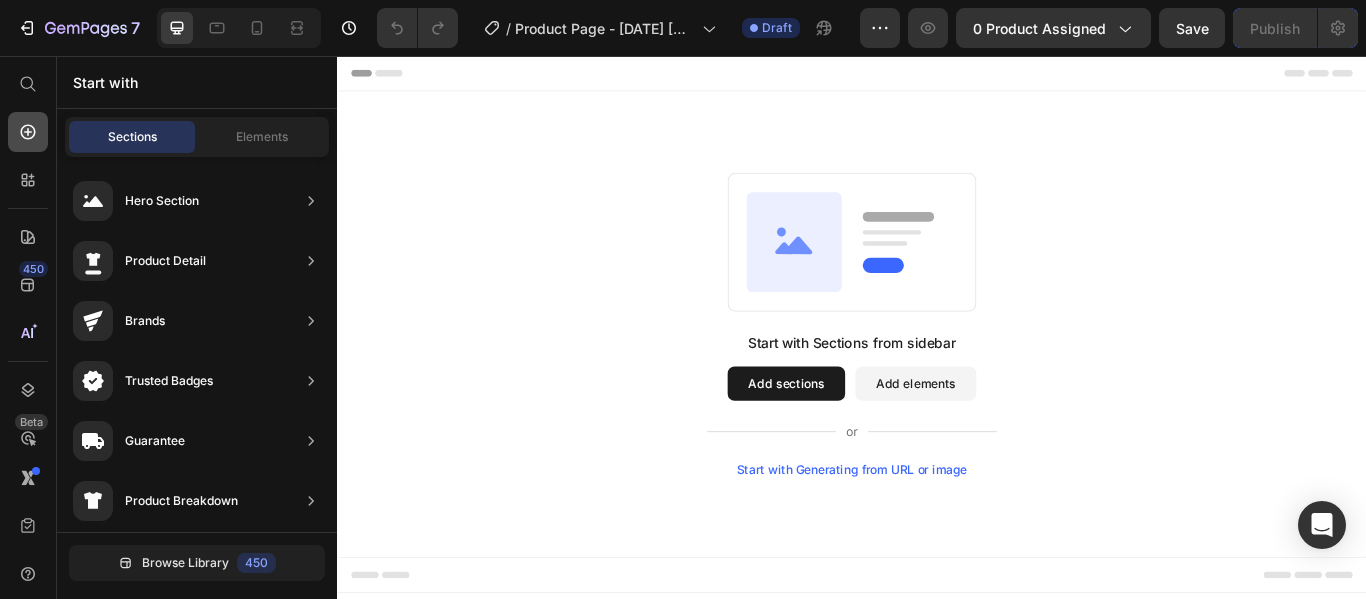 click 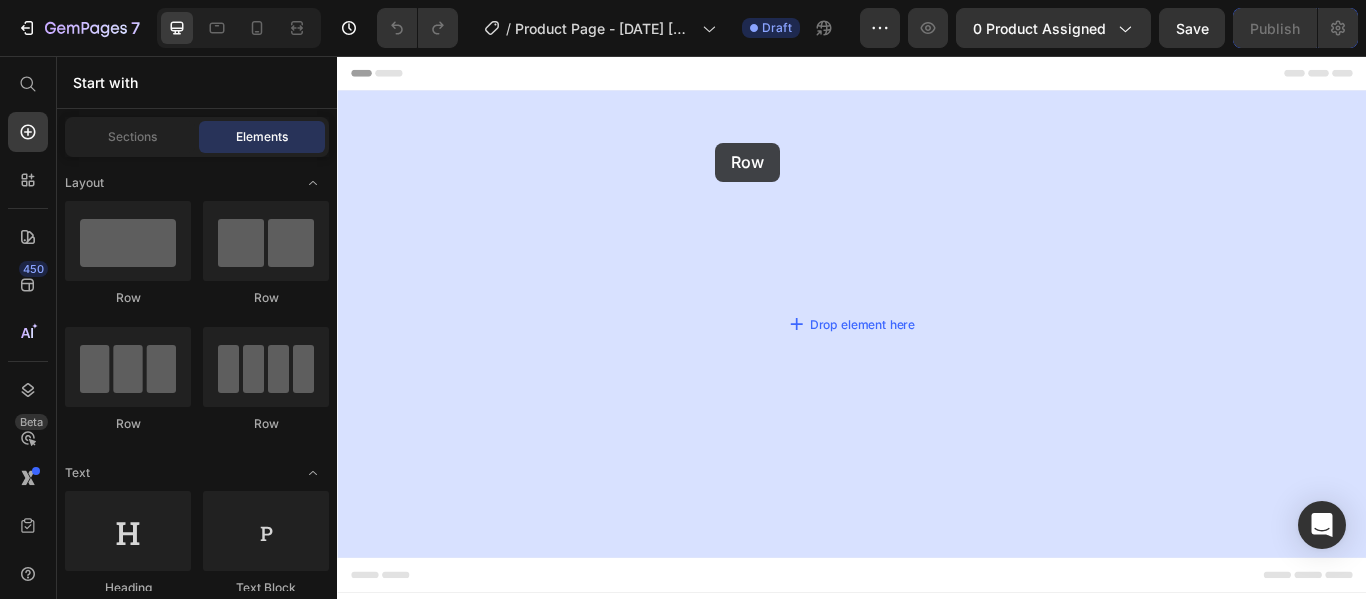 drag, startPoint x: 487, startPoint y: 321, endPoint x: 778, endPoint y: 157, distance: 334.03143 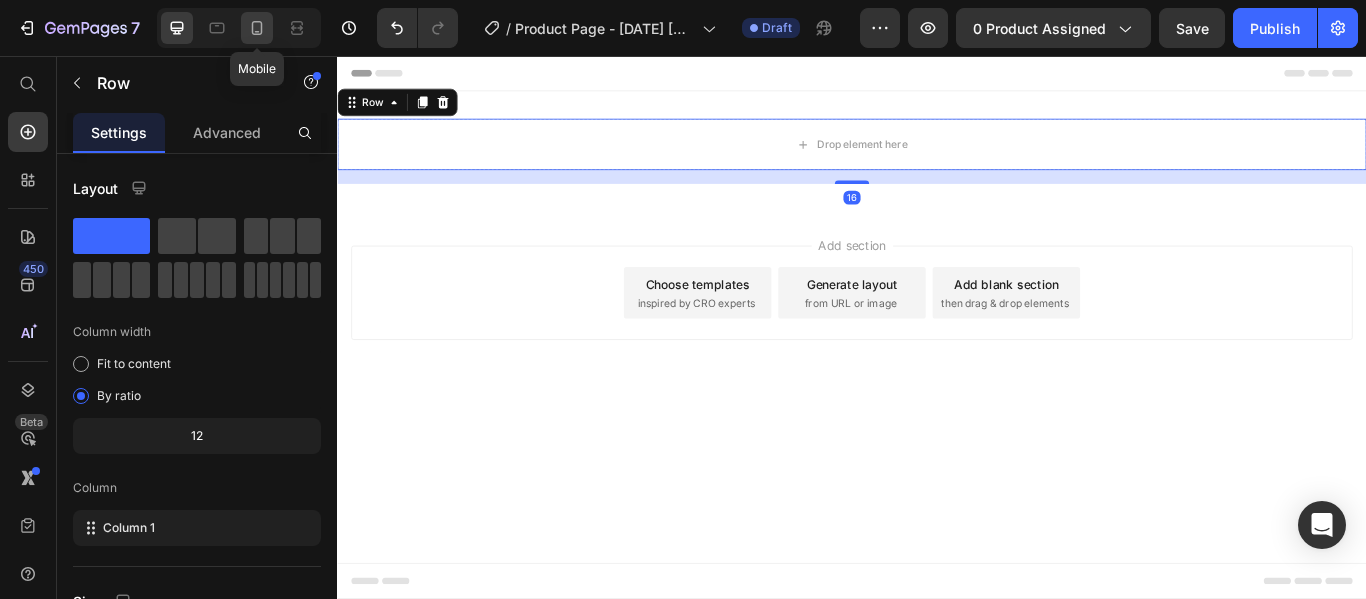 click 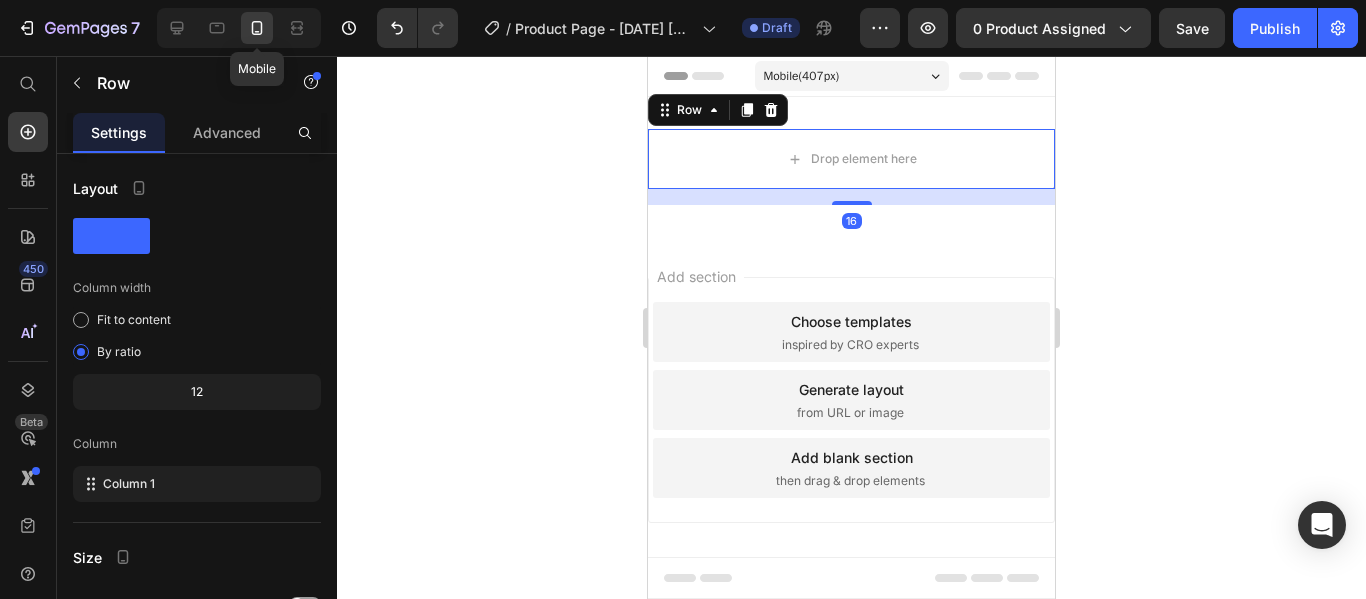 scroll, scrollTop: 3, scrollLeft: 0, axis: vertical 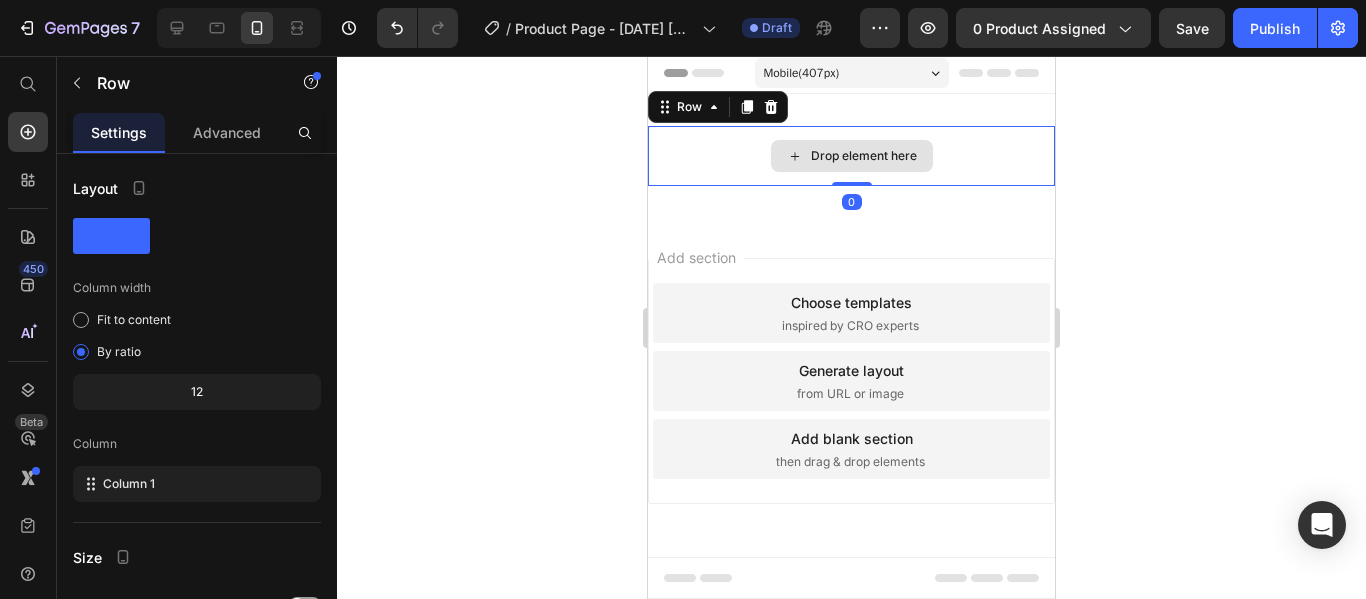 drag, startPoint x: 843, startPoint y: 200, endPoint x: 835, endPoint y: 166, distance: 34.928497 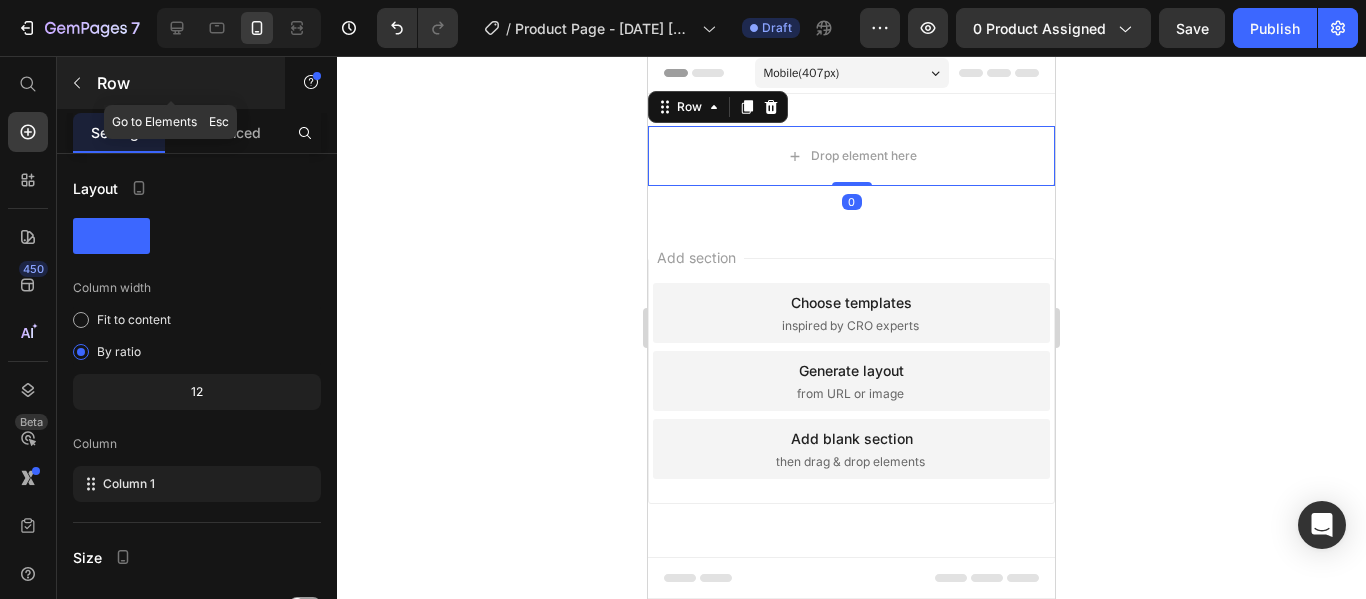 click 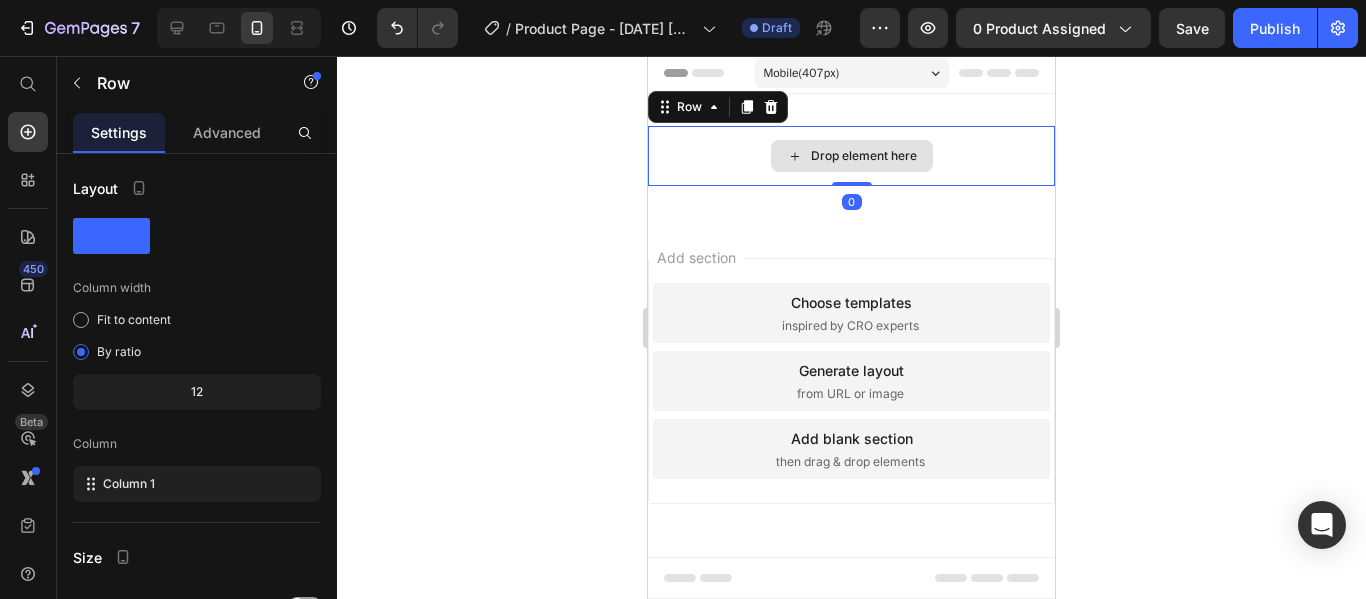 click on "Drop element here" at bounding box center (851, 156) 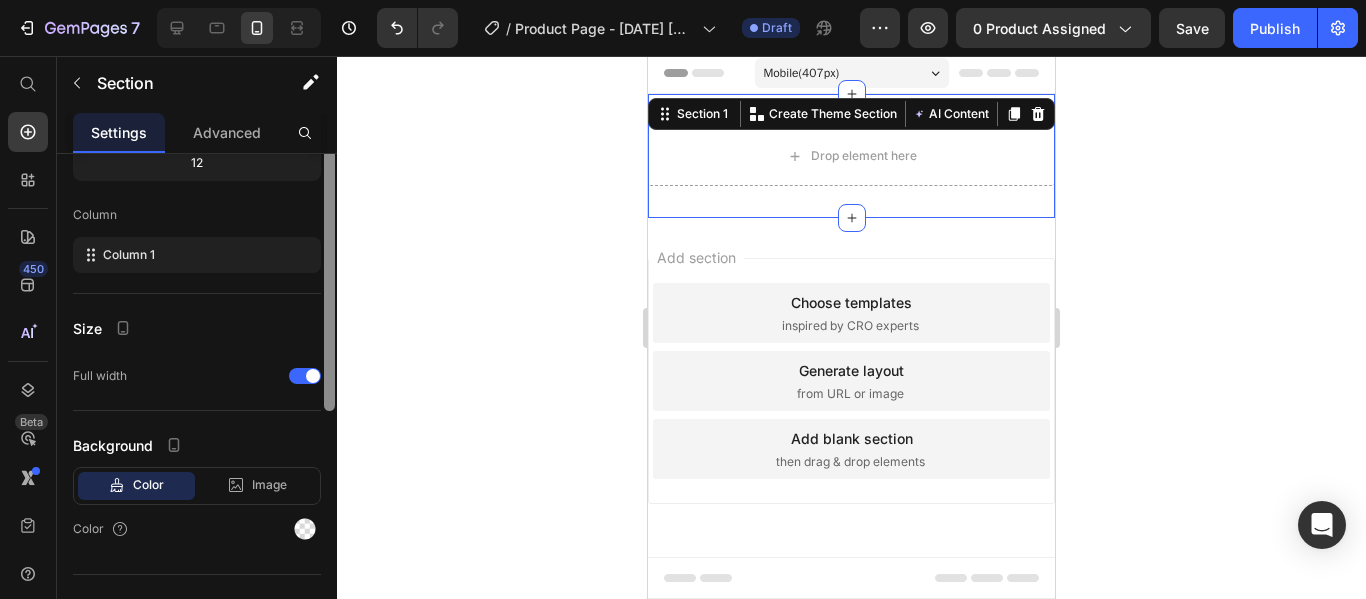 drag, startPoint x: 329, startPoint y: 239, endPoint x: 338, endPoint y: 408, distance: 169.23947 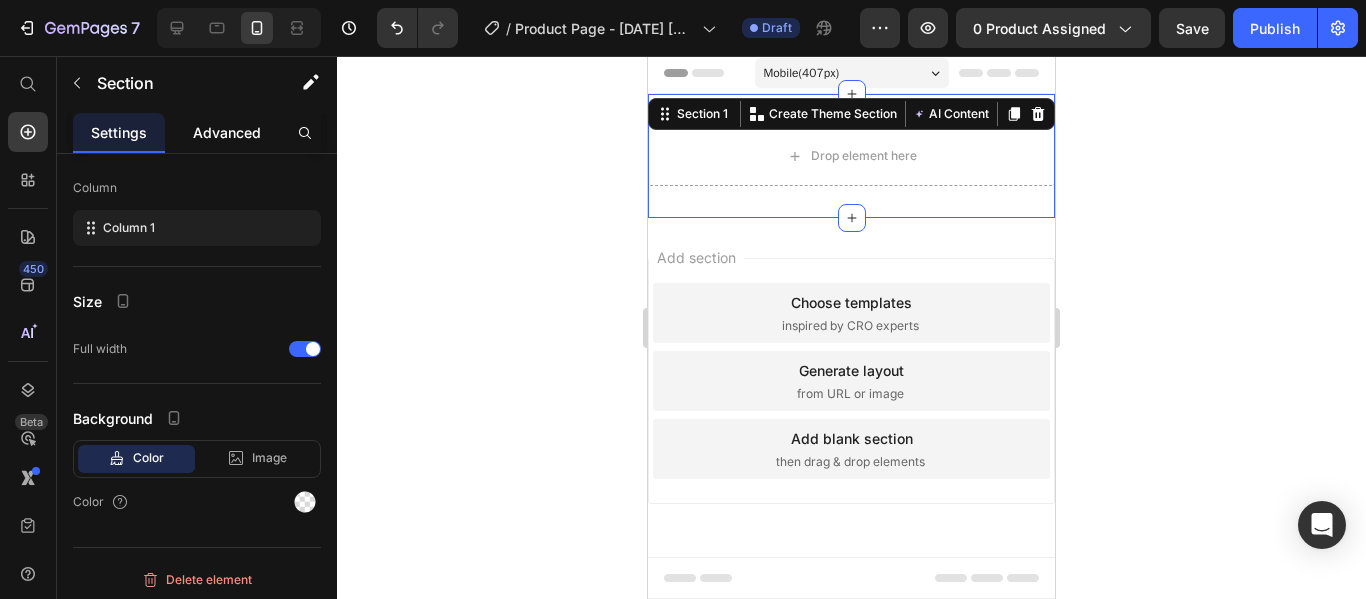 click on "Advanced" 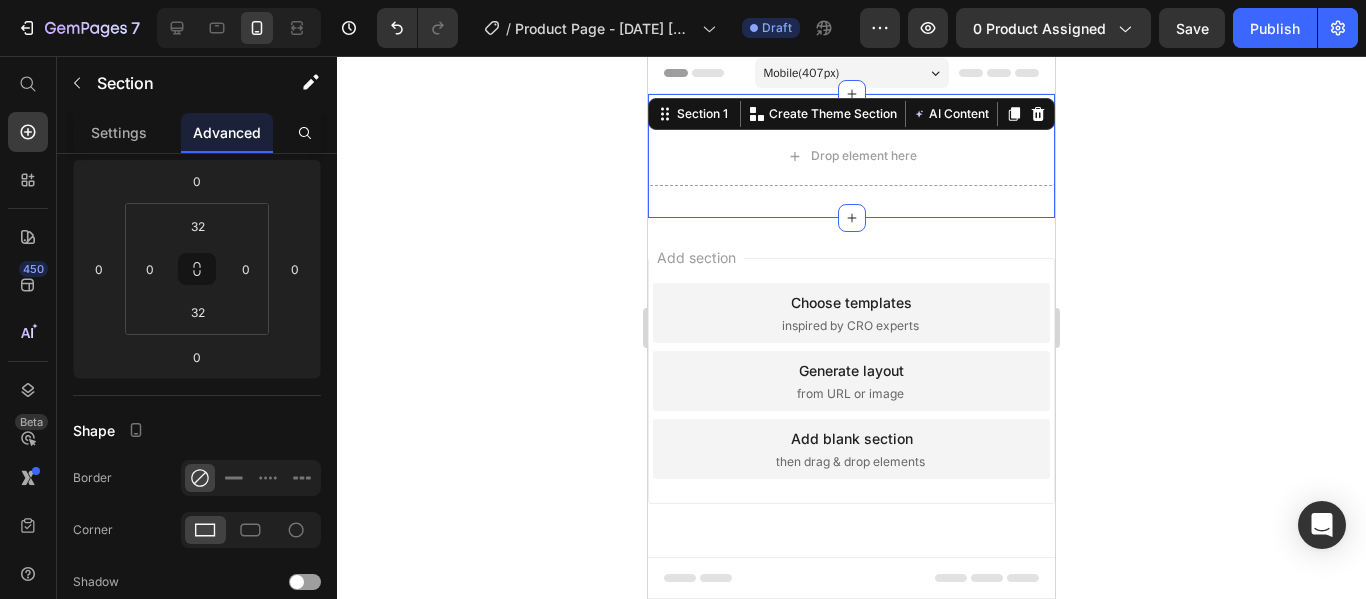 scroll, scrollTop: 0, scrollLeft: 0, axis: both 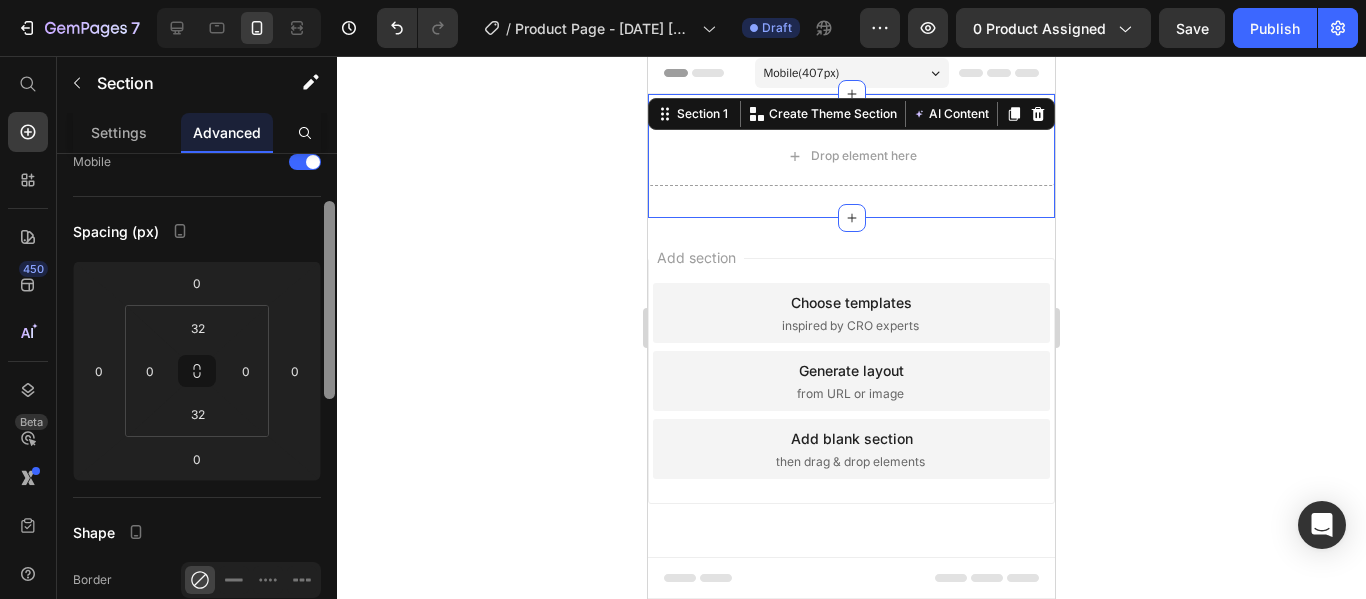 drag, startPoint x: 328, startPoint y: 341, endPoint x: 342, endPoint y: 402, distance: 62.58594 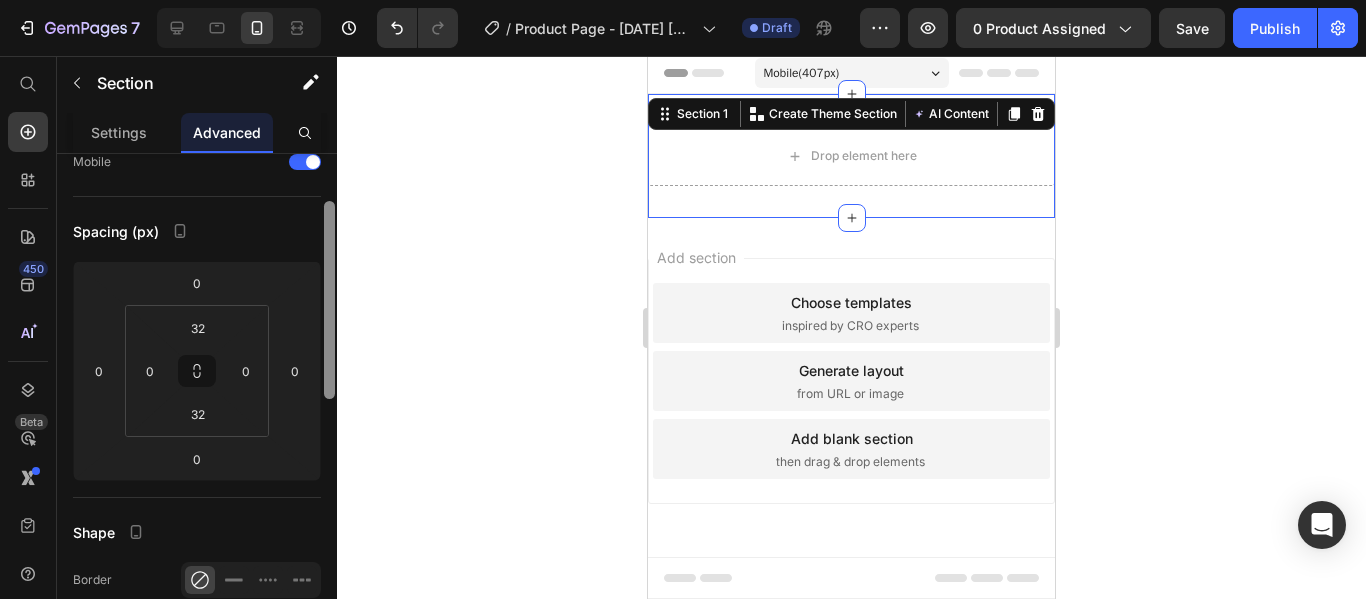 click on "7  Version history  /  Product Page - [DATE] [TIME] Draft Preview 0 product assigned  Save   Publish  450 Beta Start with Sections Elements Hero Section Product Detail Brands Trusted Badges Guarantee Product Breakdown How to use Testimonials Compare Bundle FAQs Social Proof Brand Story Product List Collection Blog List Contact Sticky Add to Cart Custom Footer Browse Library 450 Layout
Row
Row
Row
Row Text
Heading
Text Block Button
Button
Button
Sticky Back to top Media
Image" 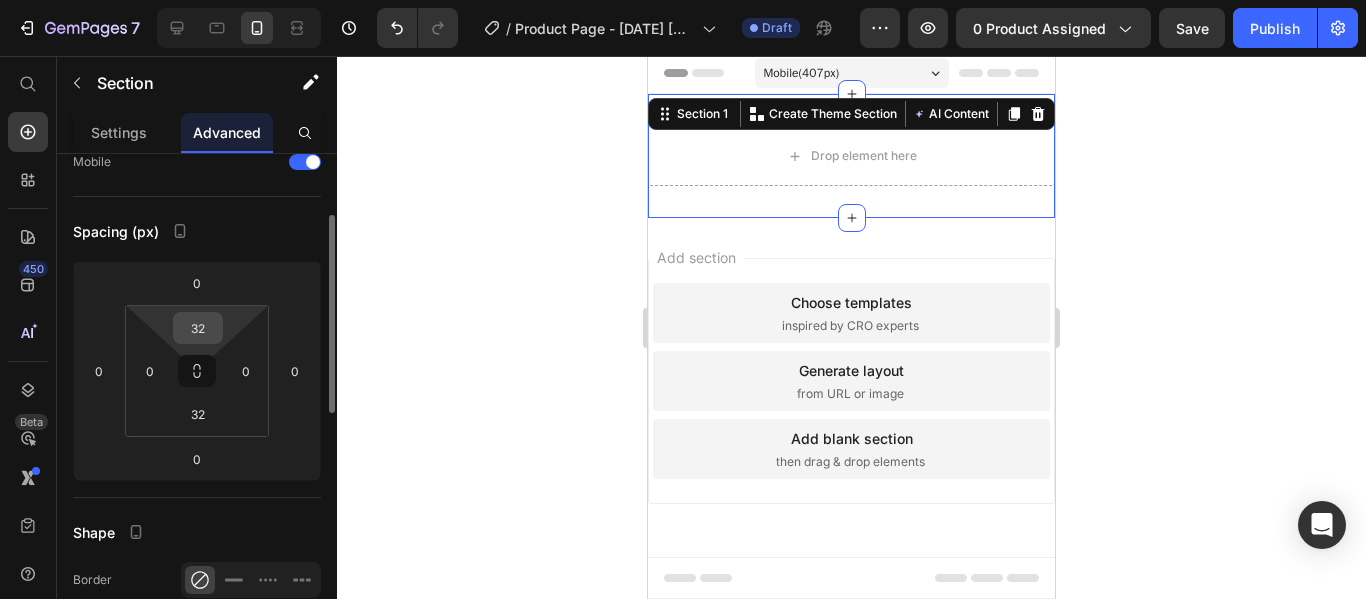 click on "32" at bounding box center [198, 328] 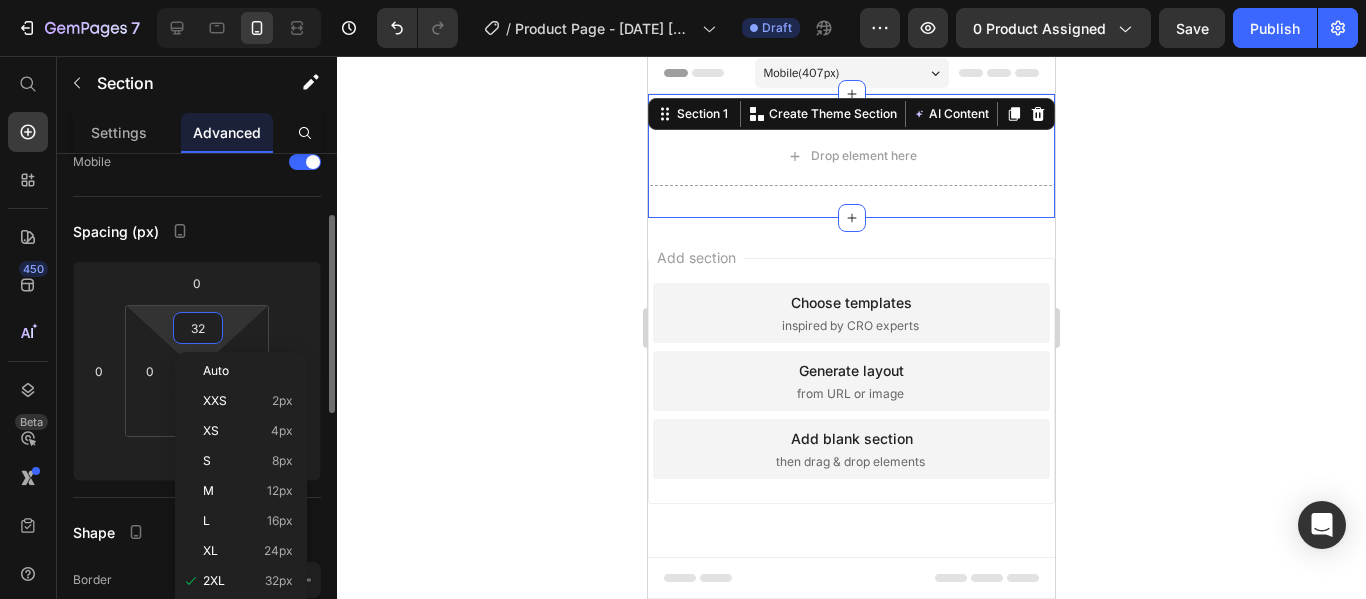 click on "32" at bounding box center [198, 328] 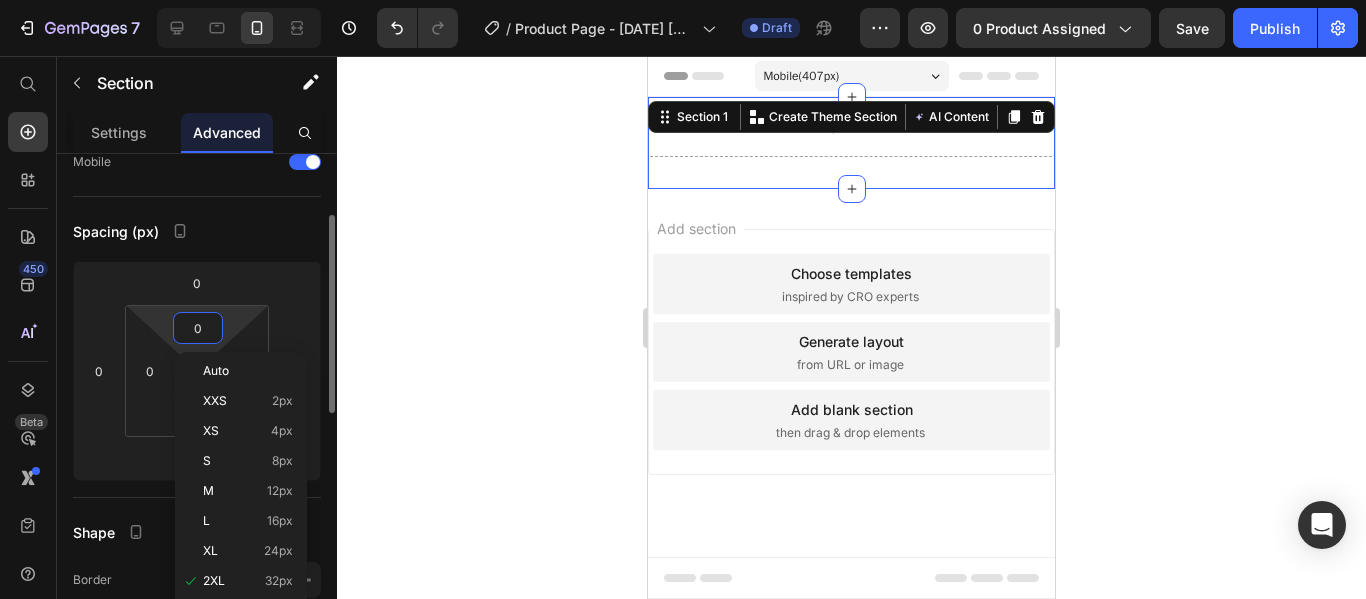 scroll, scrollTop: 0, scrollLeft: 0, axis: both 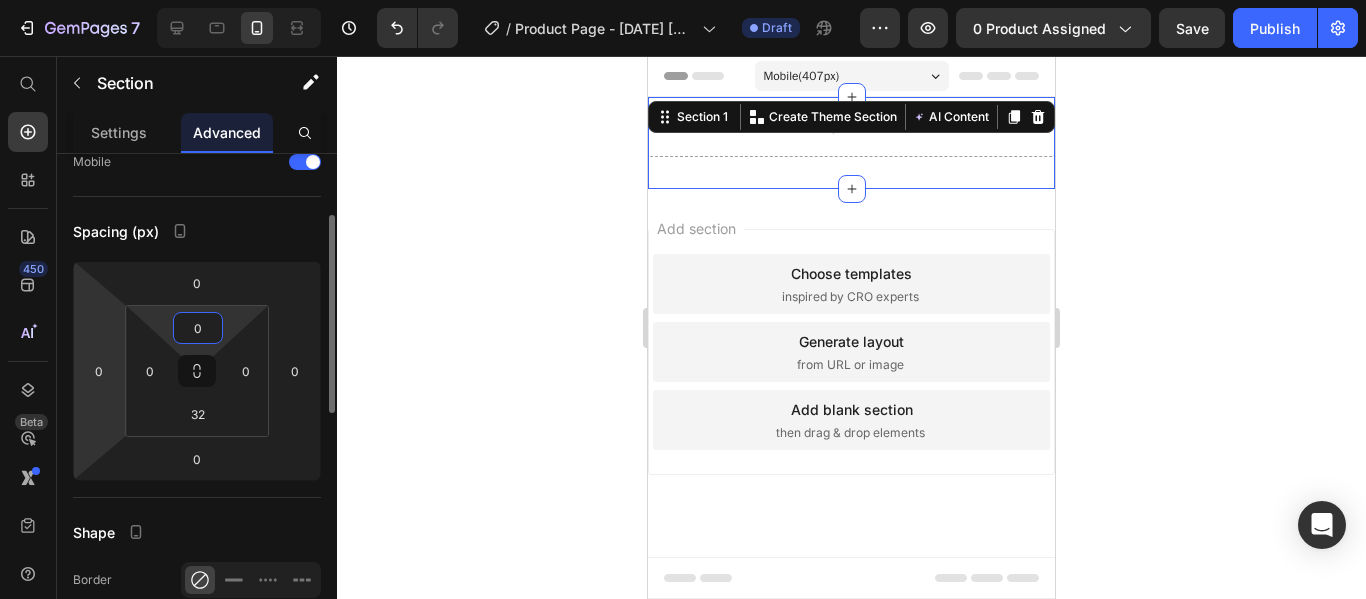 type on "0" 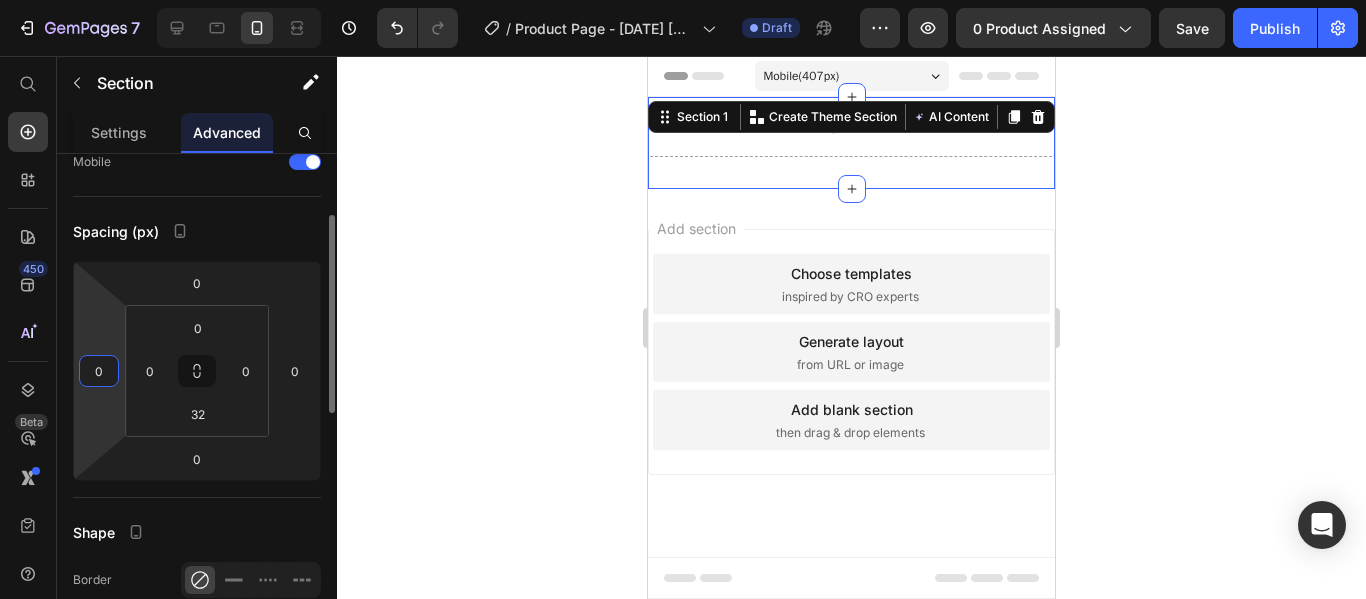 click on "0" at bounding box center [99, 371] 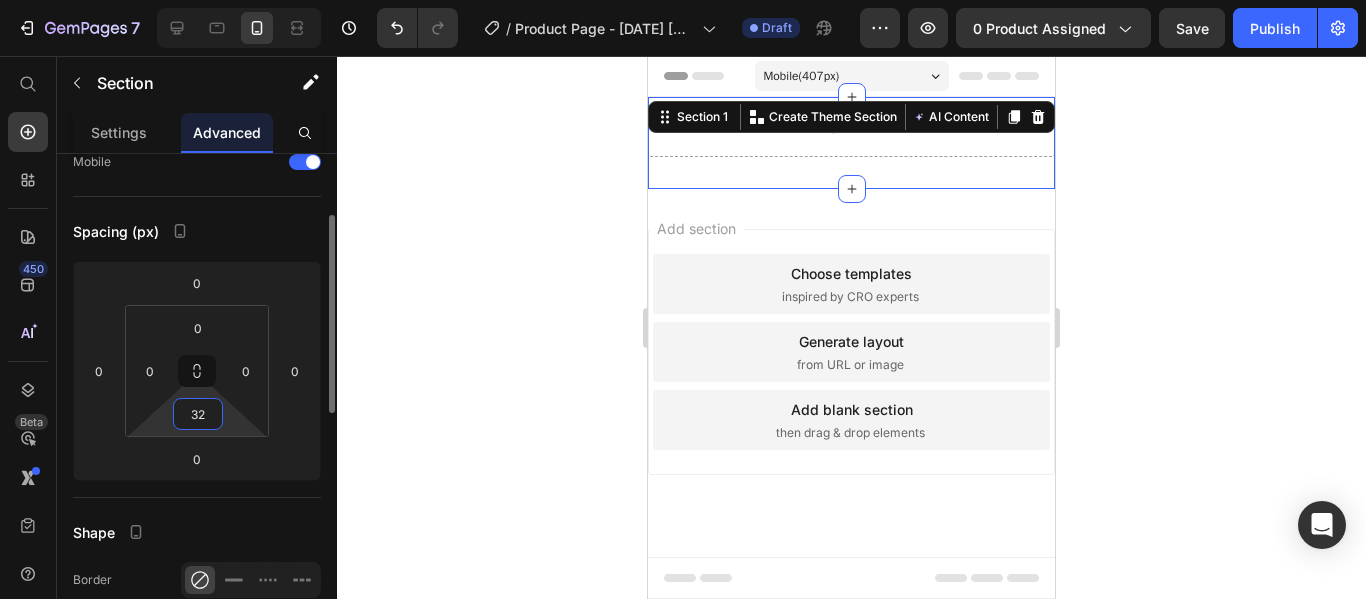 click on "32" at bounding box center (198, 414) 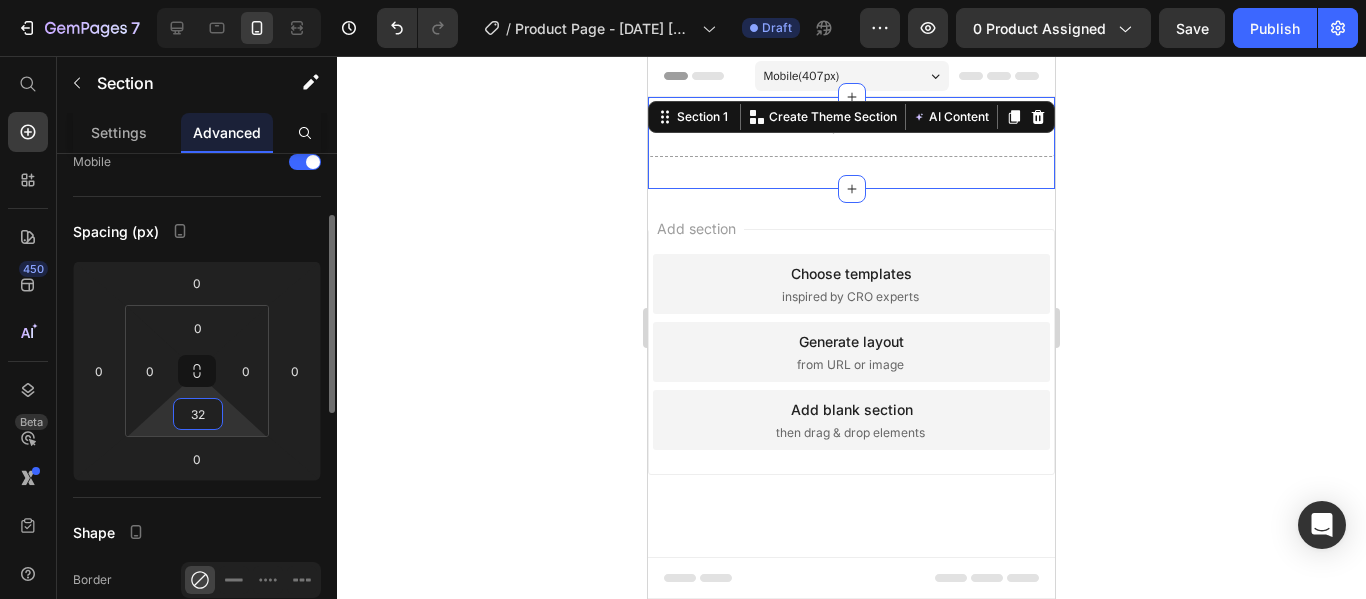 click on "32" at bounding box center (198, 414) 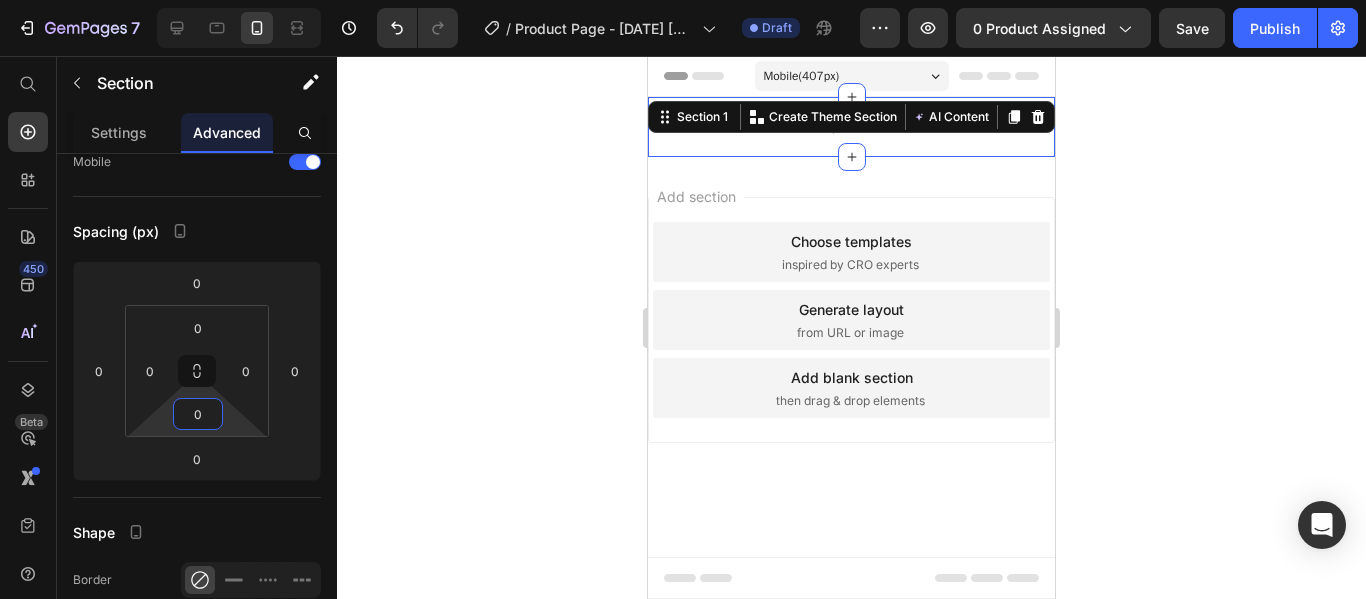 type on "0" 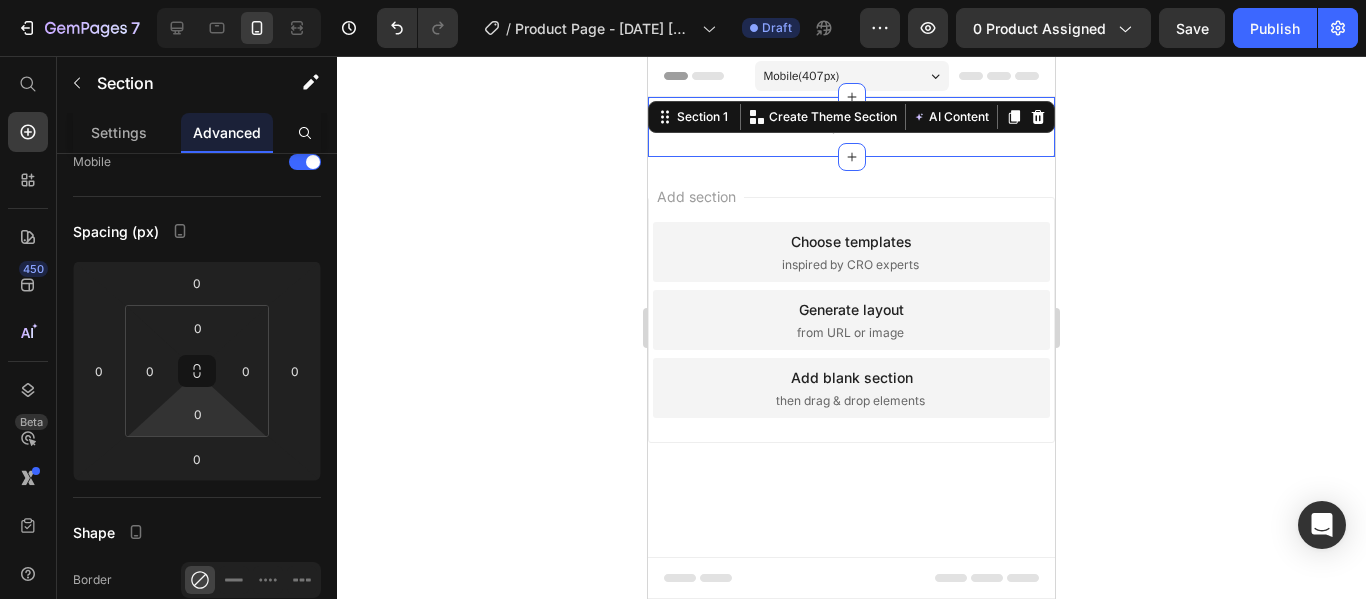 click 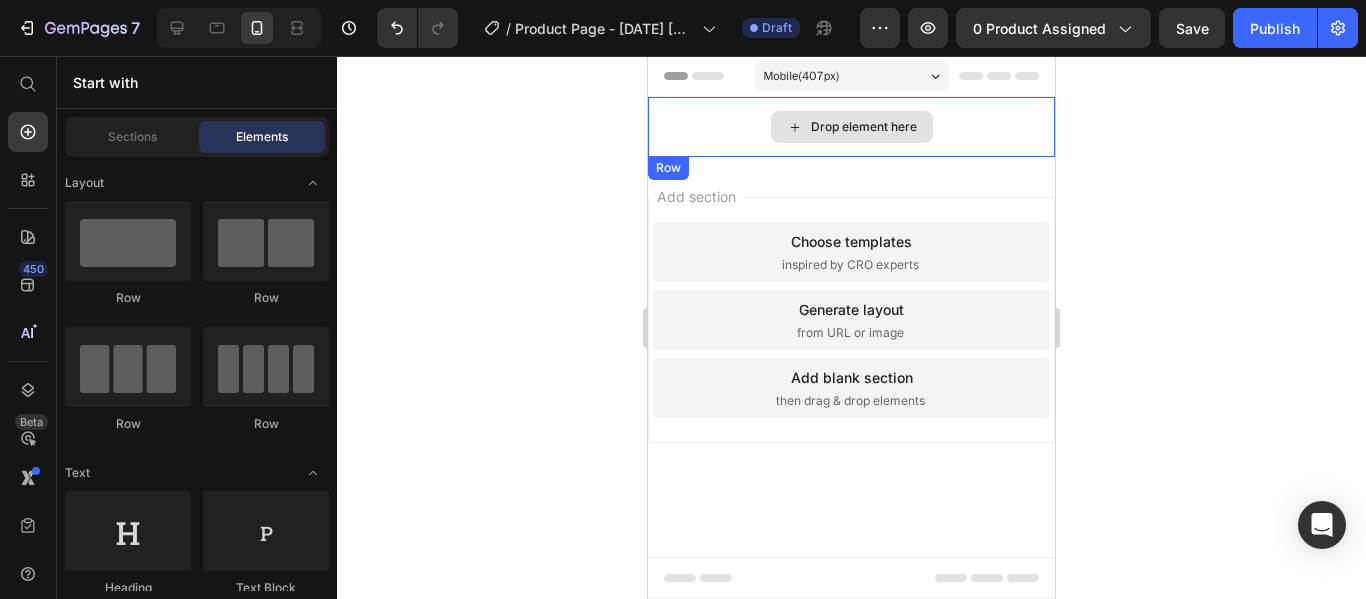 click on "Drop element here" at bounding box center [851, 127] 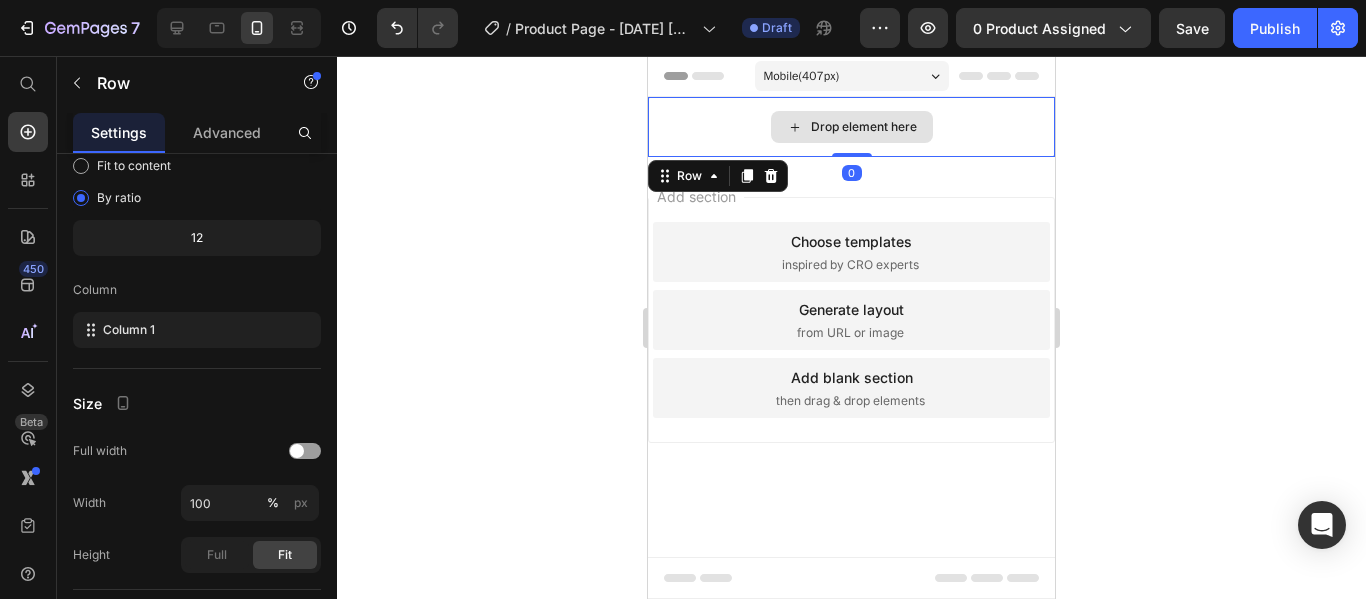 scroll, scrollTop: 0, scrollLeft: 0, axis: both 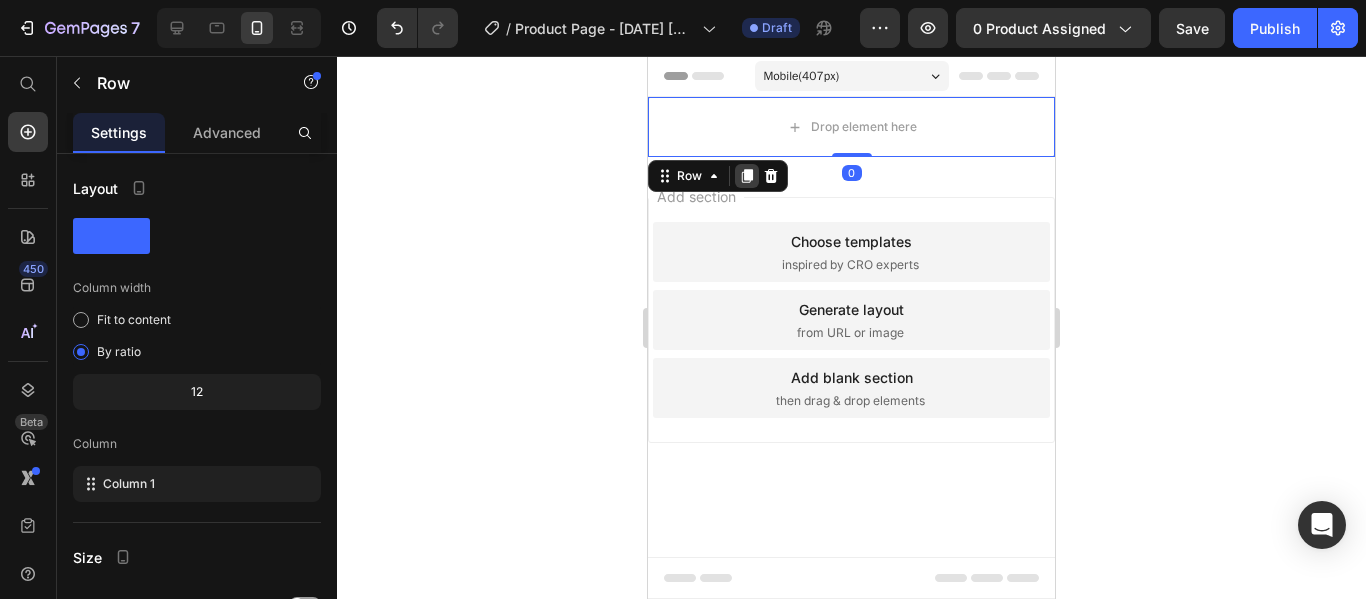 click 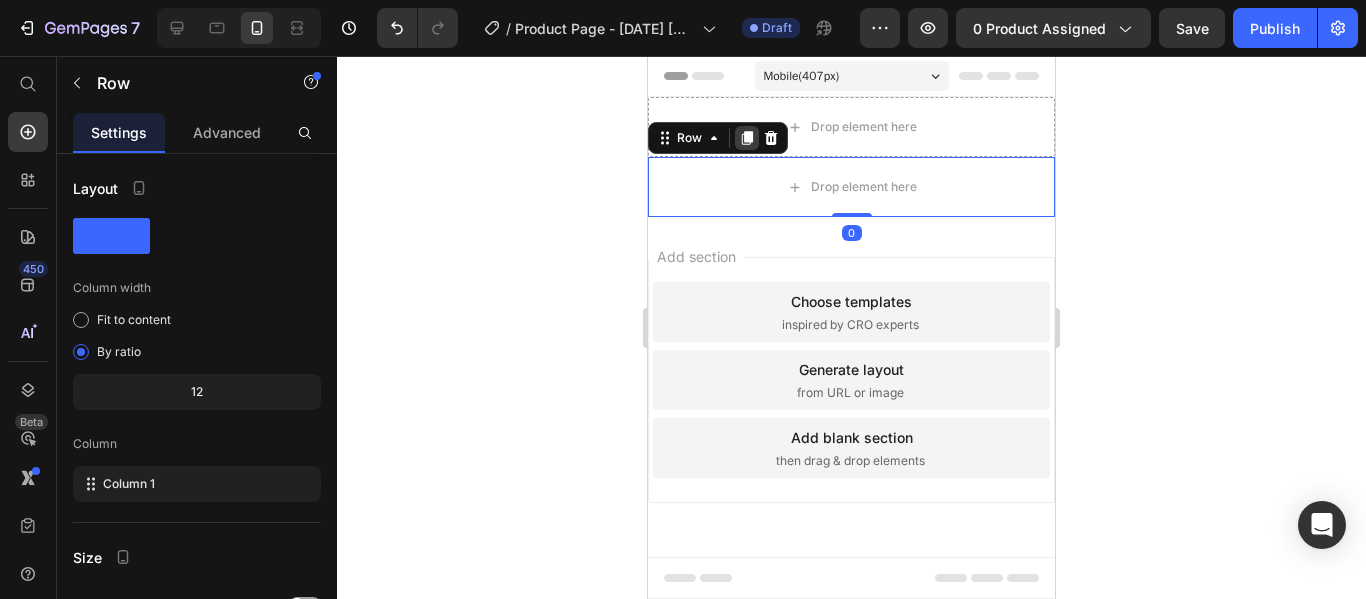 click 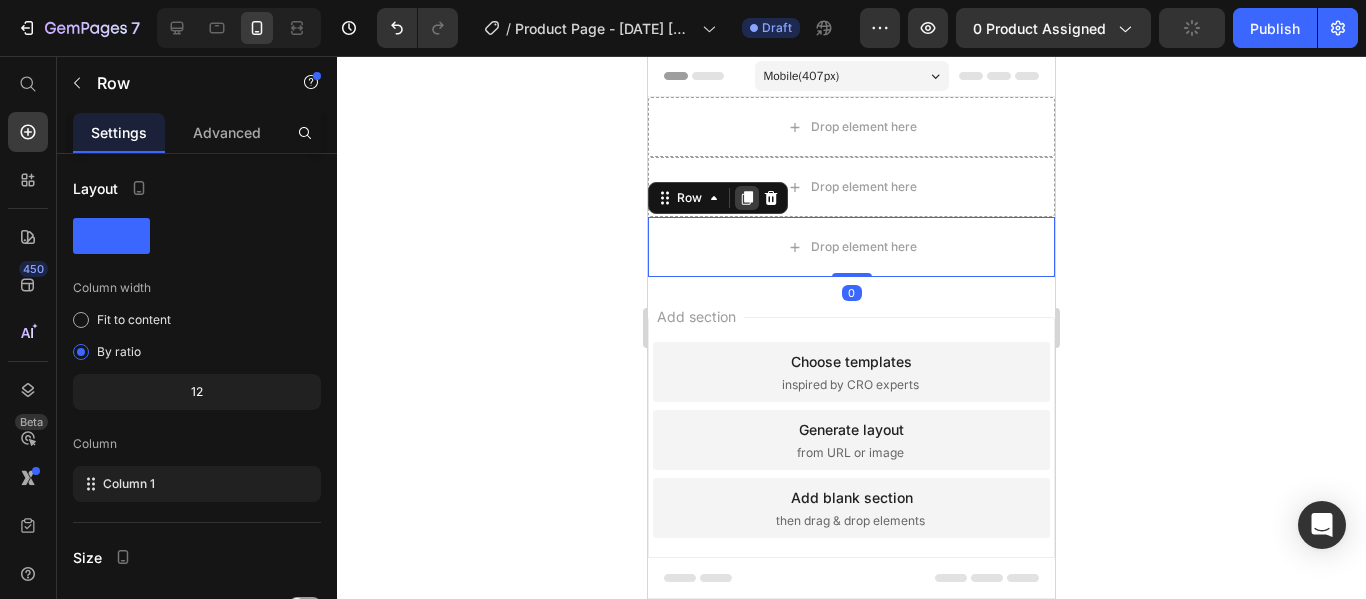 click 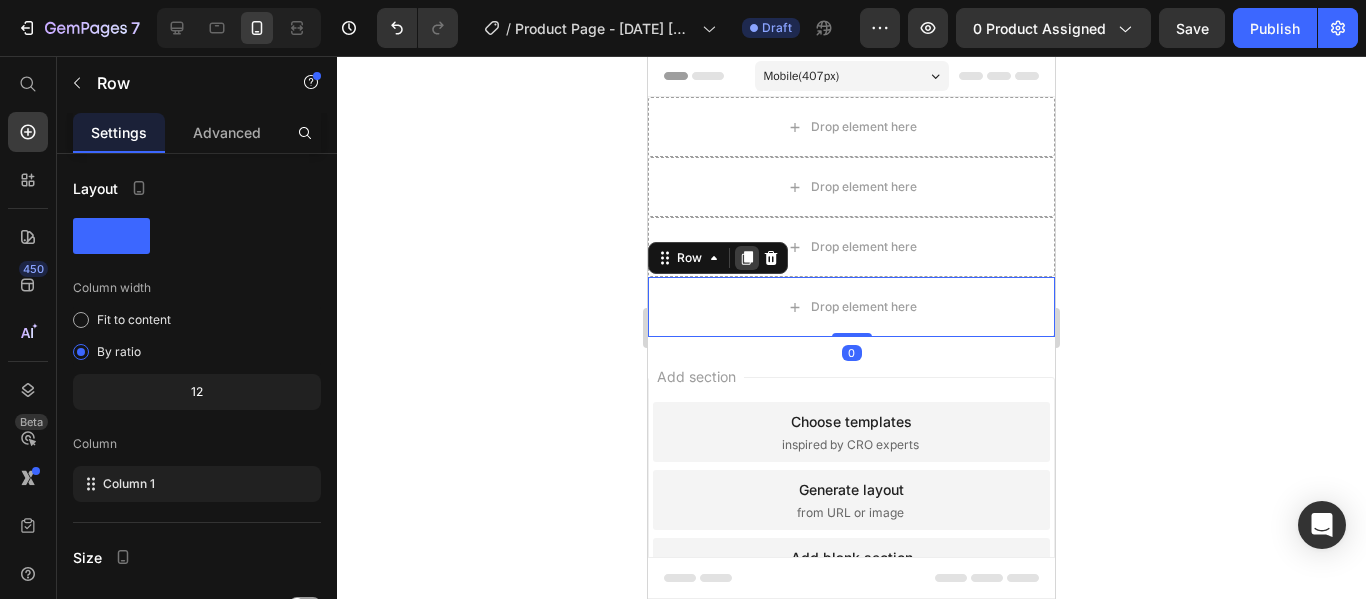 click 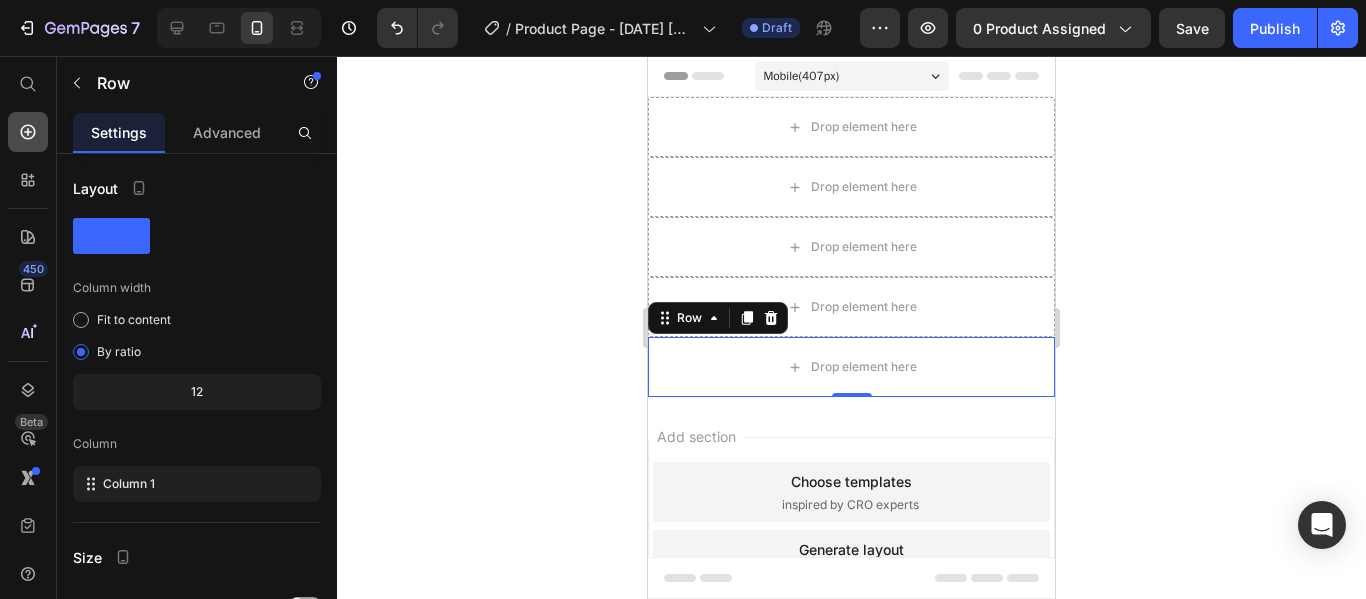 click 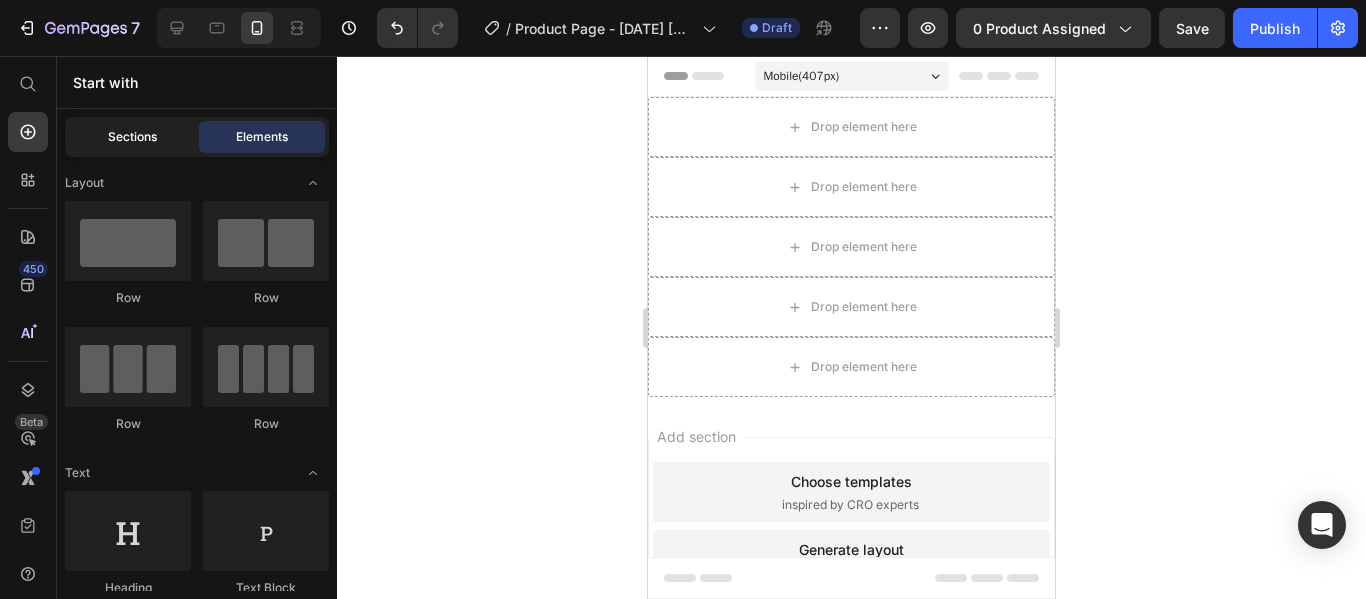 click on "Sections" 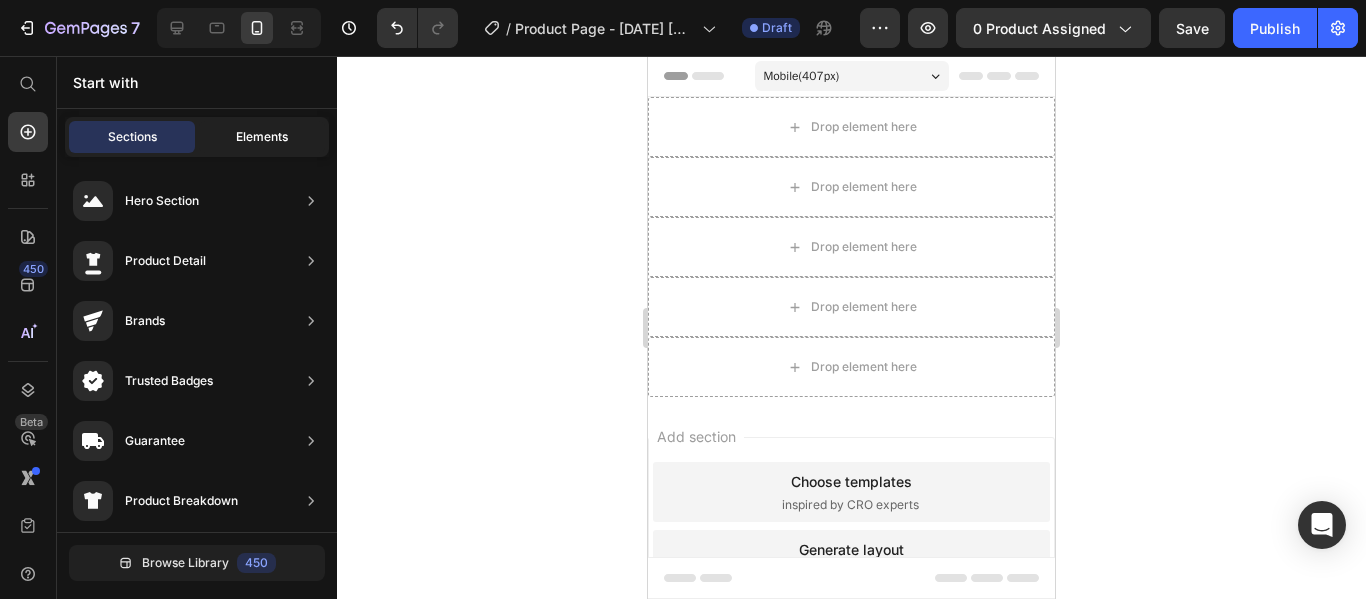 click on "Elements" 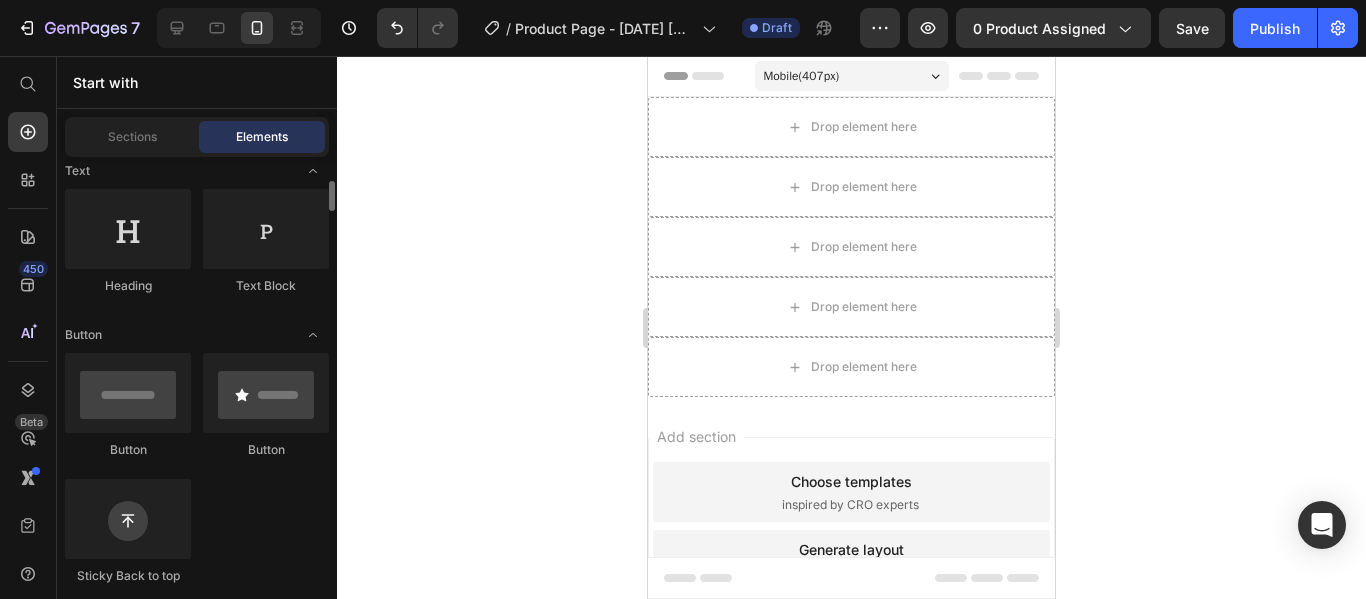 scroll, scrollTop: 305, scrollLeft: 0, axis: vertical 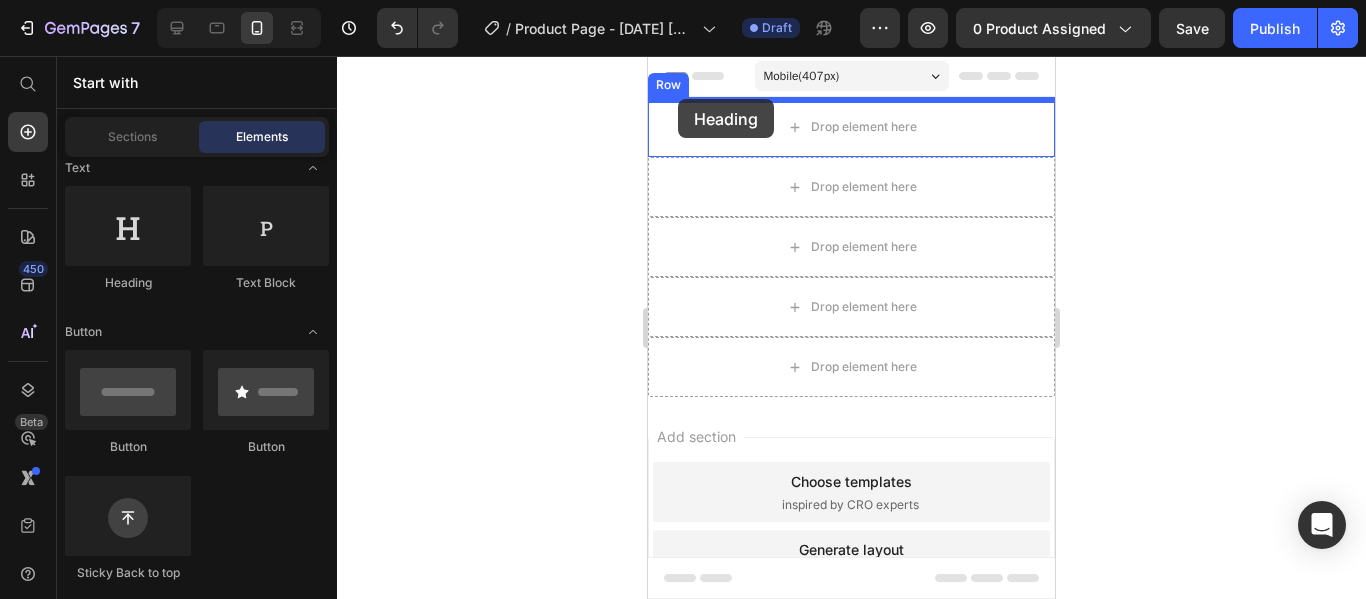 drag, startPoint x: 757, startPoint y: 289, endPoint x: 678, endPoint y: 99, distance: 205.76929 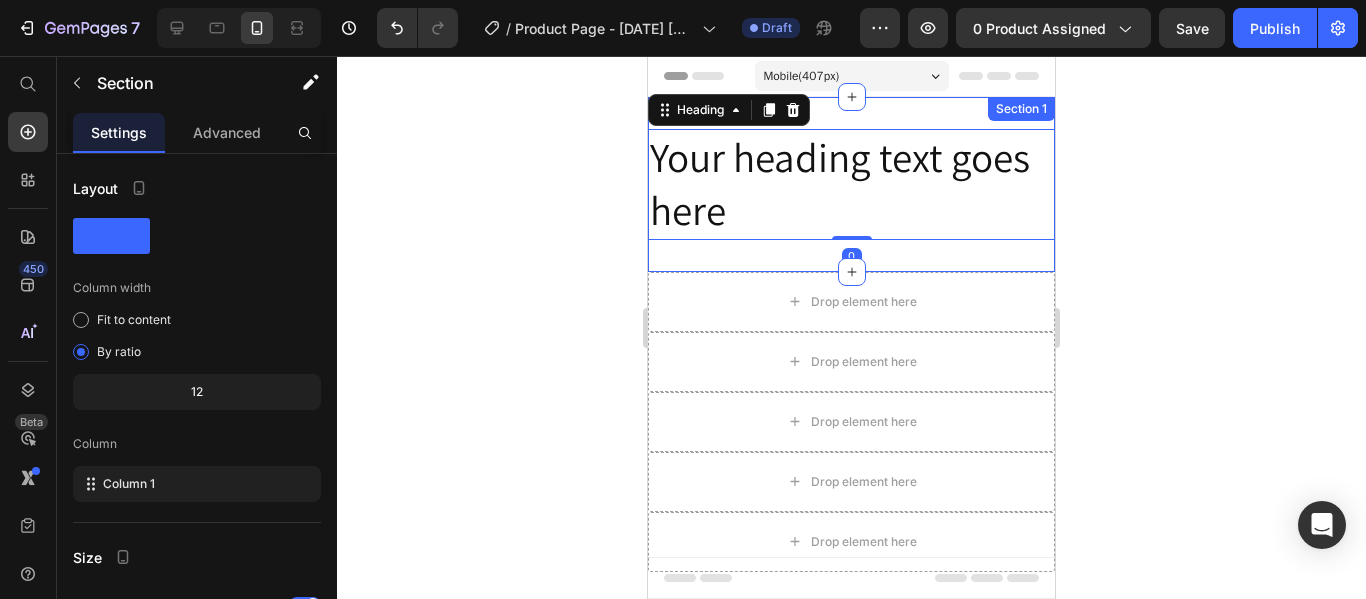 click on "Your heading text goes here Heading   0 Section 1" at bounding box center [851, 184] 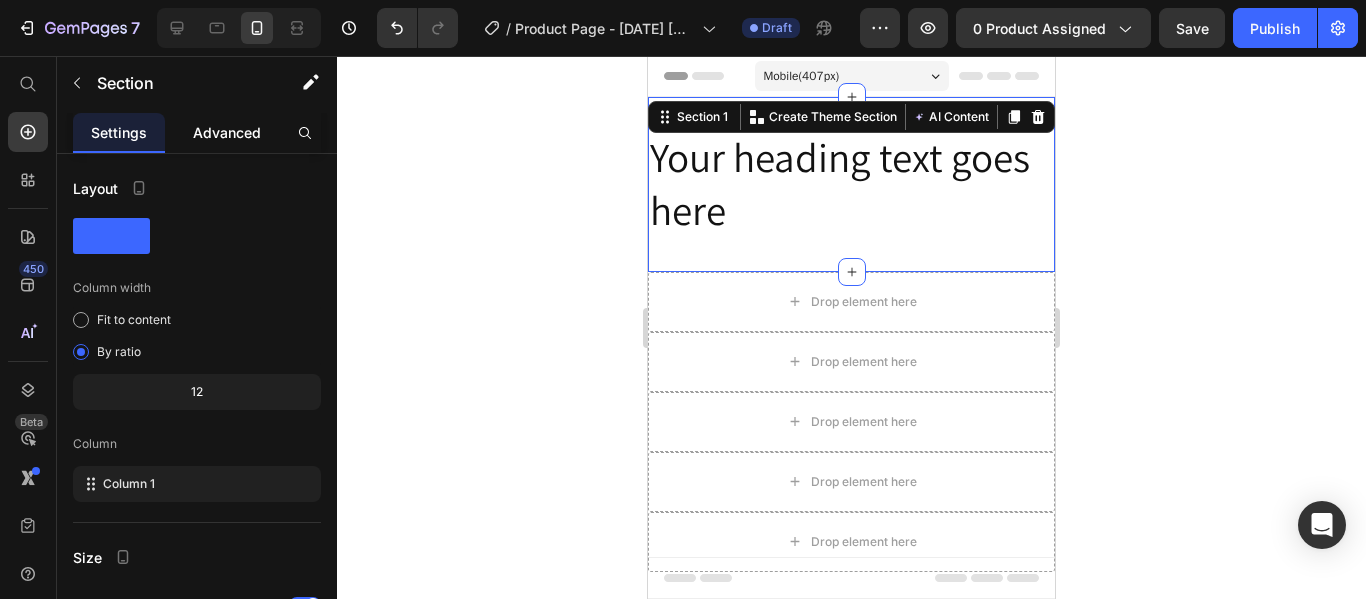 click on "Advanced" at bounding box center [227, 132] 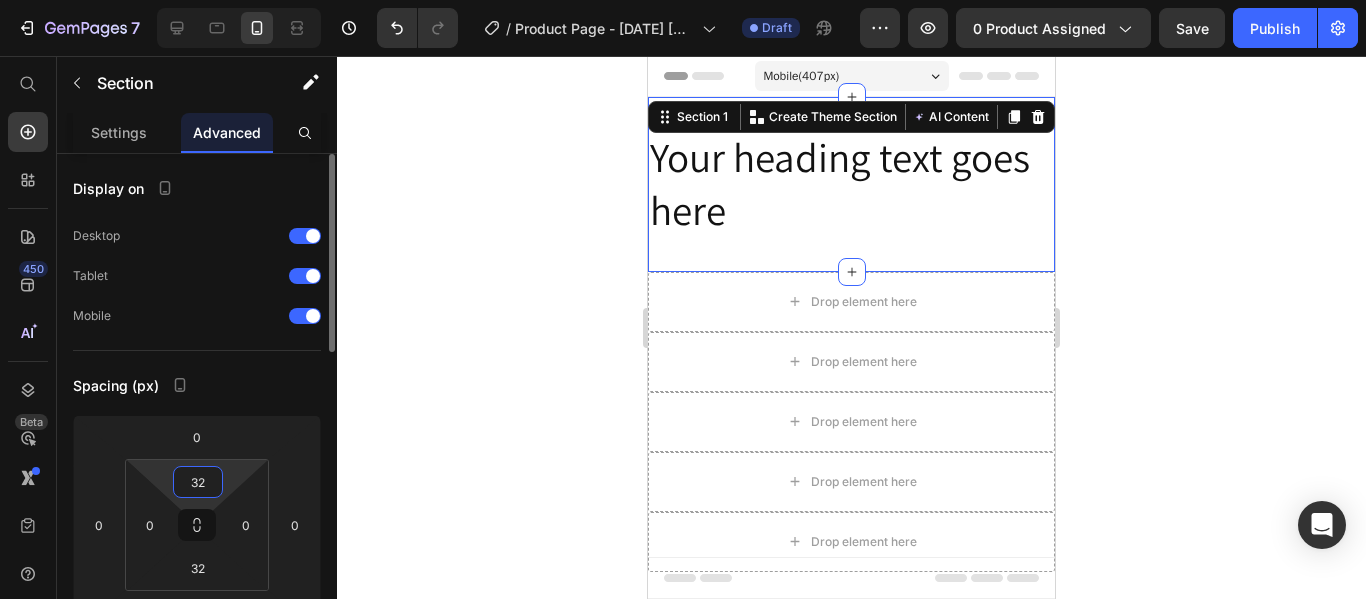 click on "32" at bounding box center (198, 482) 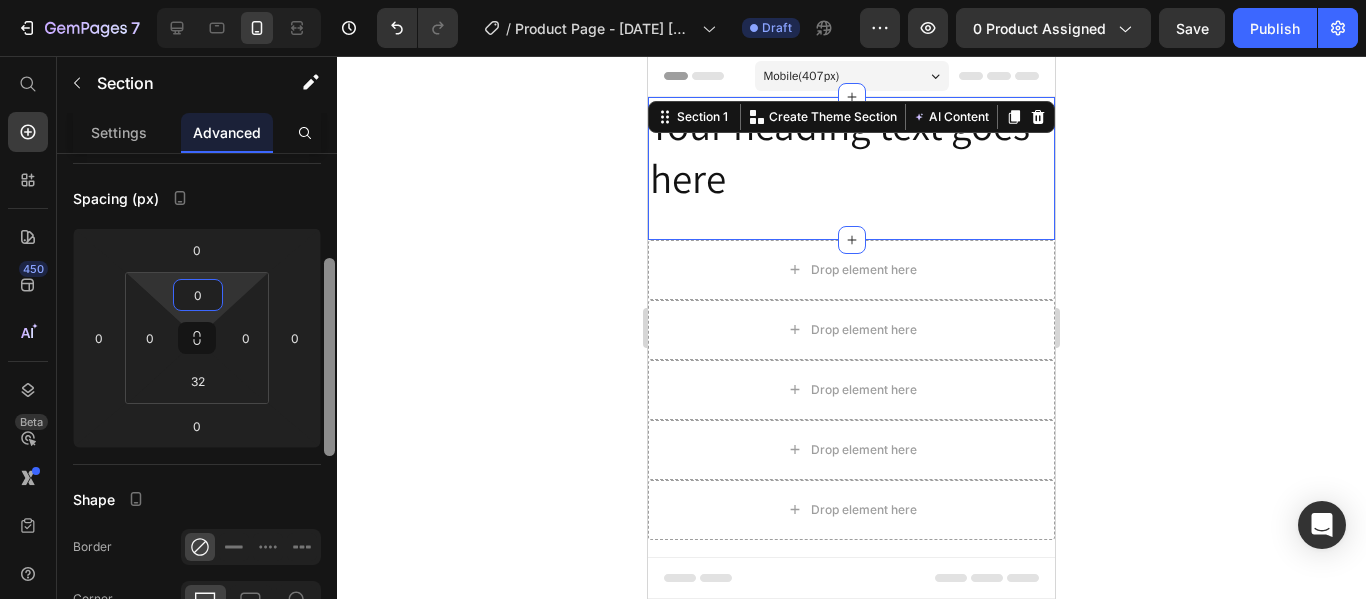 drag, startPoint x: 330, startPoint y: 231, endPoint x: 355, endPoint y: 314, distance: 86.683334 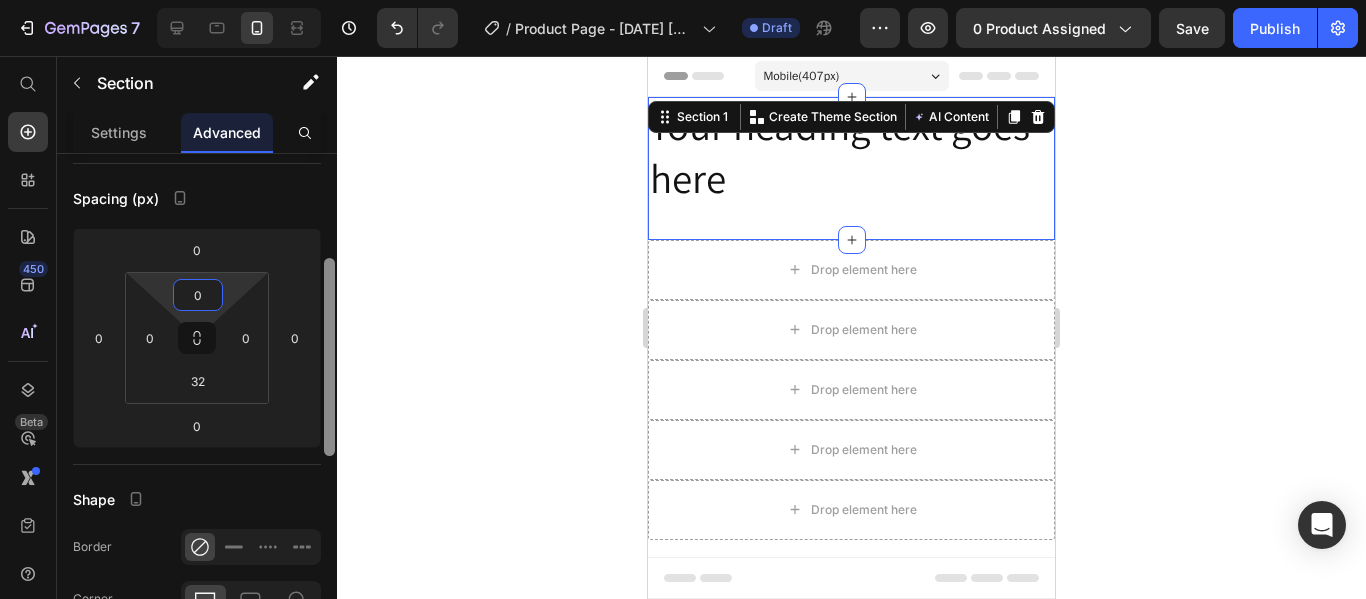 click on "7  Version history  /  Product Page - [DATE] [TIME] Draft Preview 0 product assigned  Save   Publish  450 Beta Start with Sections Elements Hero Section Product Detail Brands Trusted Badges Guarantee Product Breakdown How to use Testimonials Compare Bundle FAQs Social Proof Brand Story Product List Collection Blog List Contact Sticky Add to Cart Custom Footer Browse Library 450 Layout
Row
Row
Row
Row Text
Heading
Text Block Button
Button
Button
Sticky Back to top Media
Image" 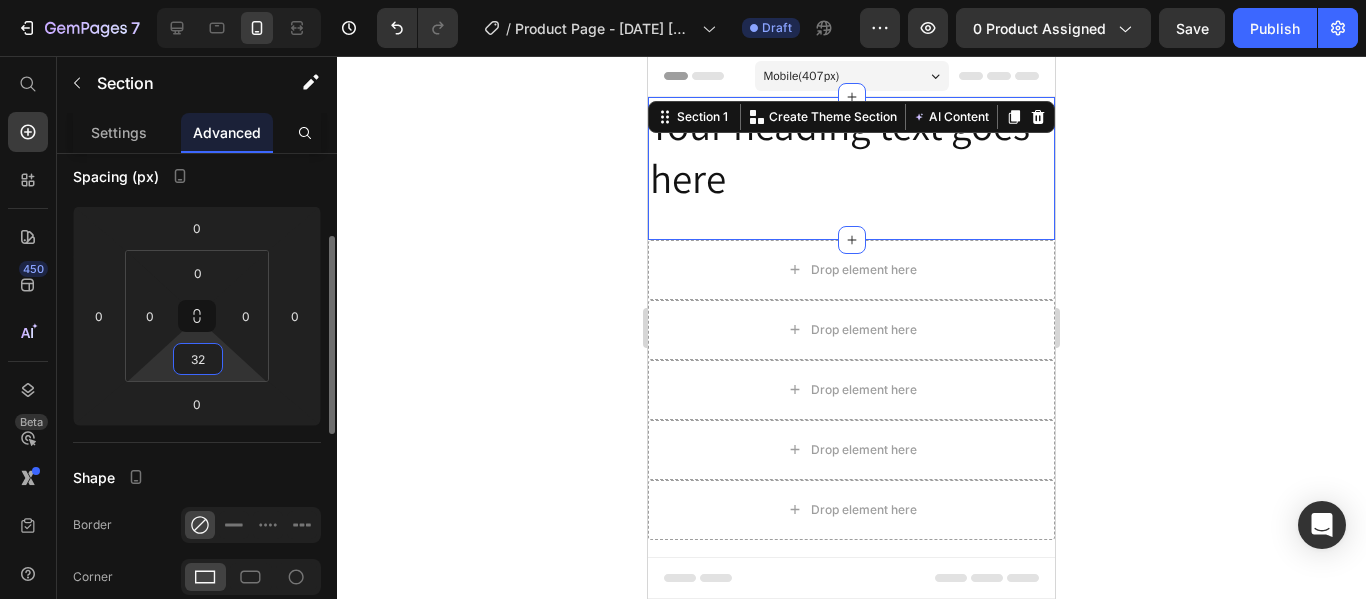 click on "32" at bounding box center [198, 359] 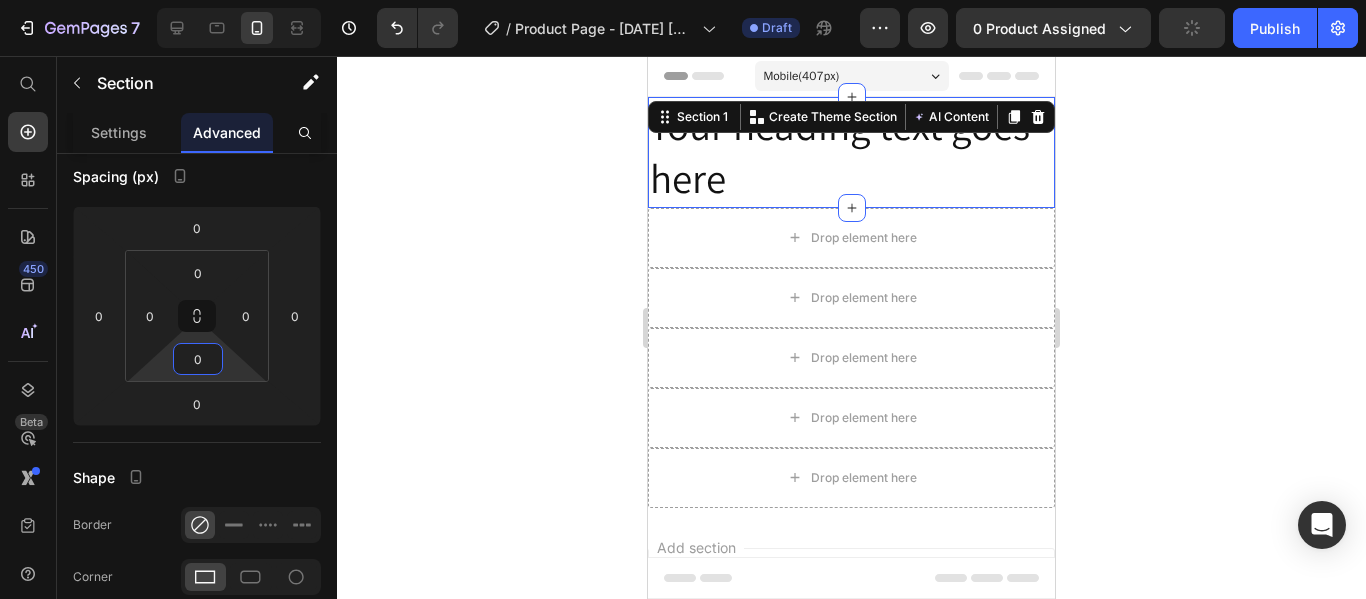 type on "0" 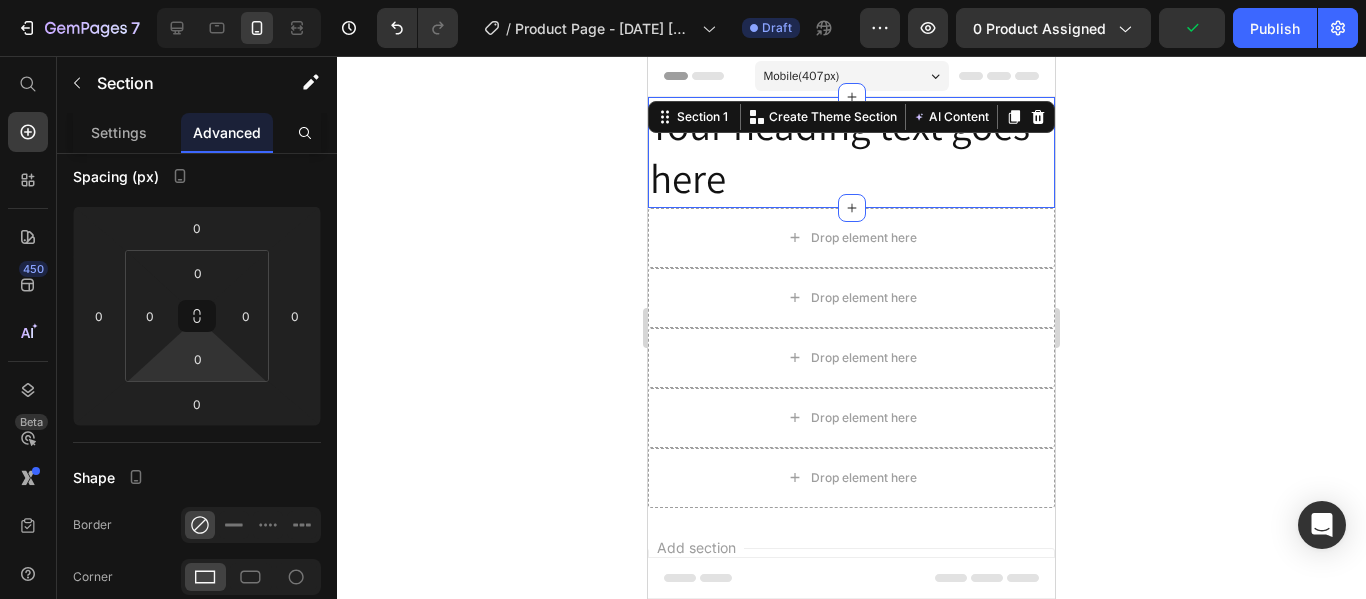 click 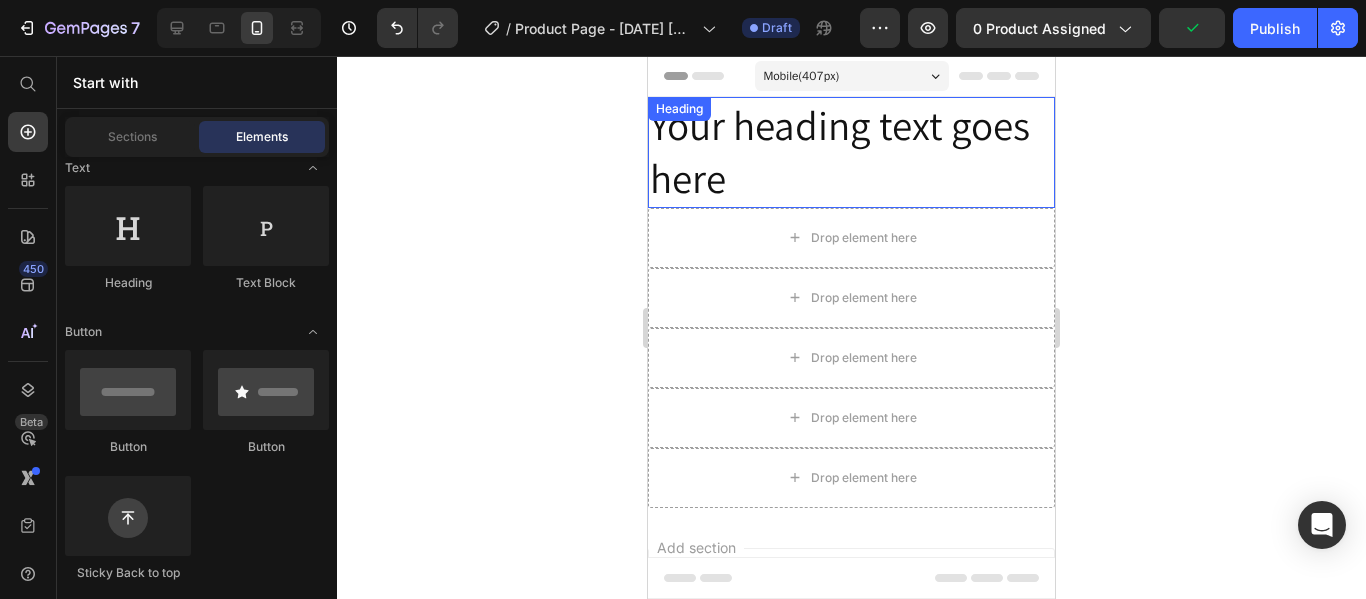 click on "Your heading text goes here" at bounding box center (851, 152) 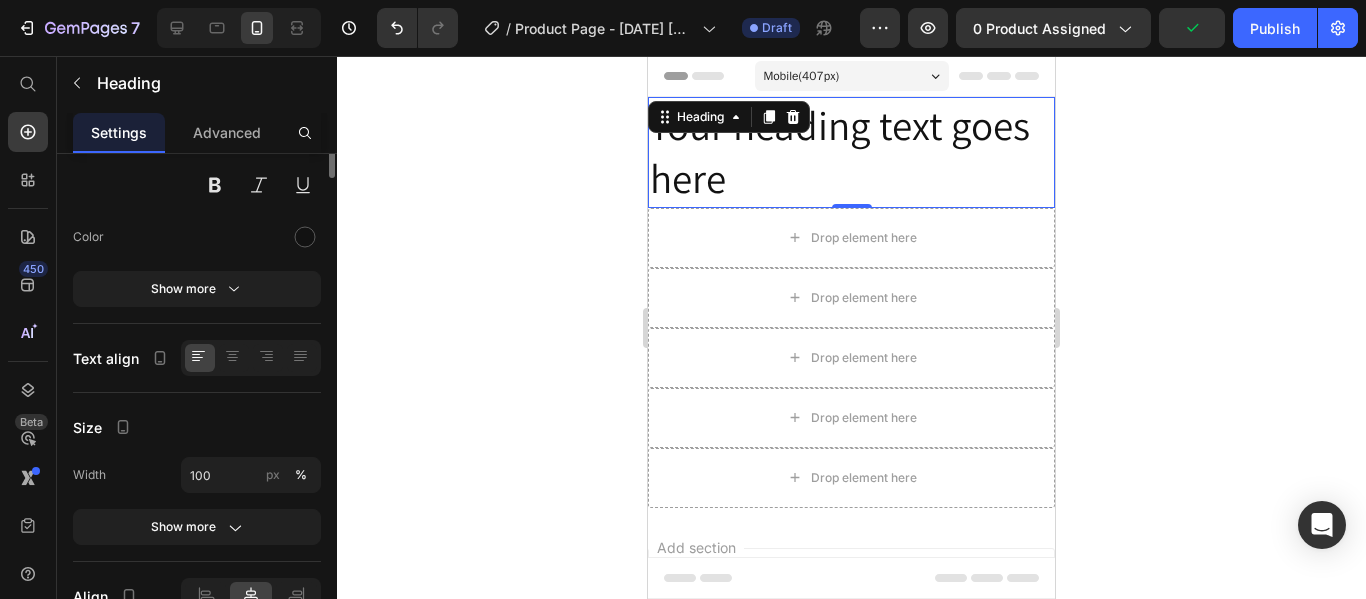 scroll, scrollTop: 0, scrollLeft: 0, axis: both 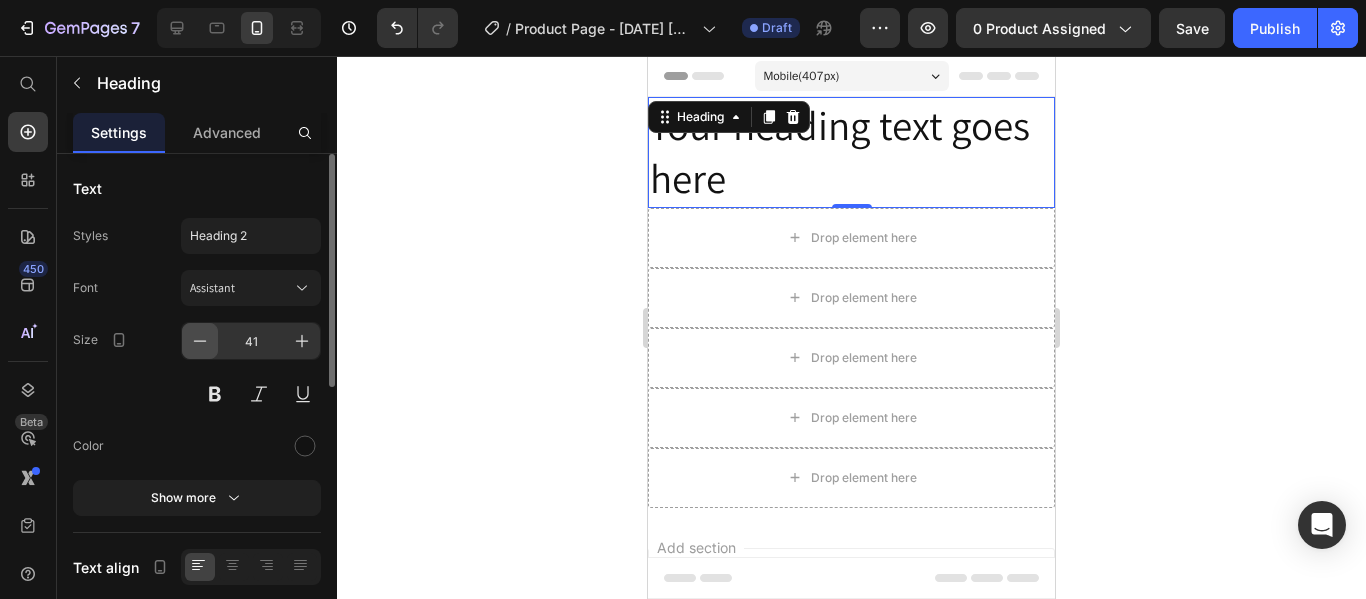 click 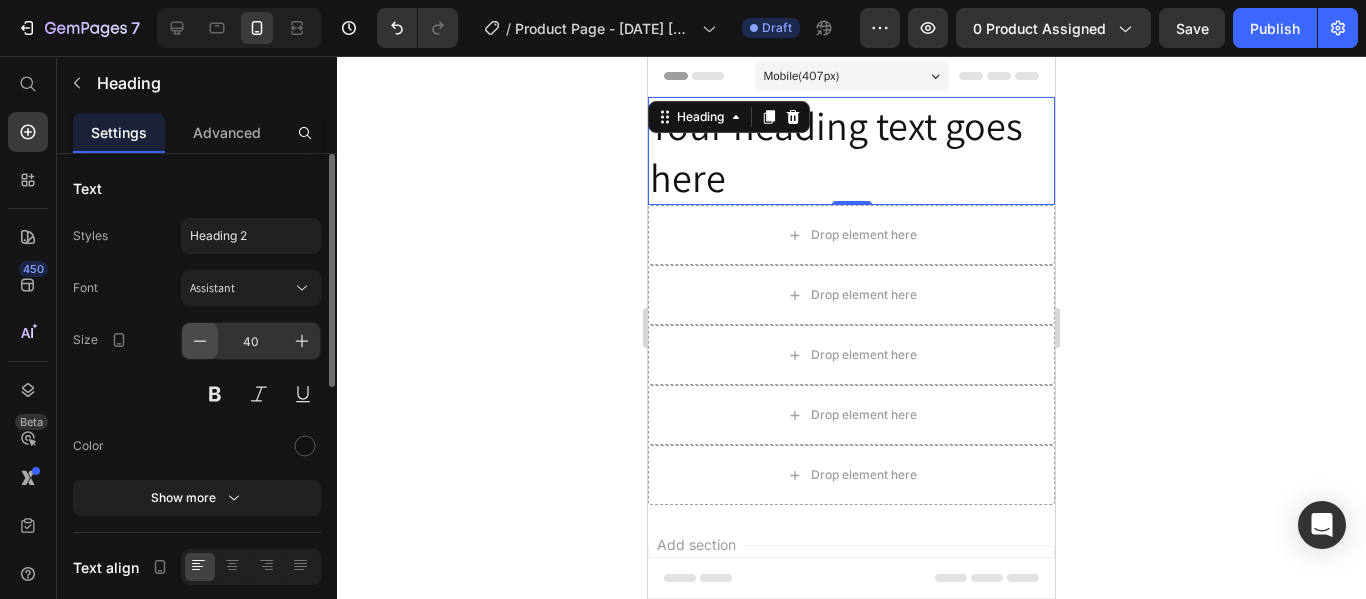 click 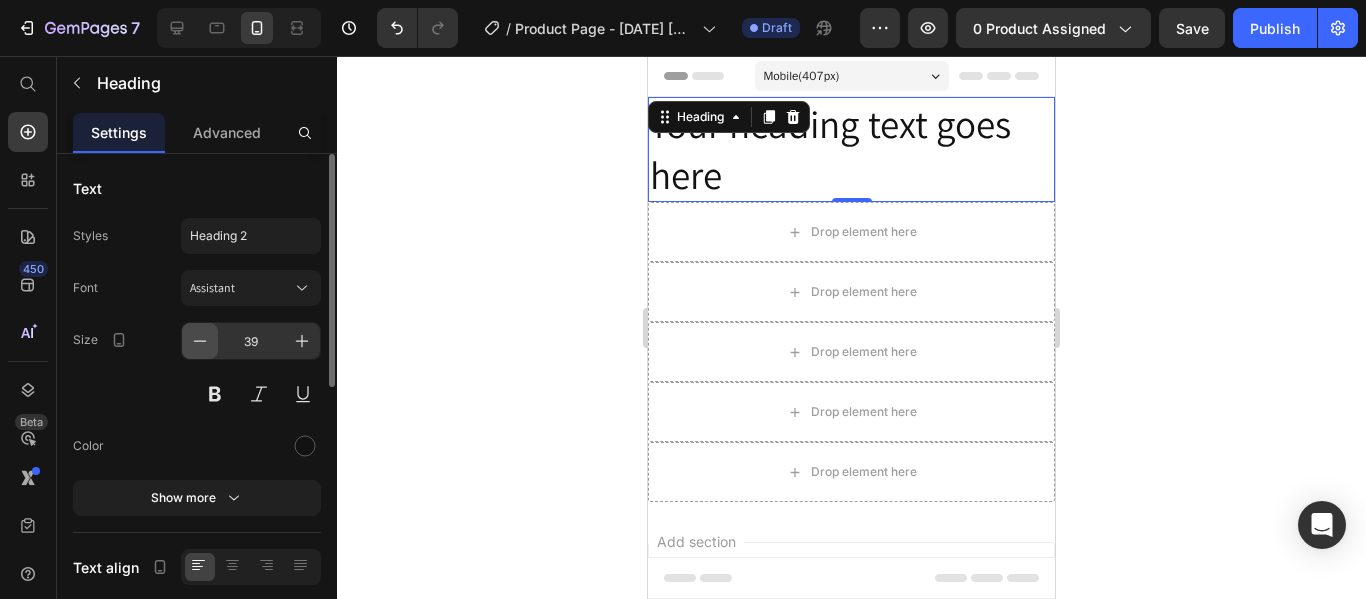 click 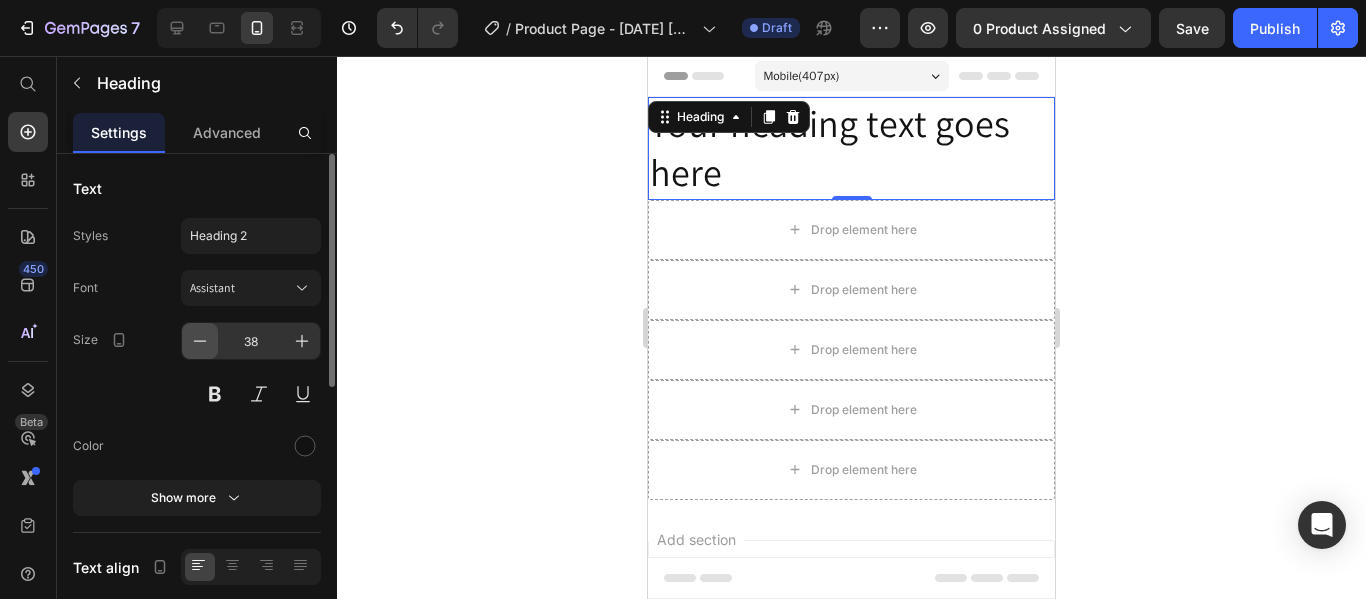 click 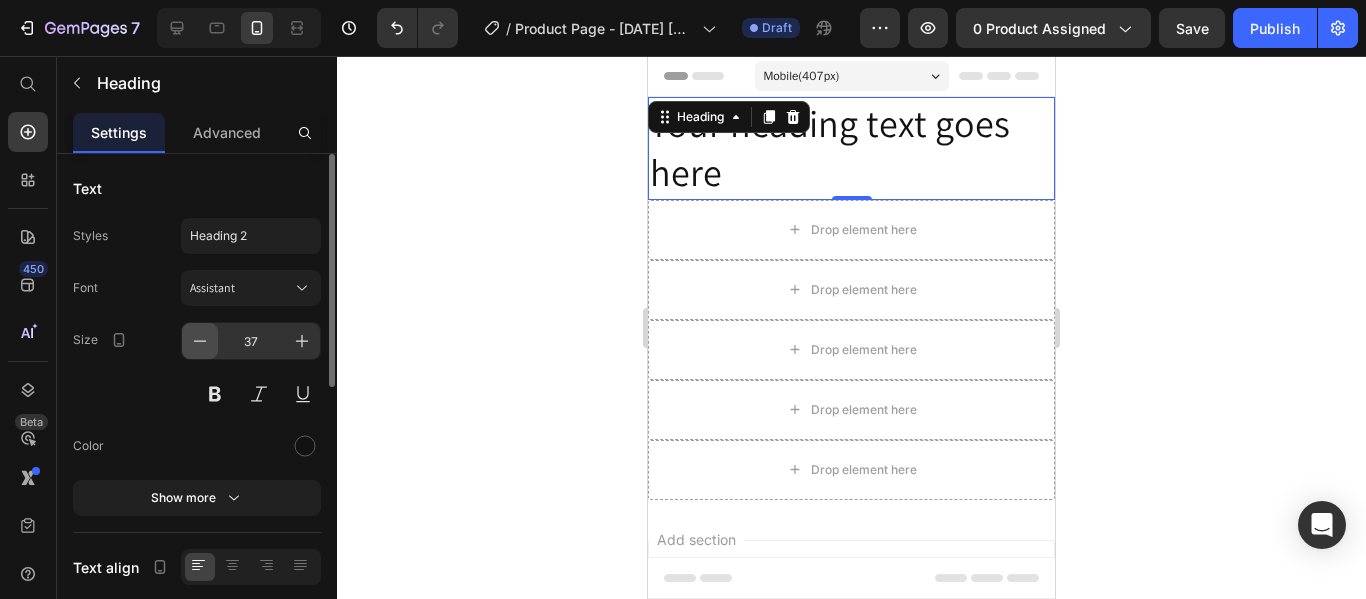 click 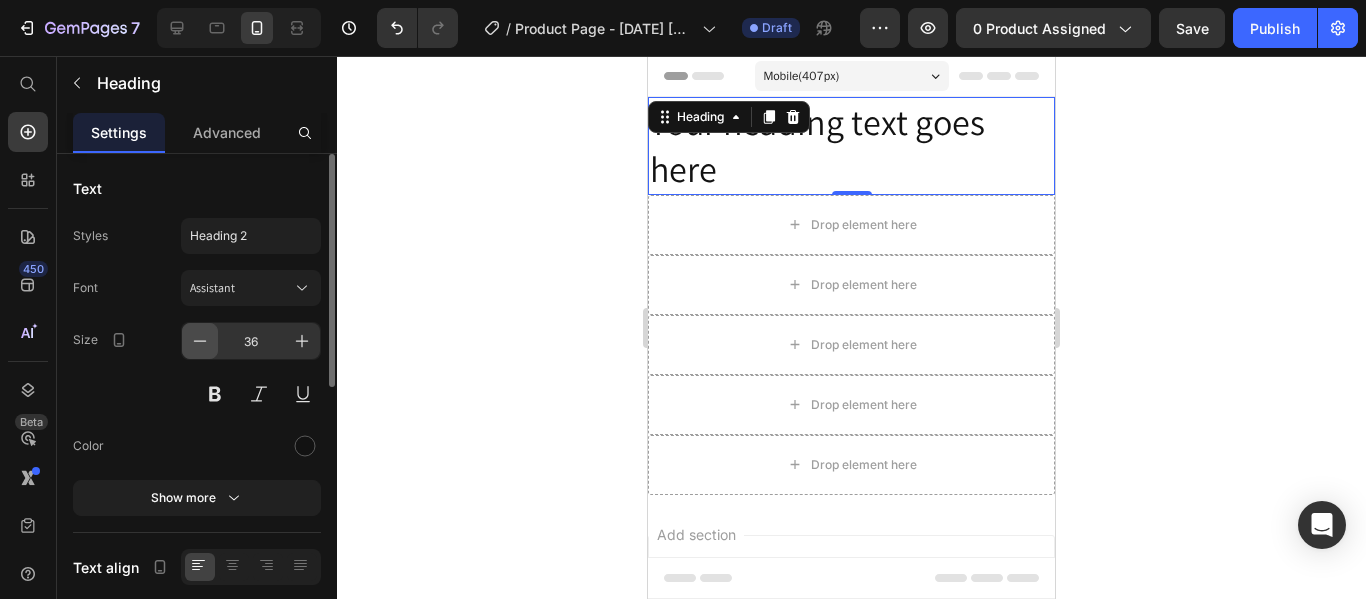 click 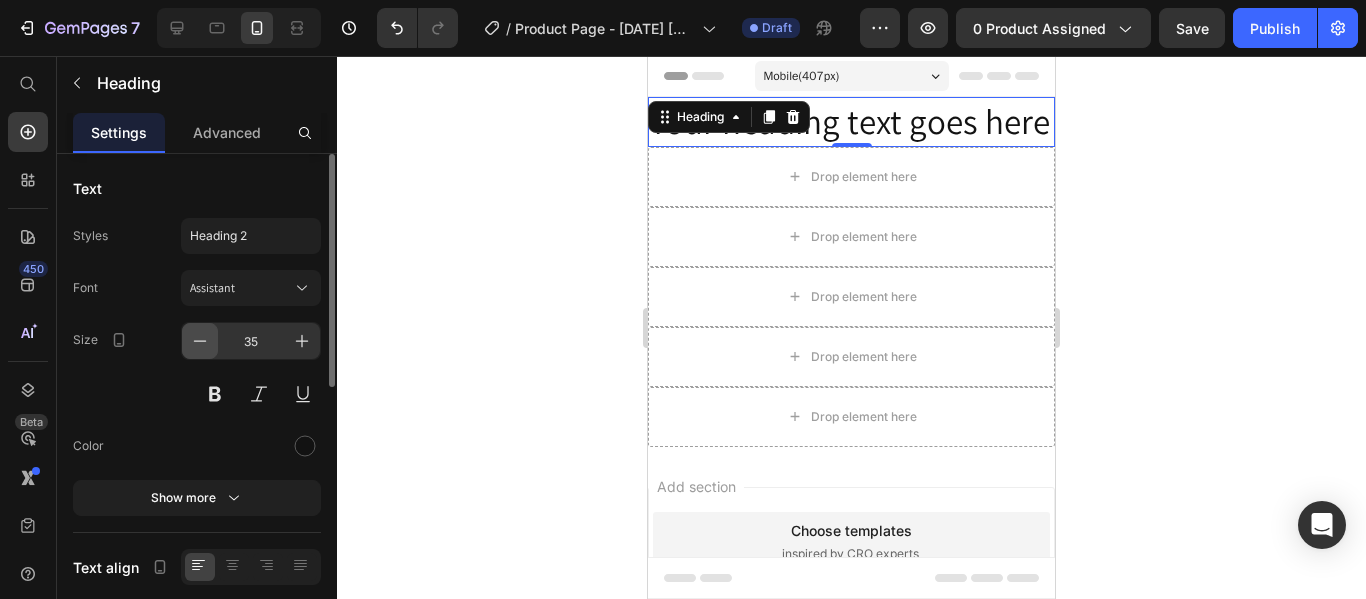 click 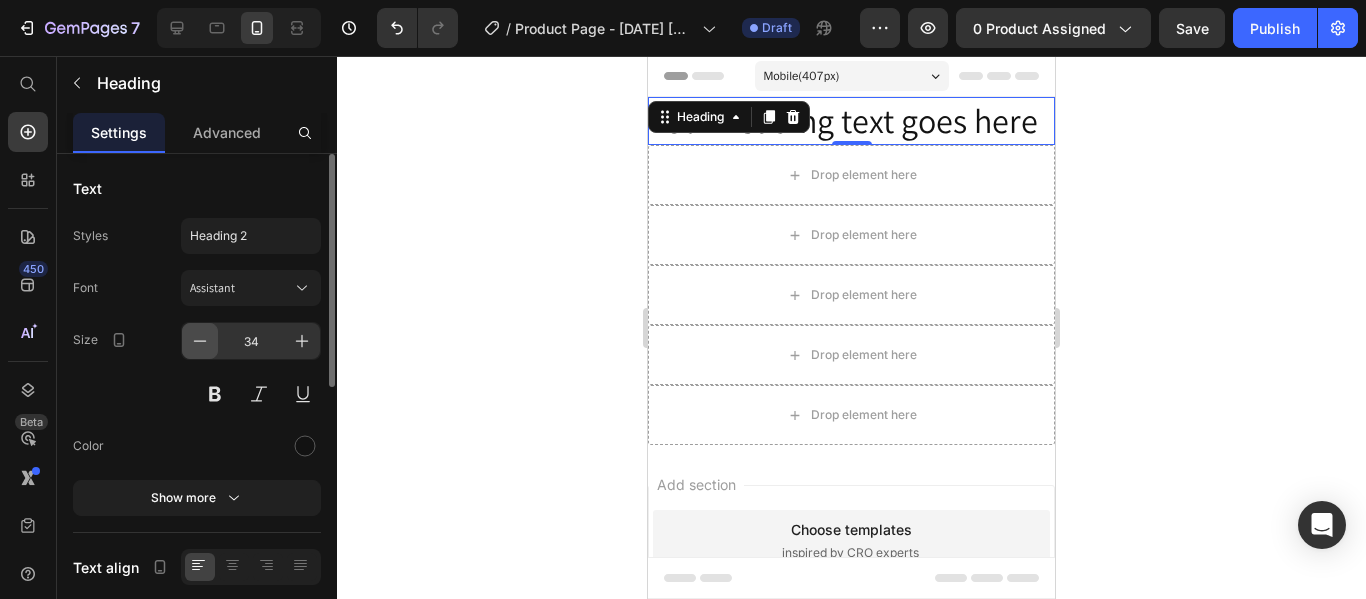 click 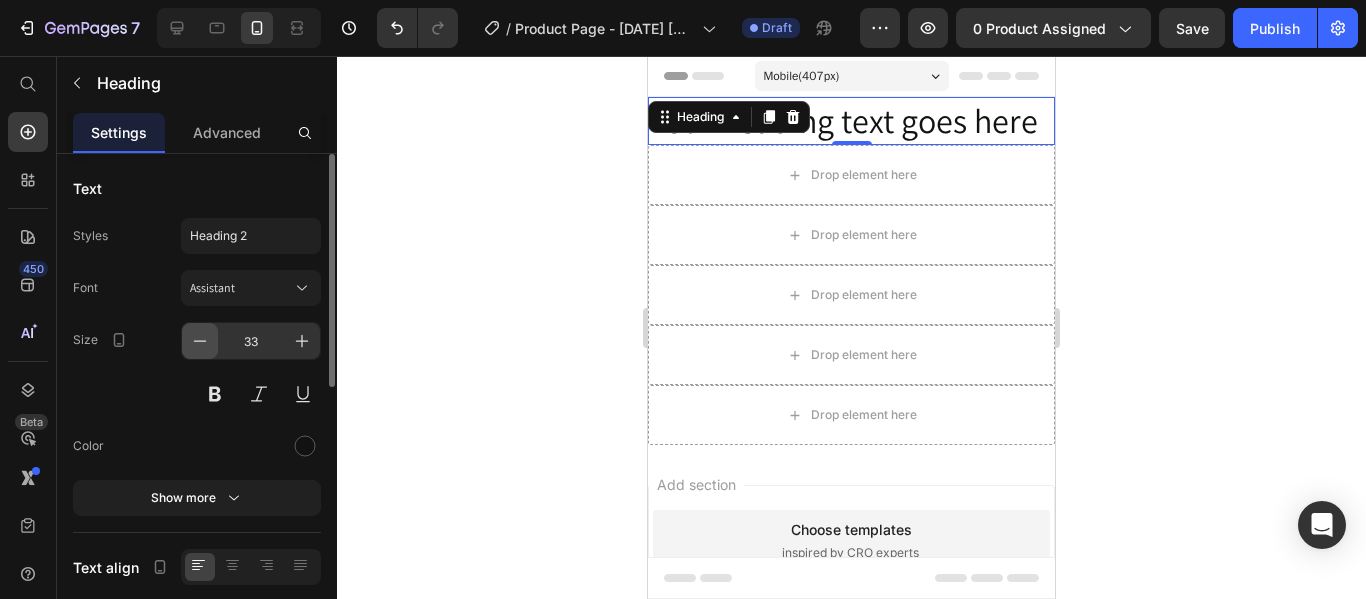 click 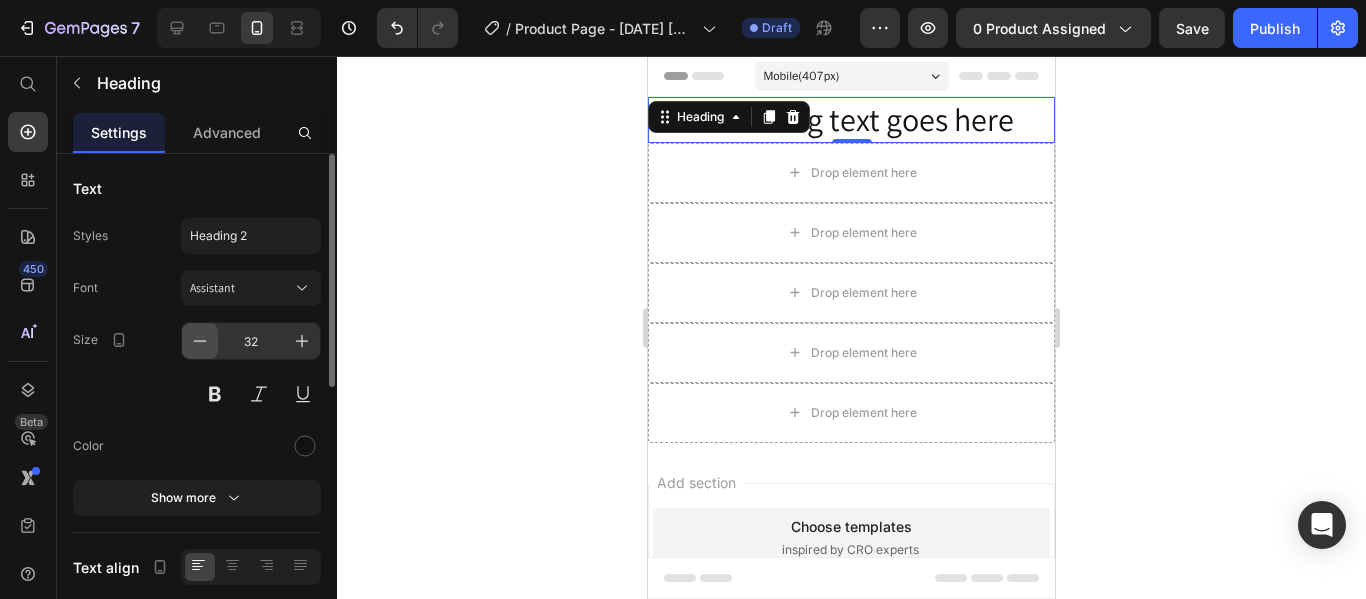 click 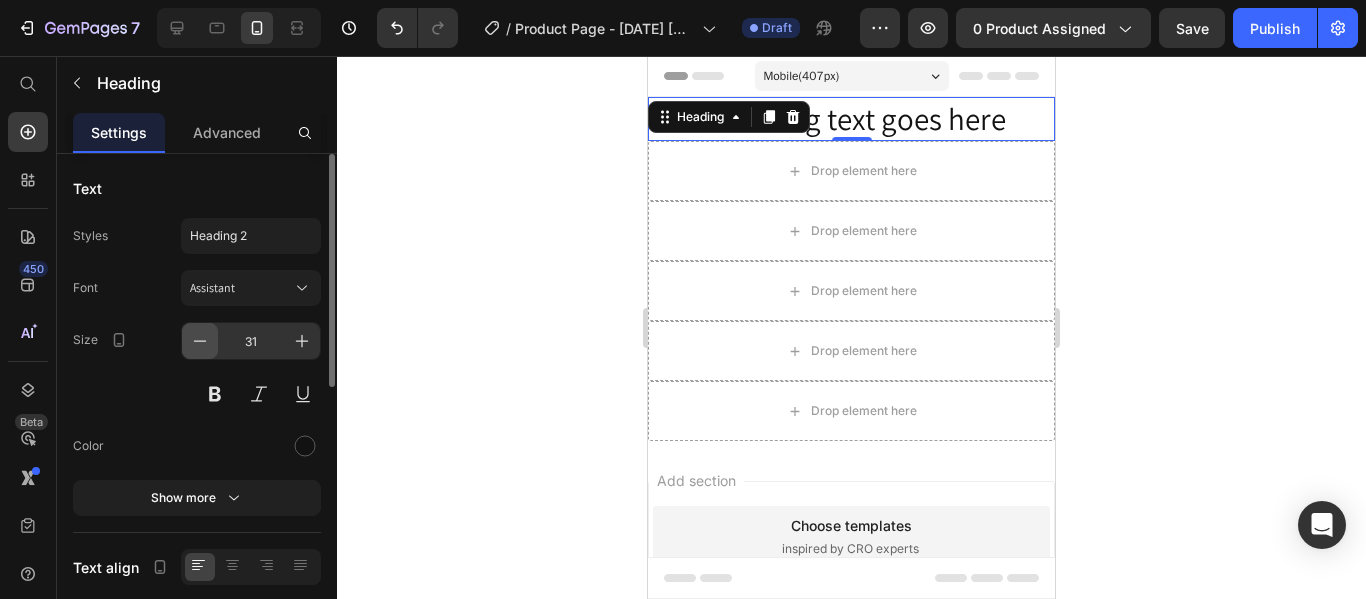 click 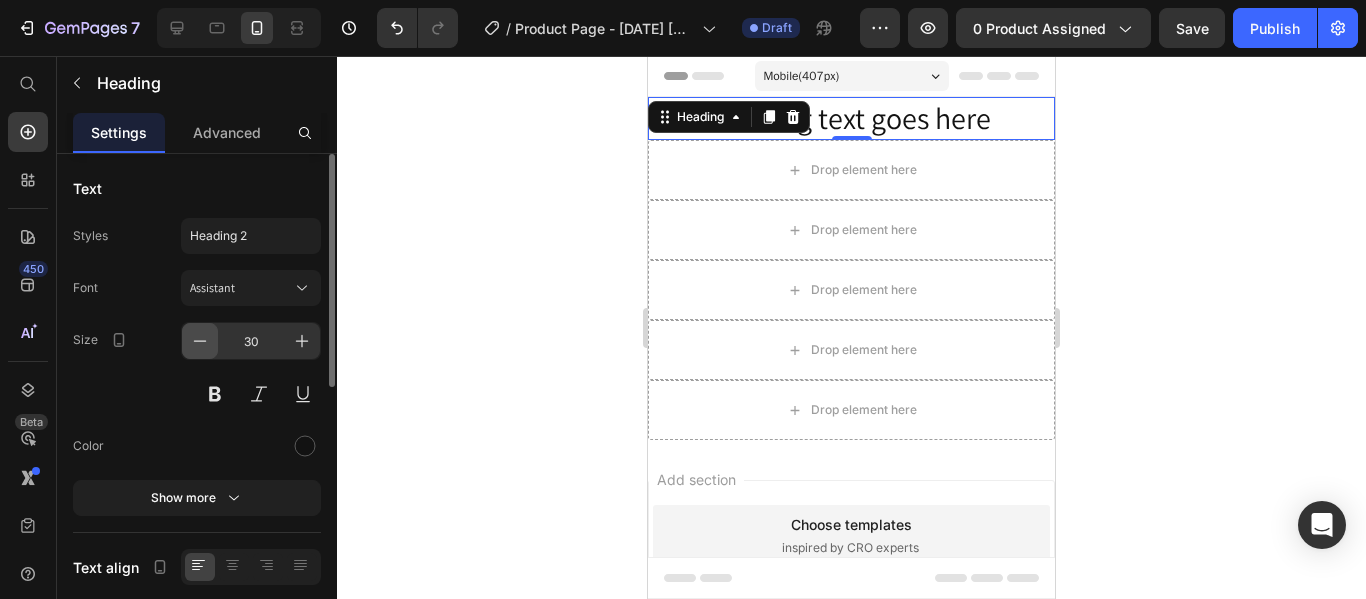 click 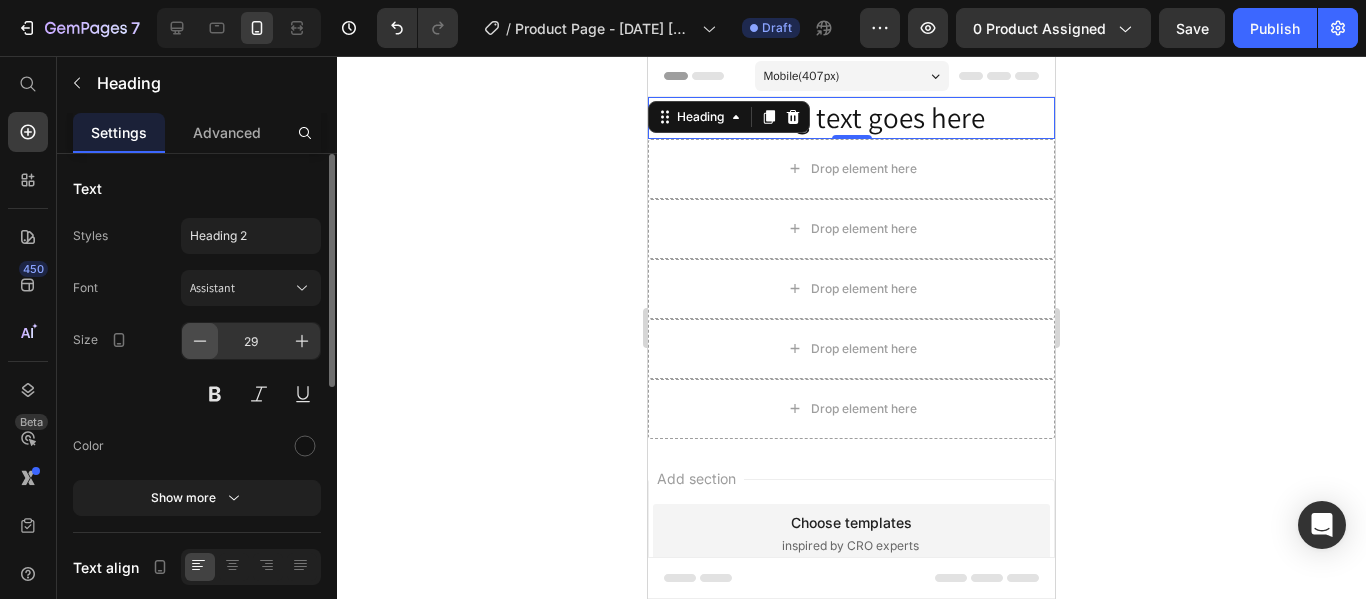click 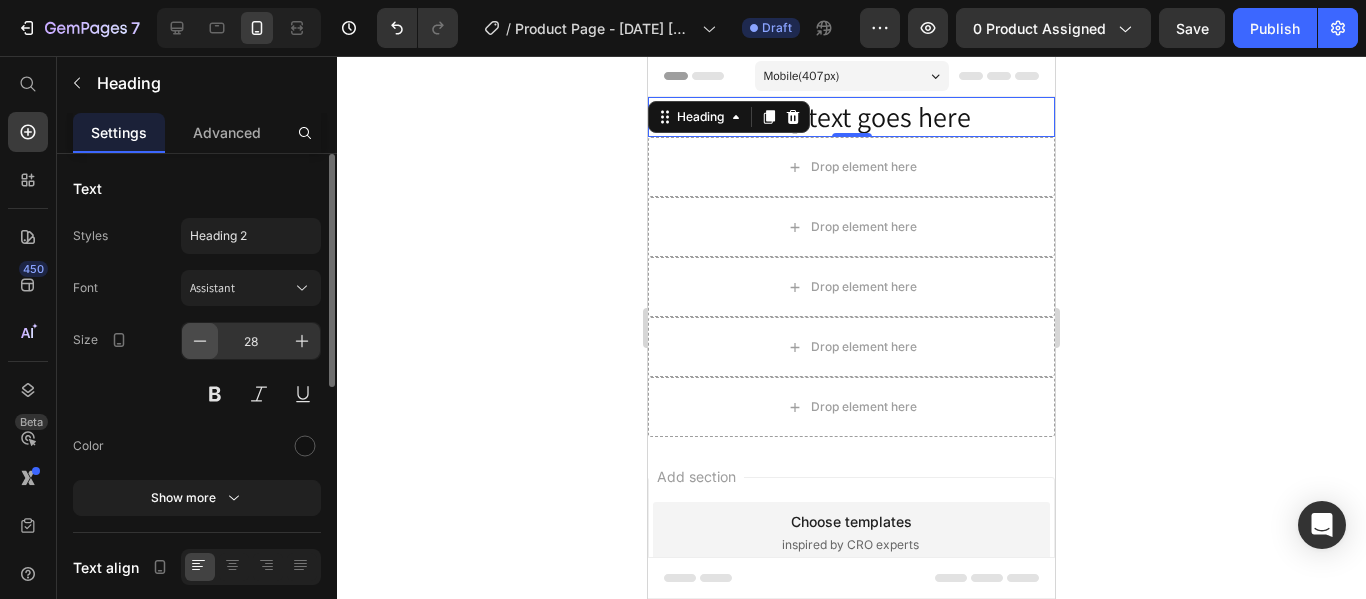 click 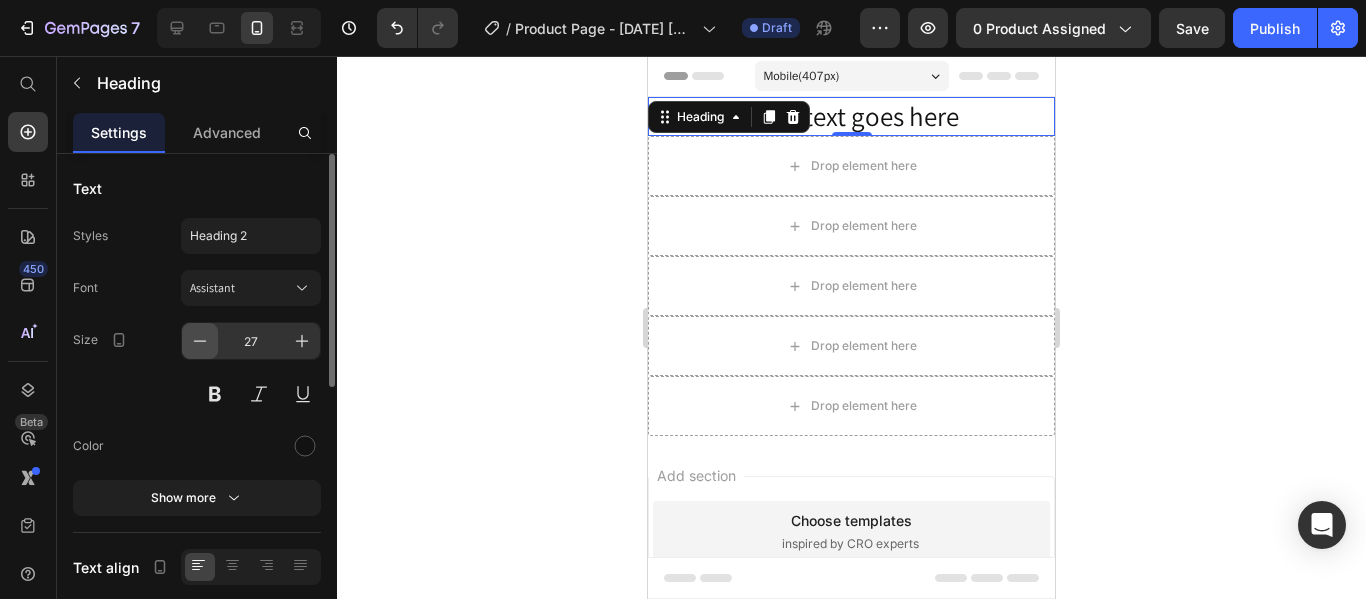 click 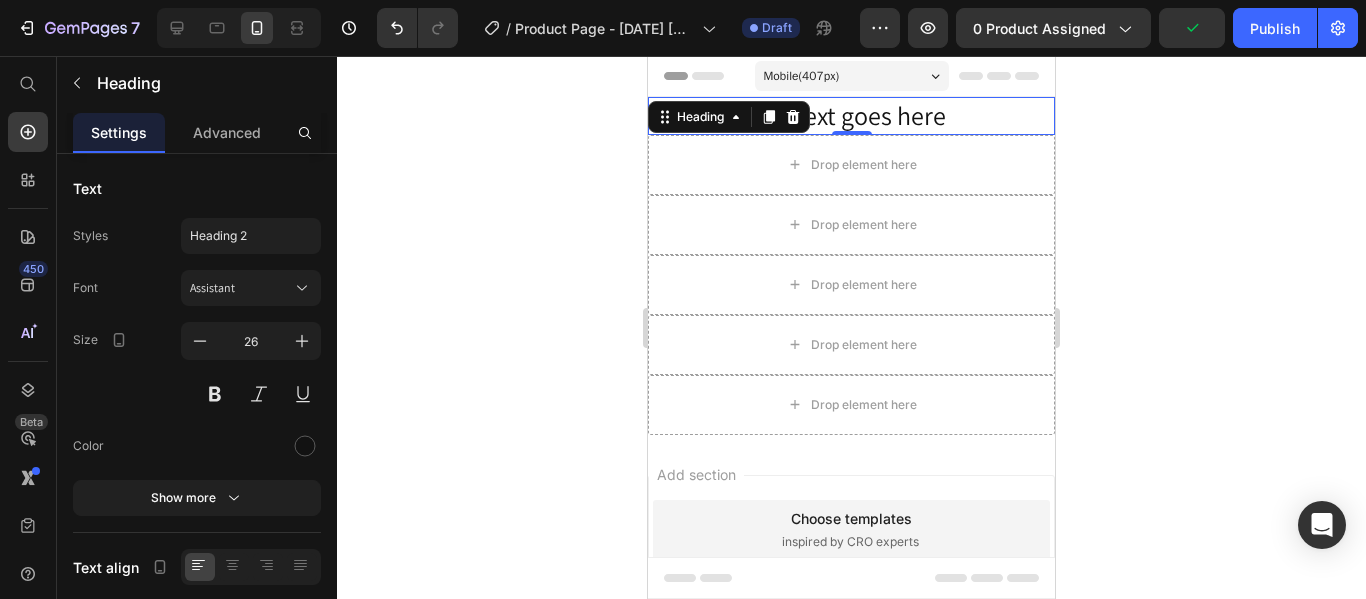 click 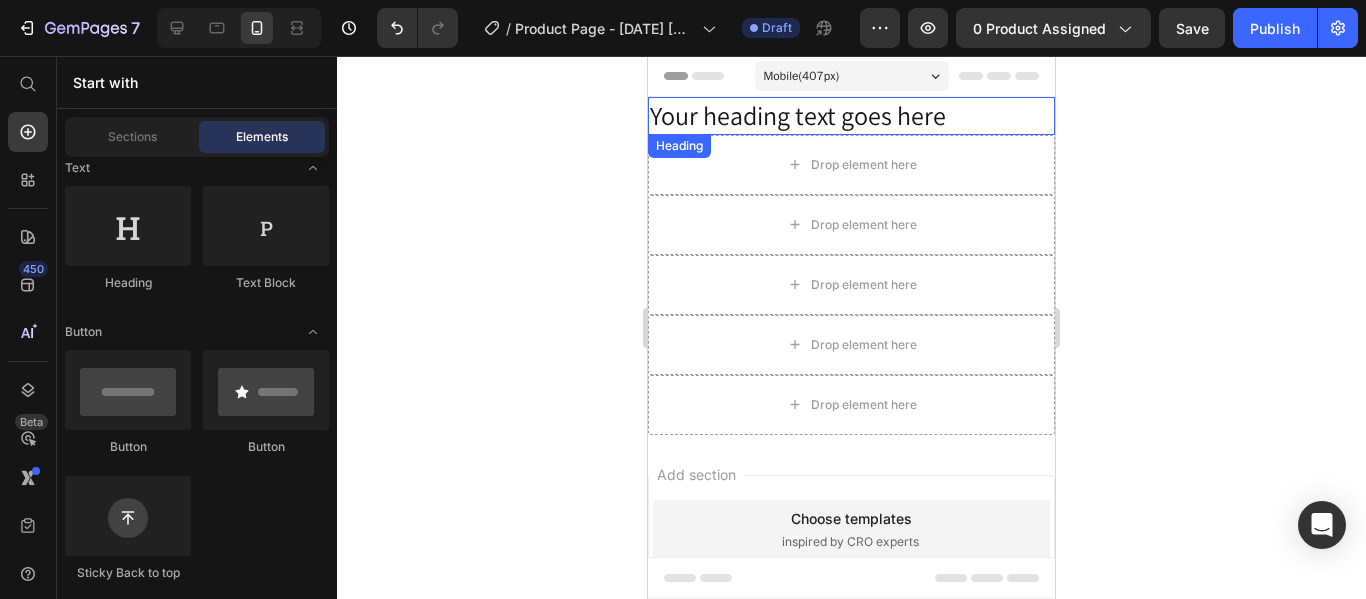 click on "Your heading text goes here" at bounding box center (851, 116) 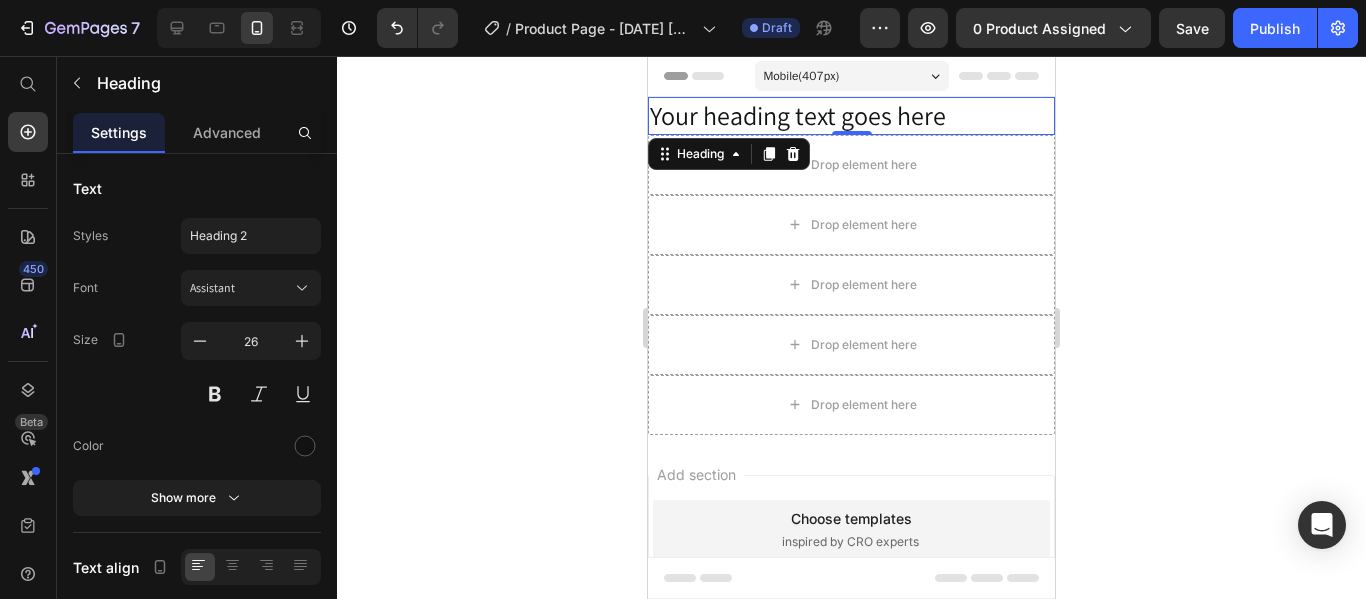 click on "Your heading text goes here" at bounding box center (851, 116) 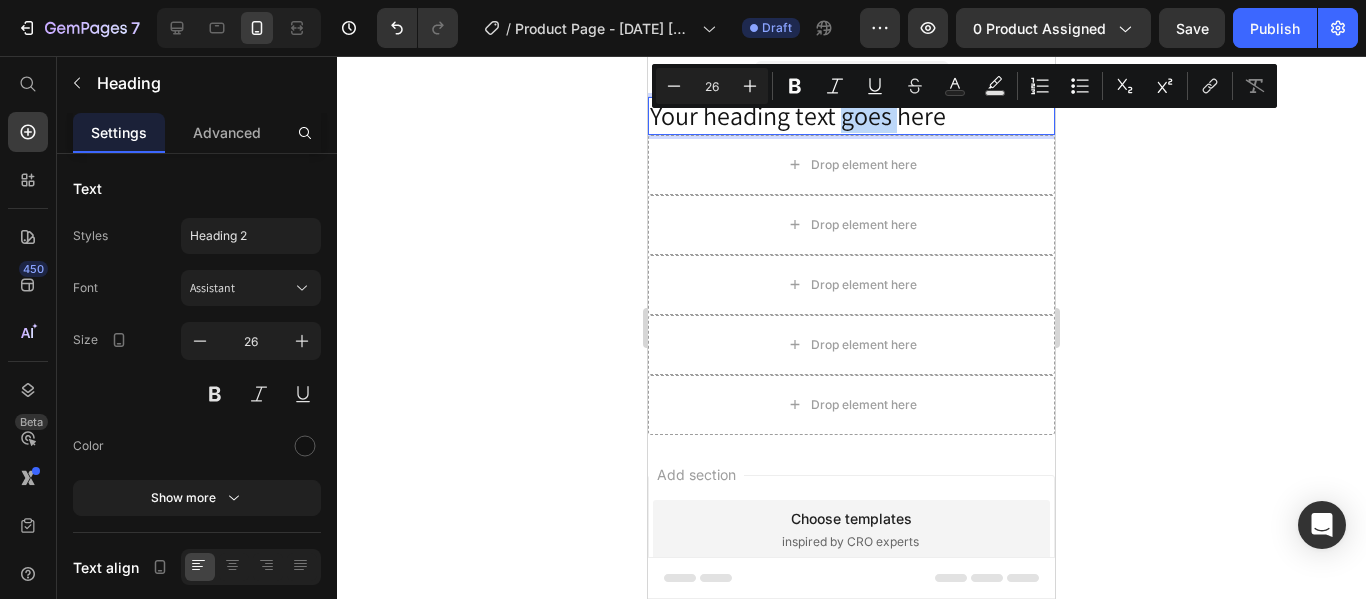 click on "Minus 26 Plus Bold Italic Underline       Strikethrough
Text Color
Text Background Color Numbered List Bulleted List Subscript Superscript       link Remove Format" at bounding box center (964, 86) 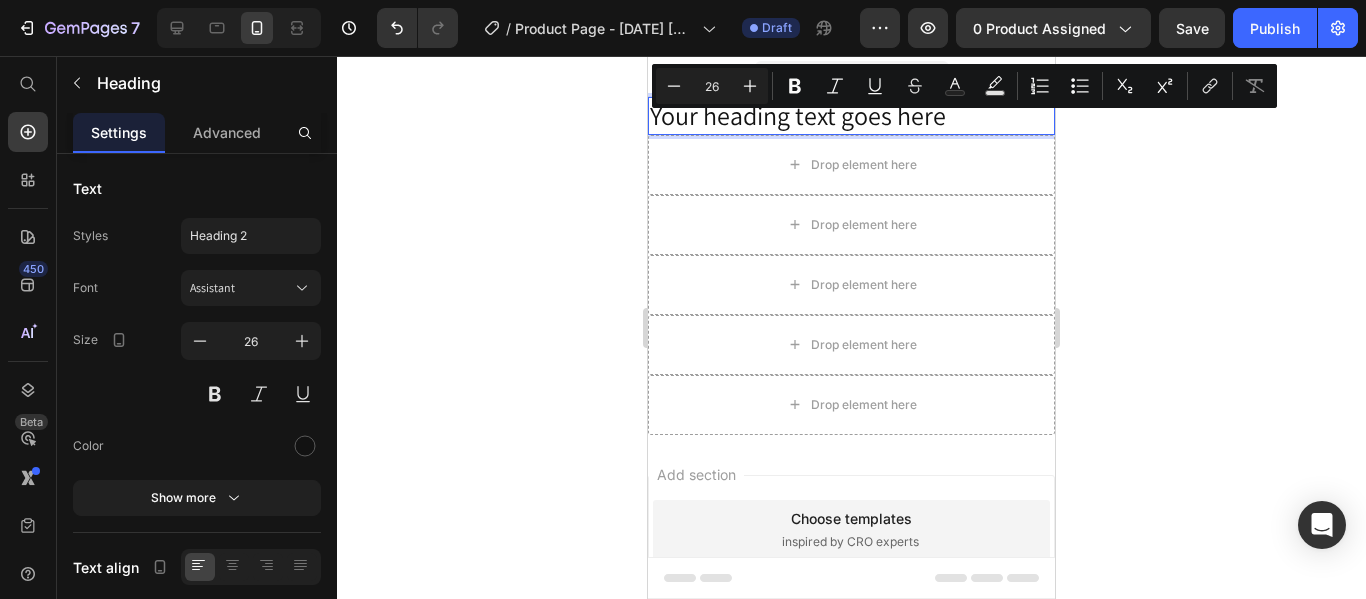 click on "Your heading text goes here" at bounding box center [851, 116] 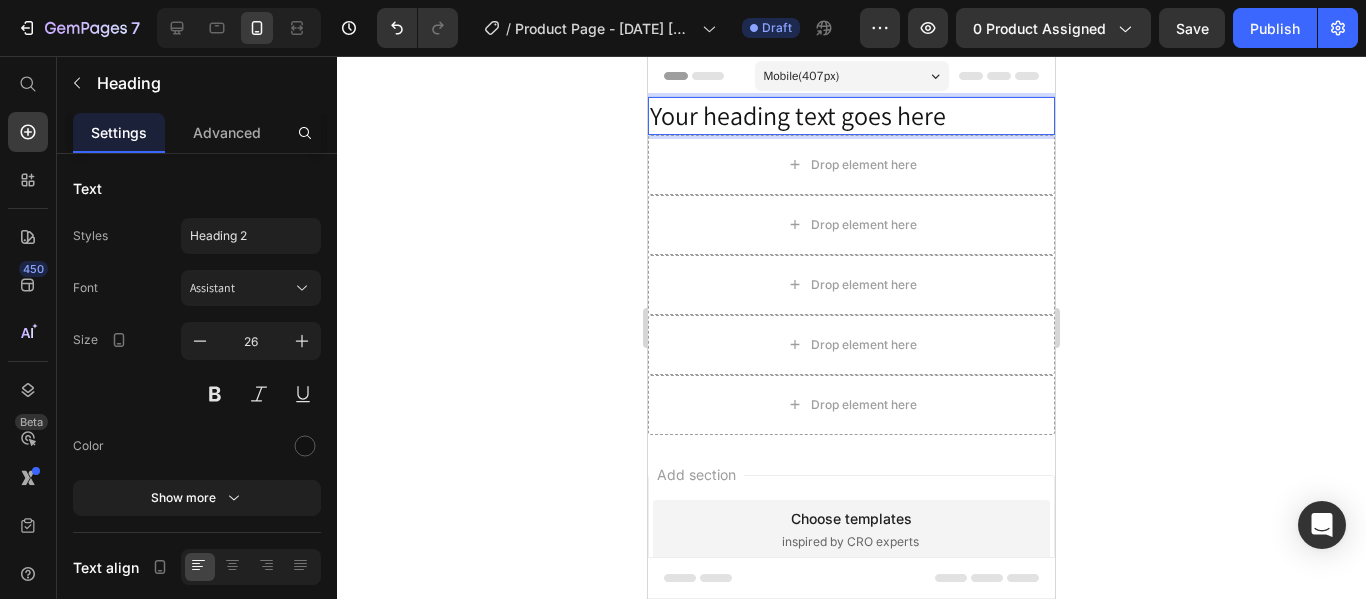 click on "Your heading text goes here" at bounding box center (851, 116) 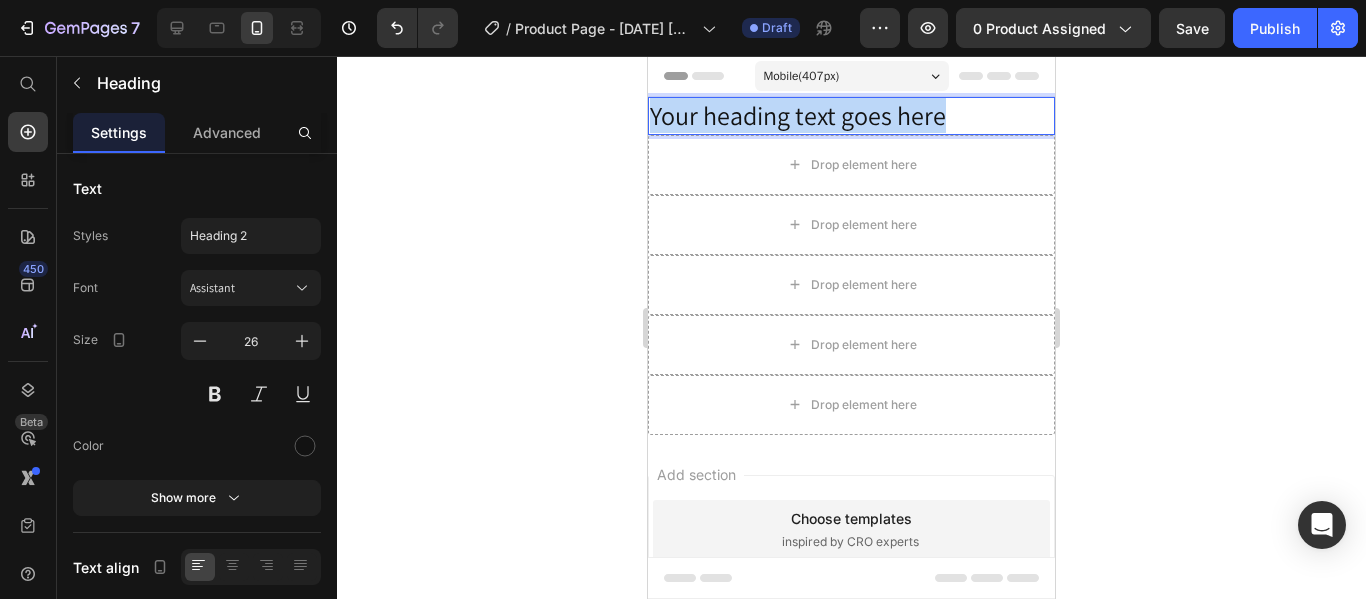 click on "Your heading text goes here" at bounding box center [851, 116] 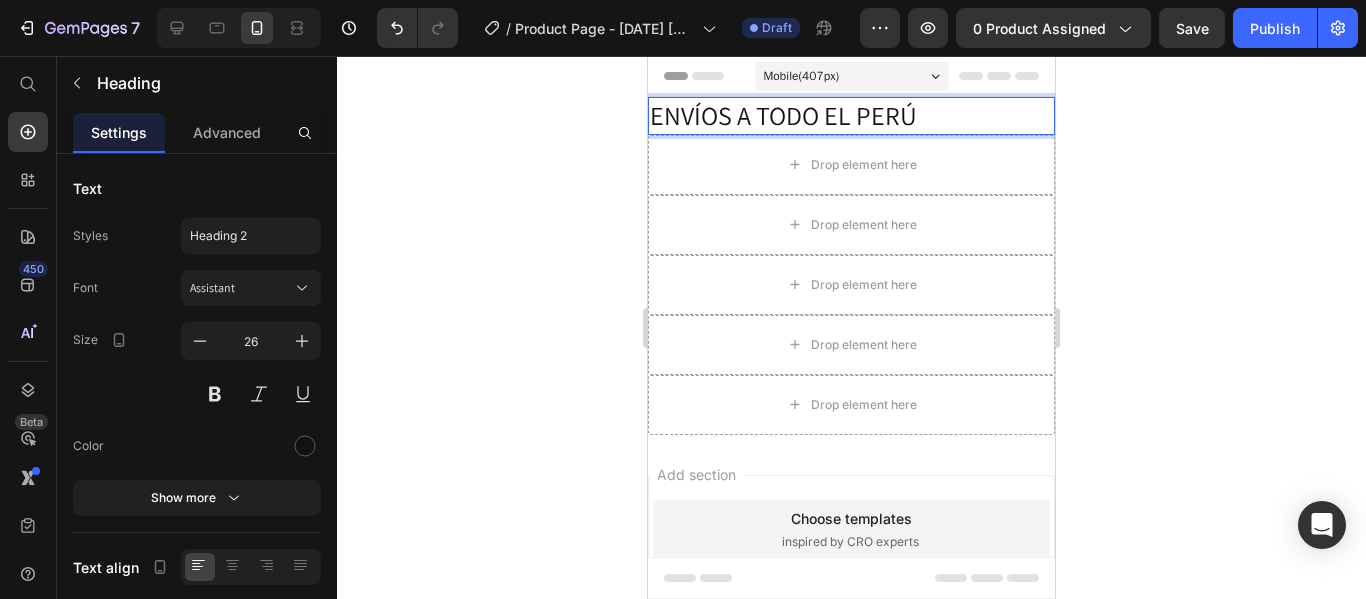 click on "ENVÍOS A TODO EL PERÚ" at bounding box center (851, 116) 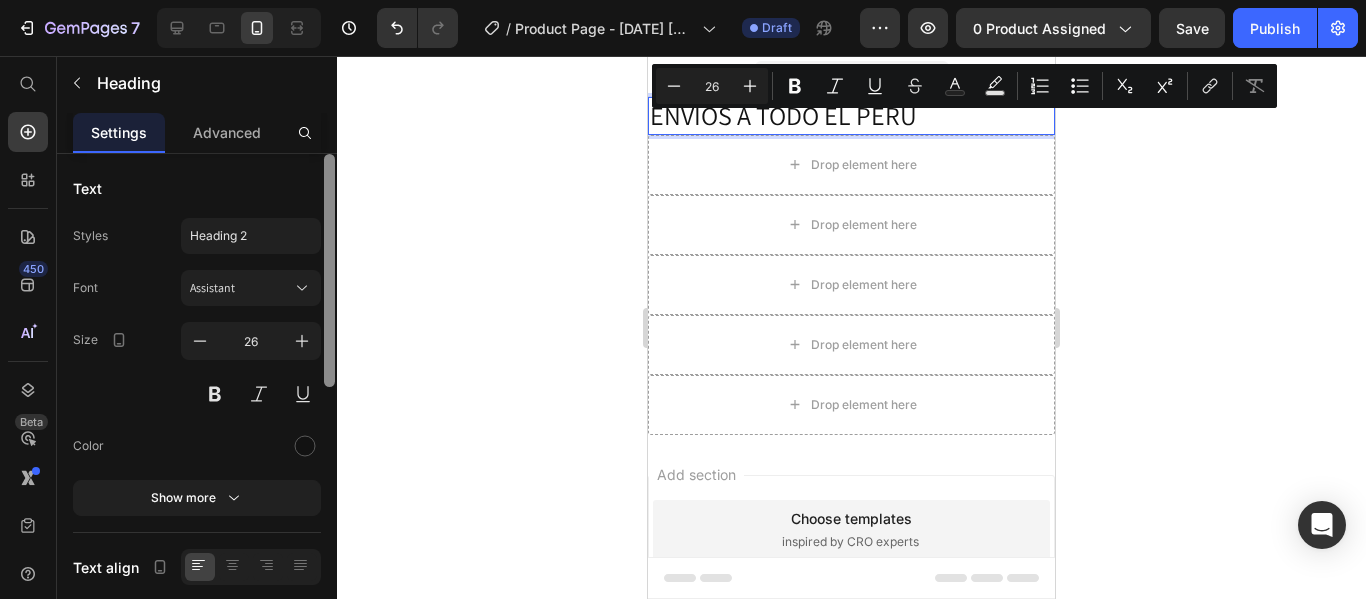 scroll, scrollTop: 502, scrollLeft: 0, axis: vertical 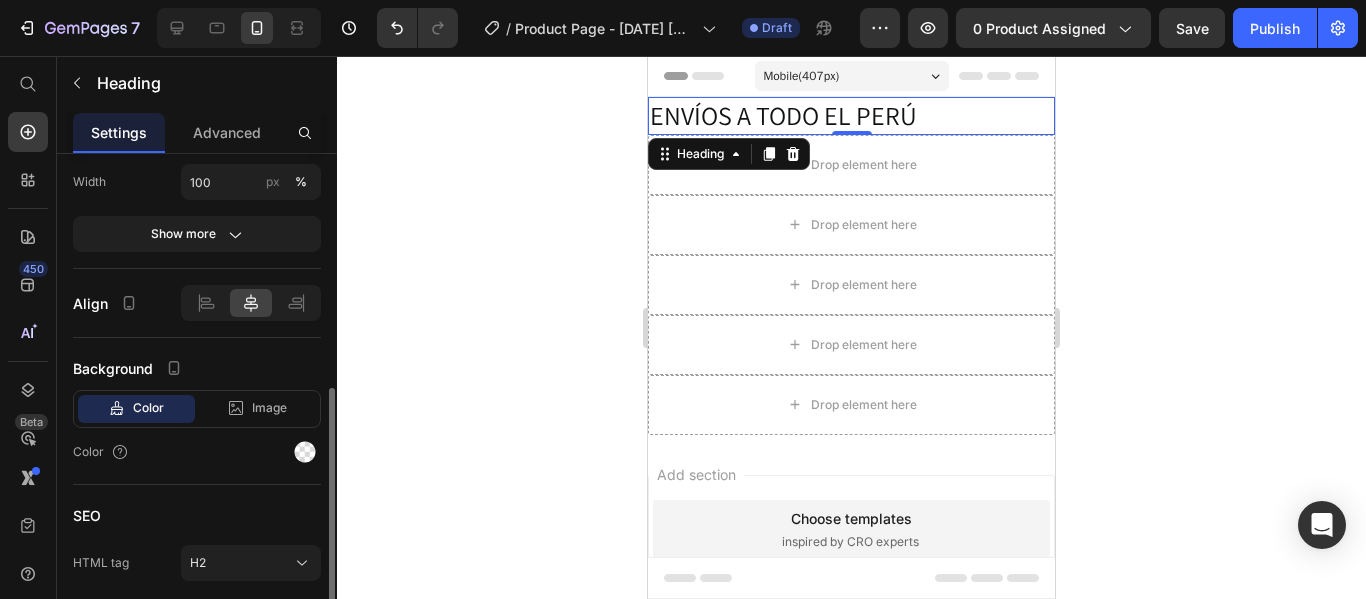 drag, startPoint x: 323, startPoint y: 304, endPoint x: 340, endPoint y: 422, distance: 119.218285 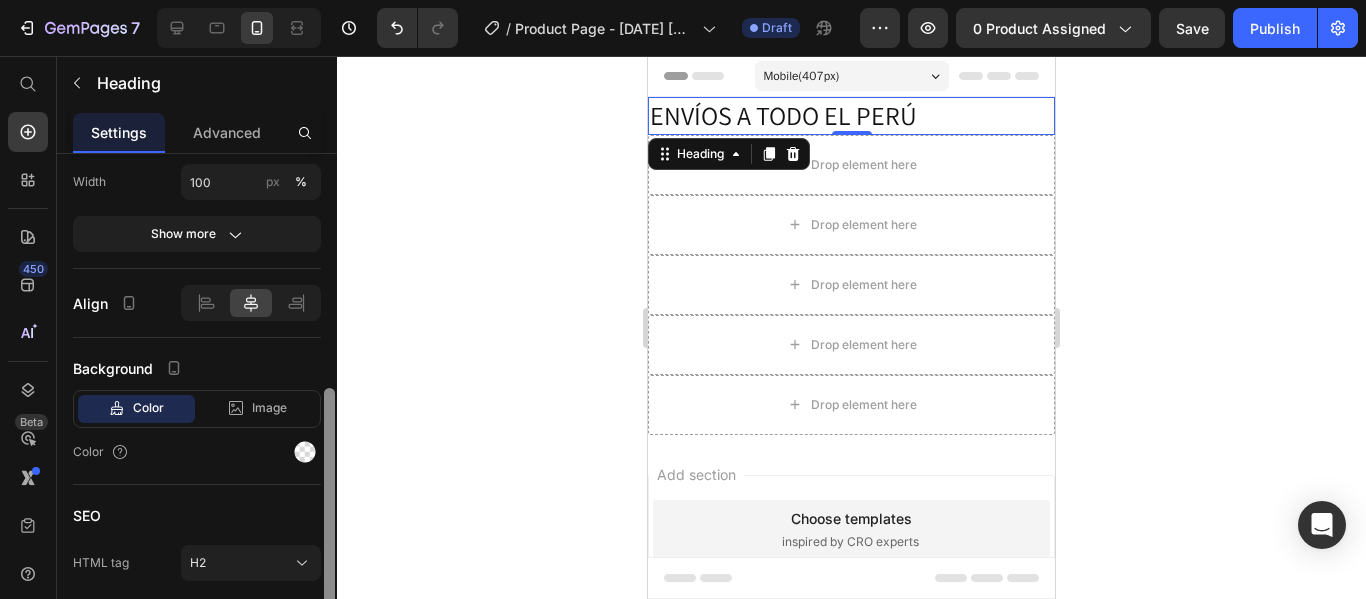 scroll, scrollTop: 575, scrollLeft: 0, axis: vertical 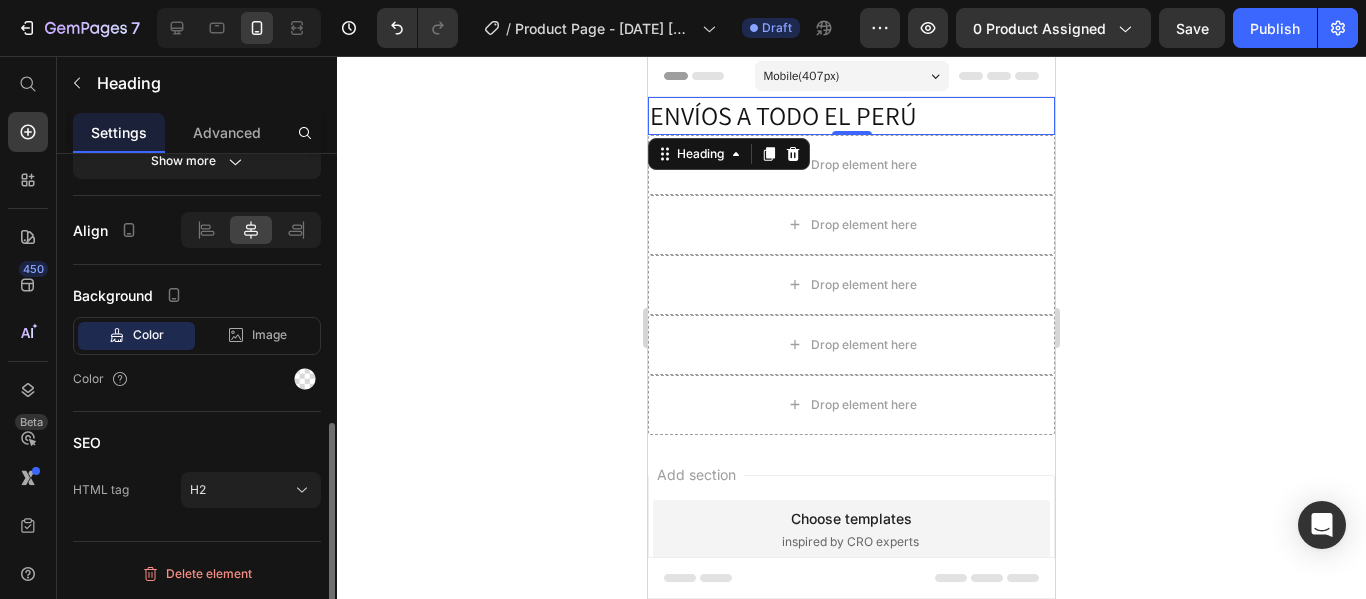 drag, startPoint x: 322, startPoint y: 410, endPoint x: 337, endPoint y: 346, distance: 65.734314 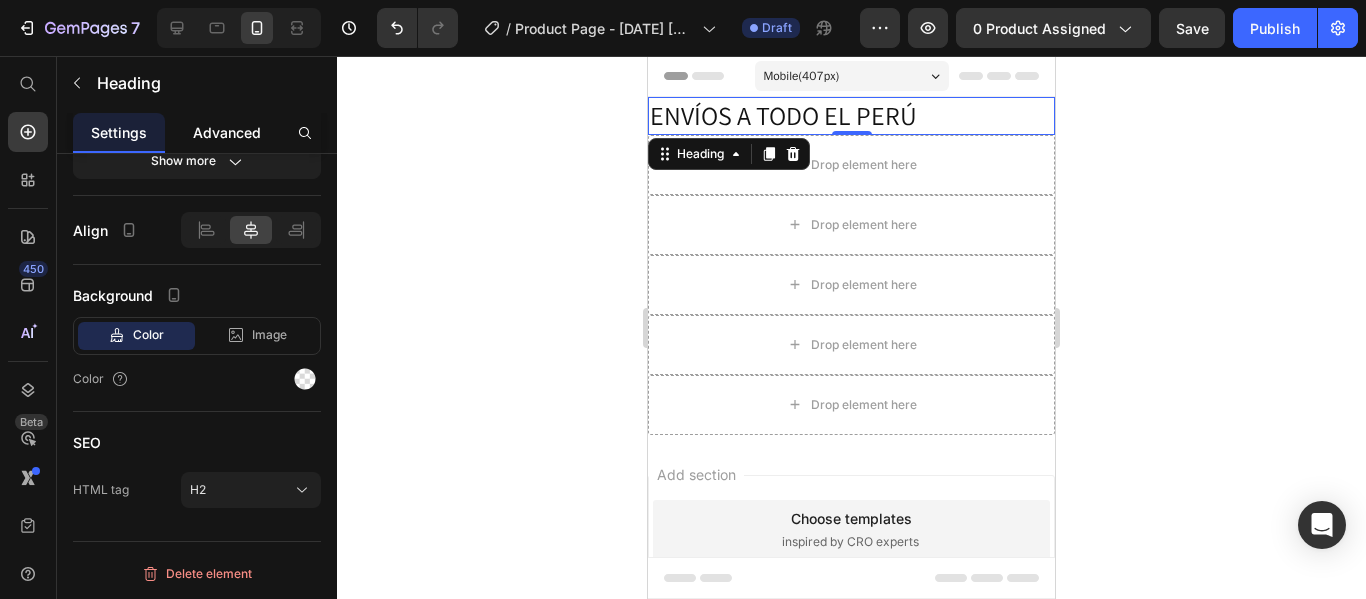click on "Advanced" 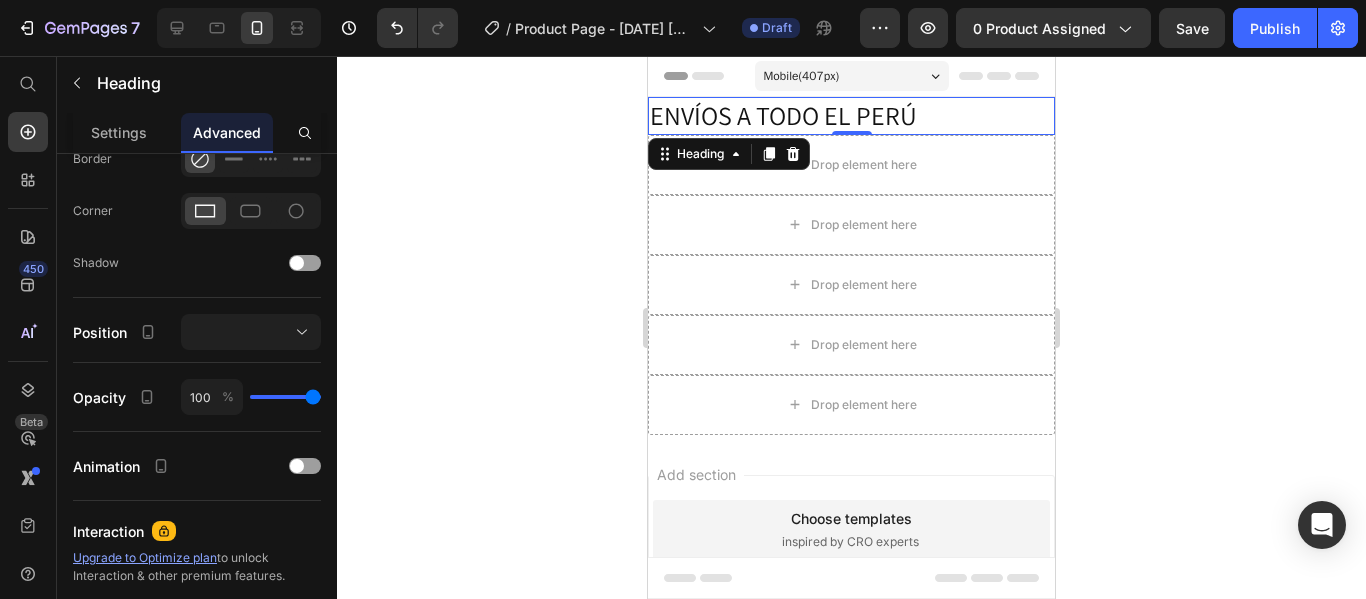 scroll, scrollTop: 0, scrollLeft: 0, axis: both 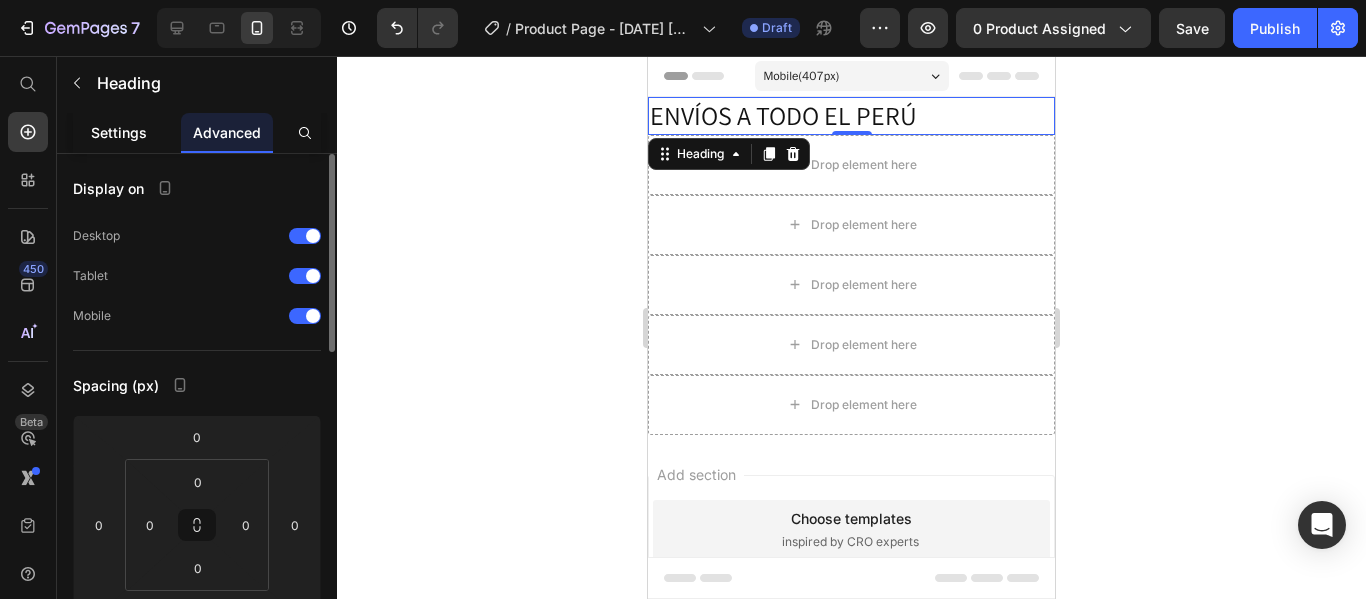 click on "Settings" at bounding box center [119, 132] 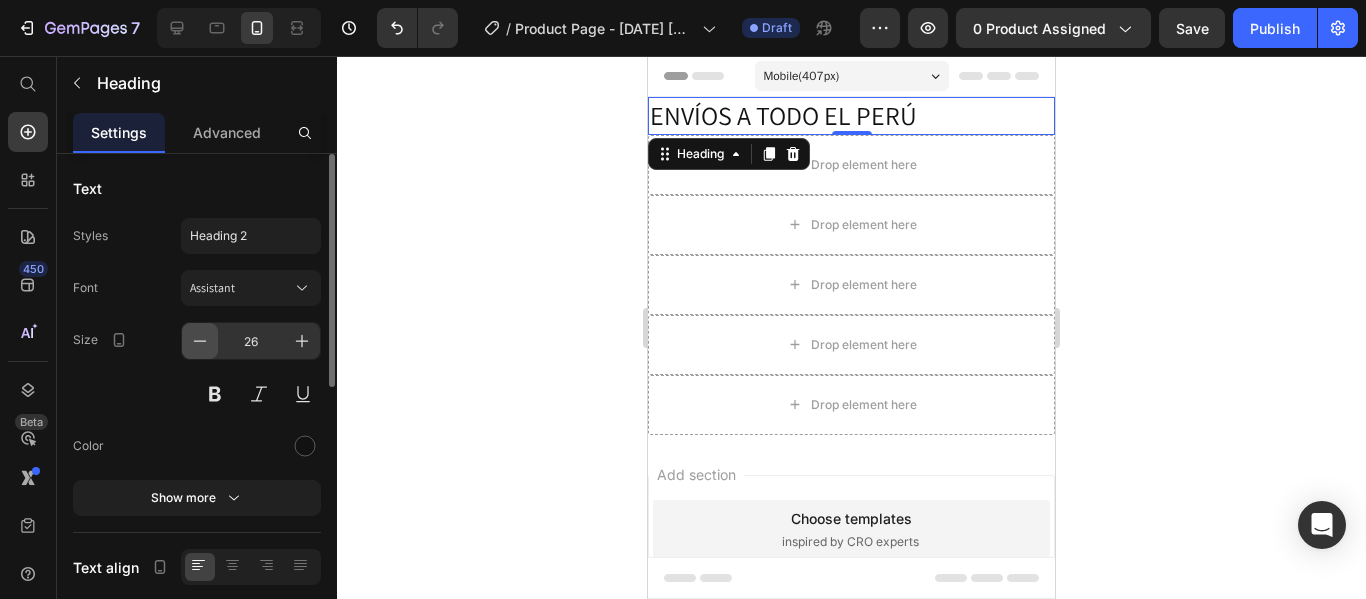 click 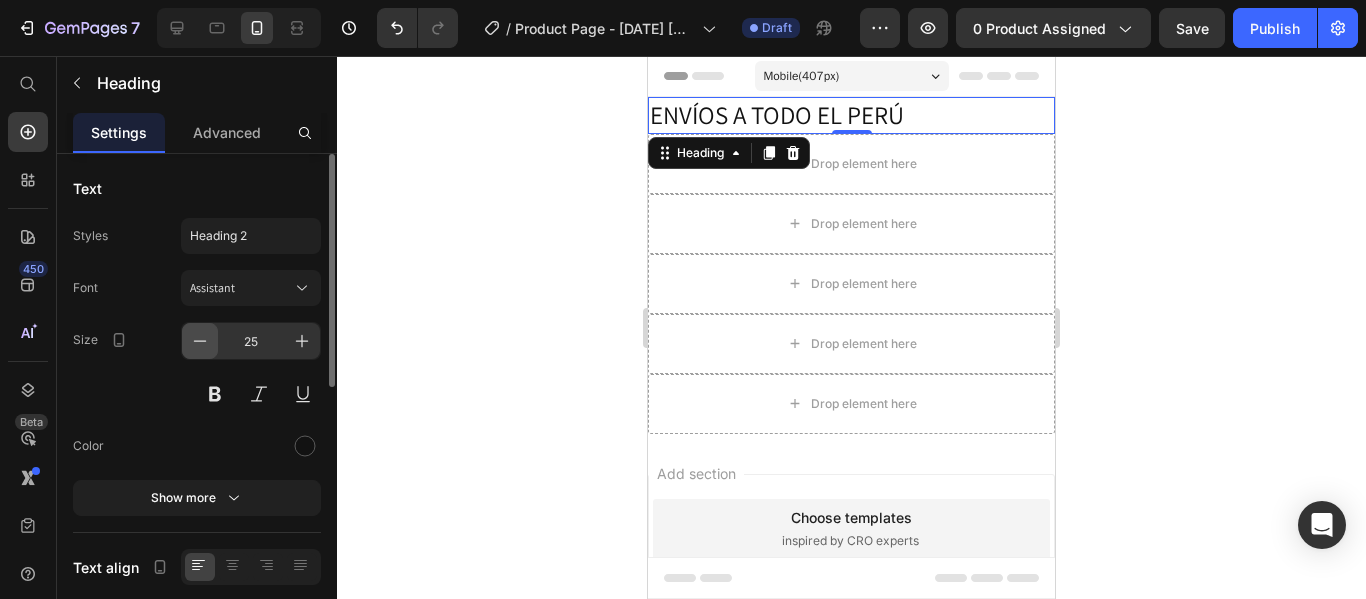 click 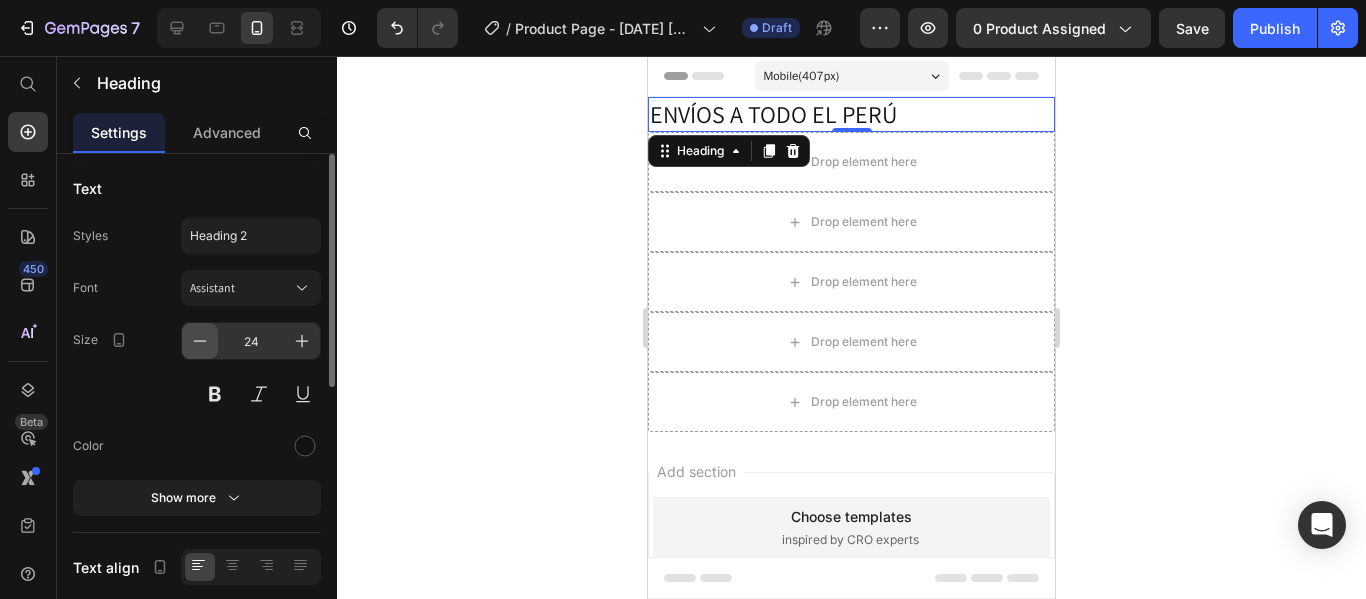 click 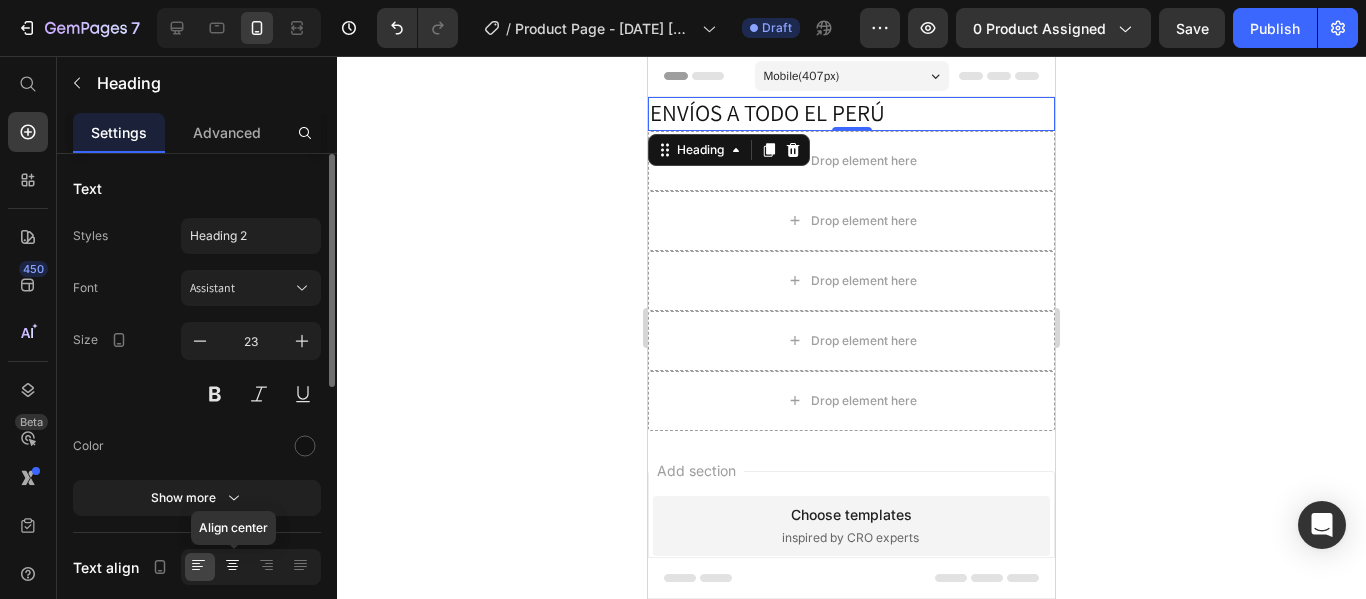 click 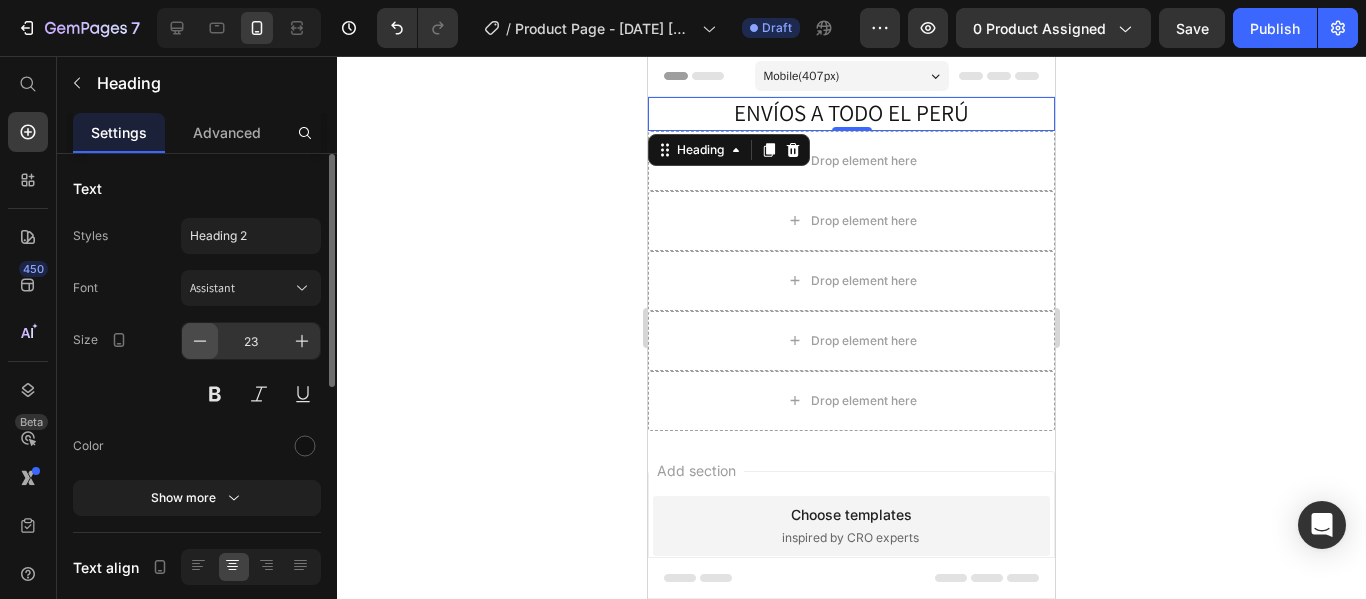 click 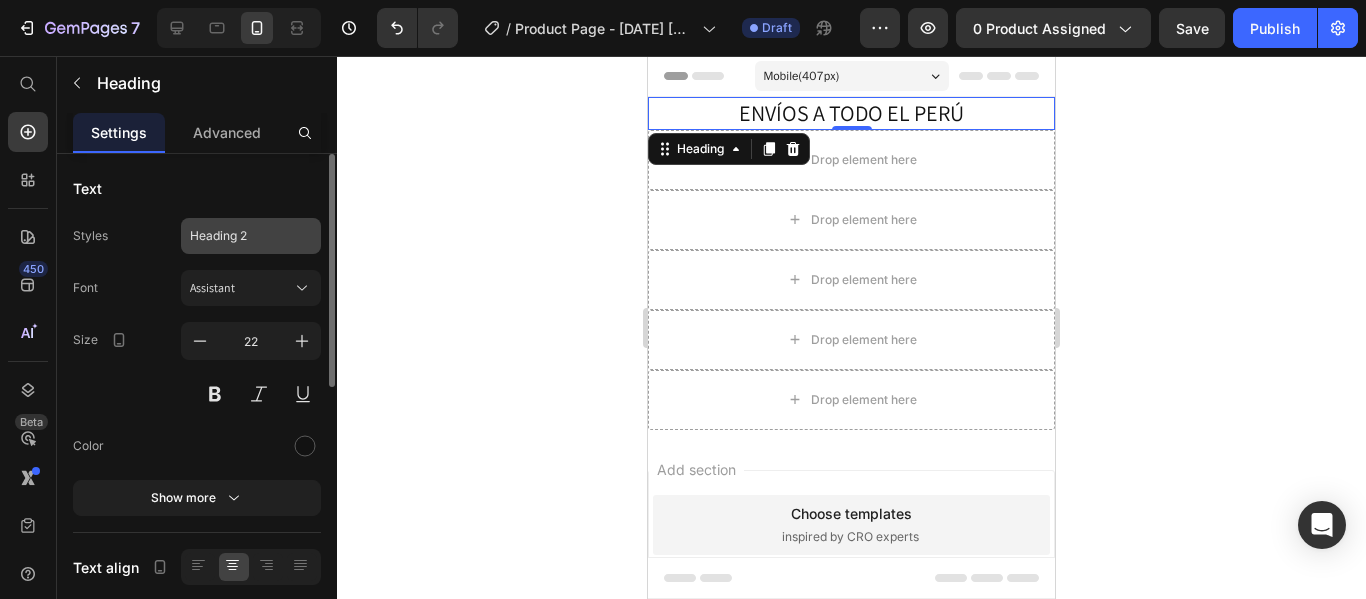 click on "Heading 2" at bounding box center [239, 236] 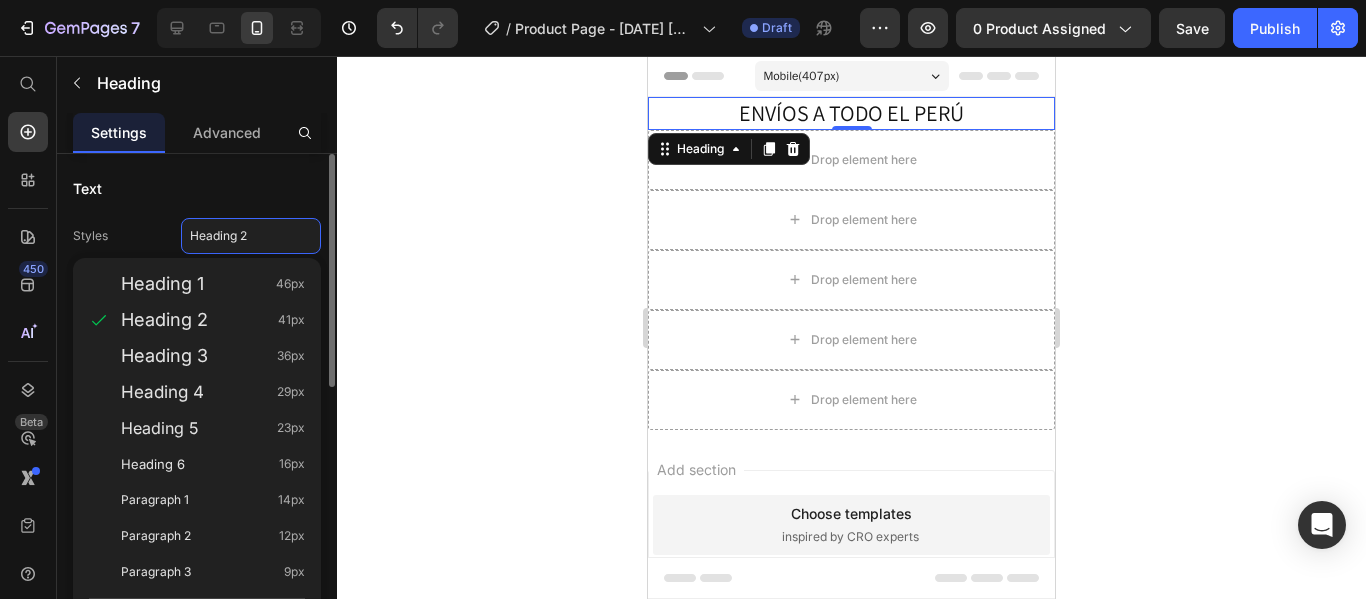 click on "Text" at bounding box center [197, 188] 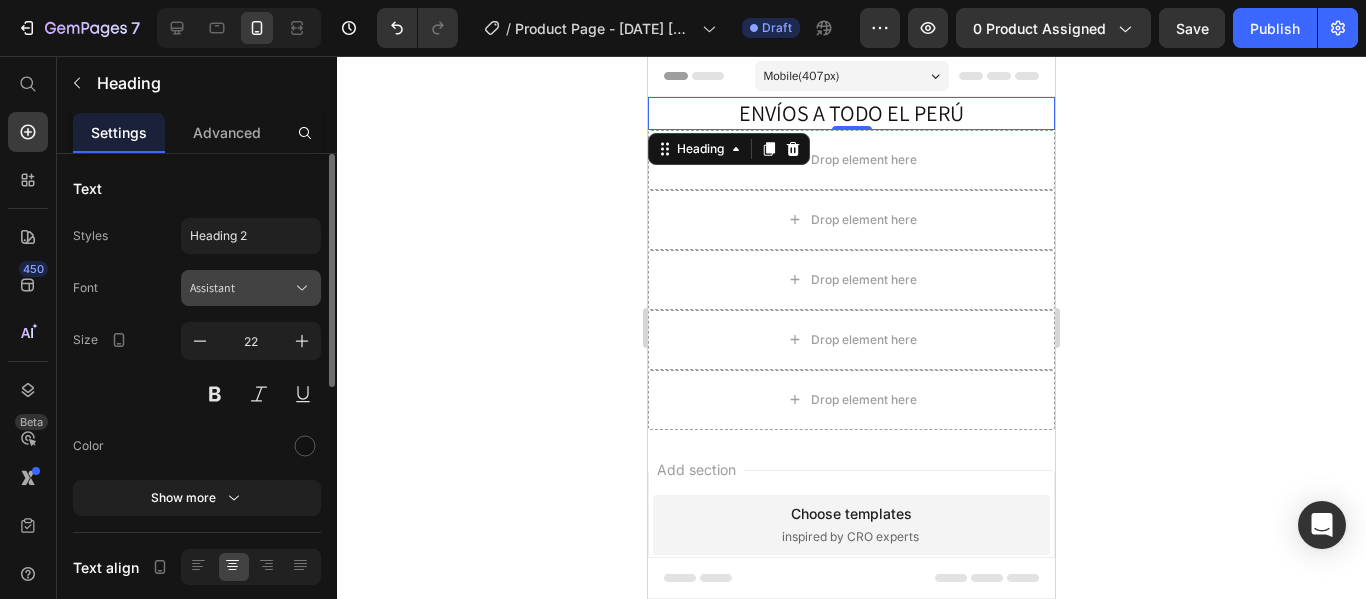 click on "Assistant" at bounding box center [241, 288] 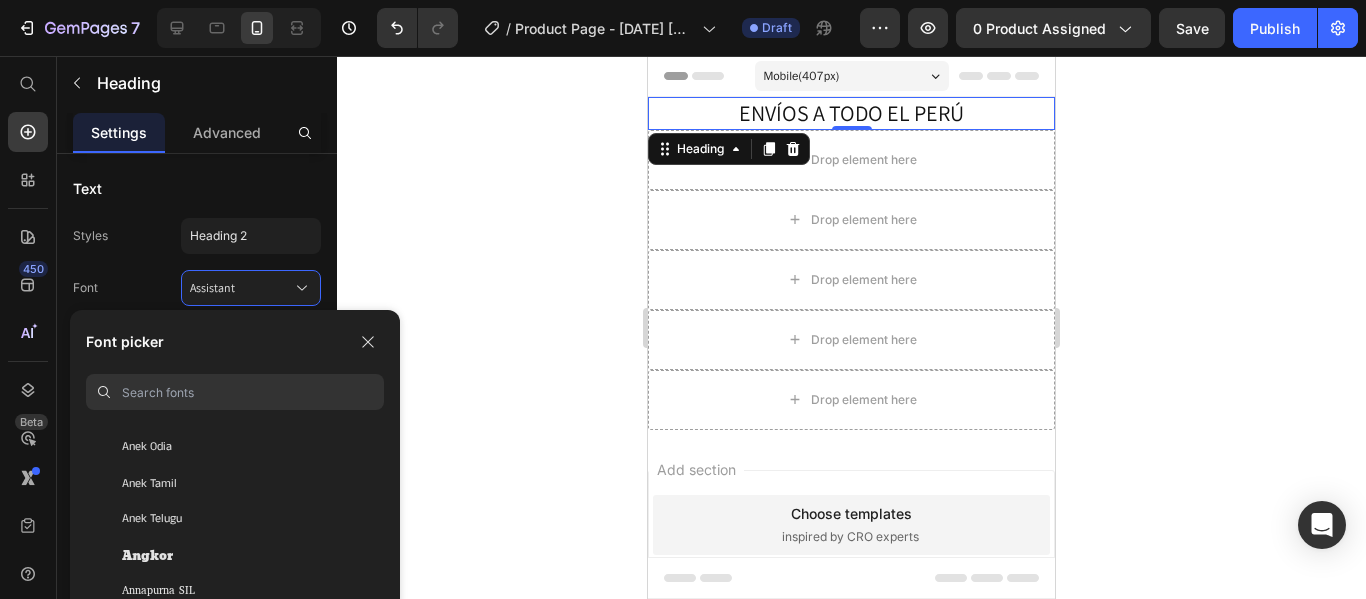scroll, scrollTop: 3094, scrollLeft: 0, axis: vertical 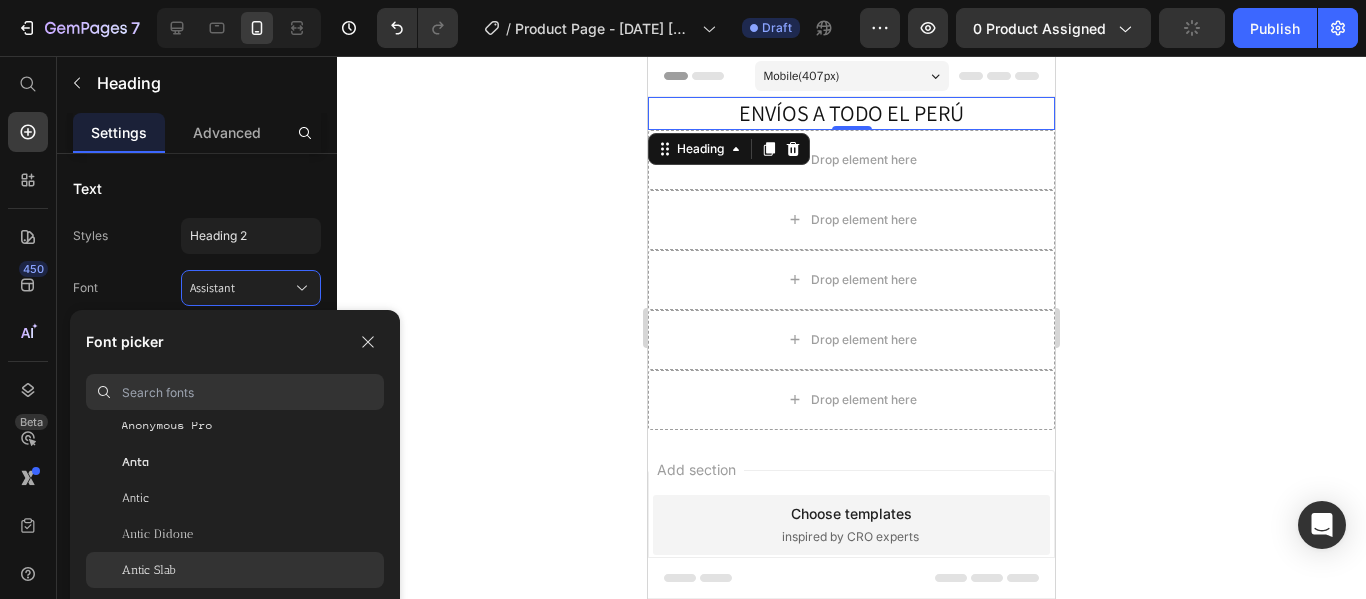 click on "Antic Slab" 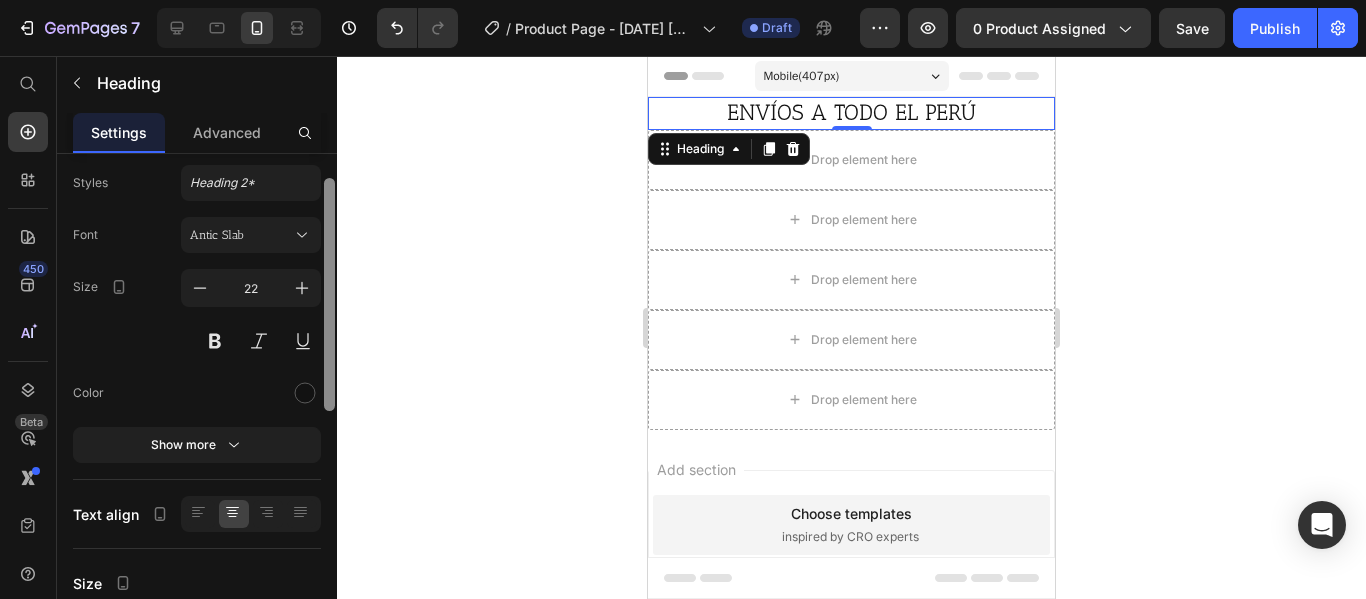 scroll, scrollTop: 60, scrollLeft: 0, axis: vertical 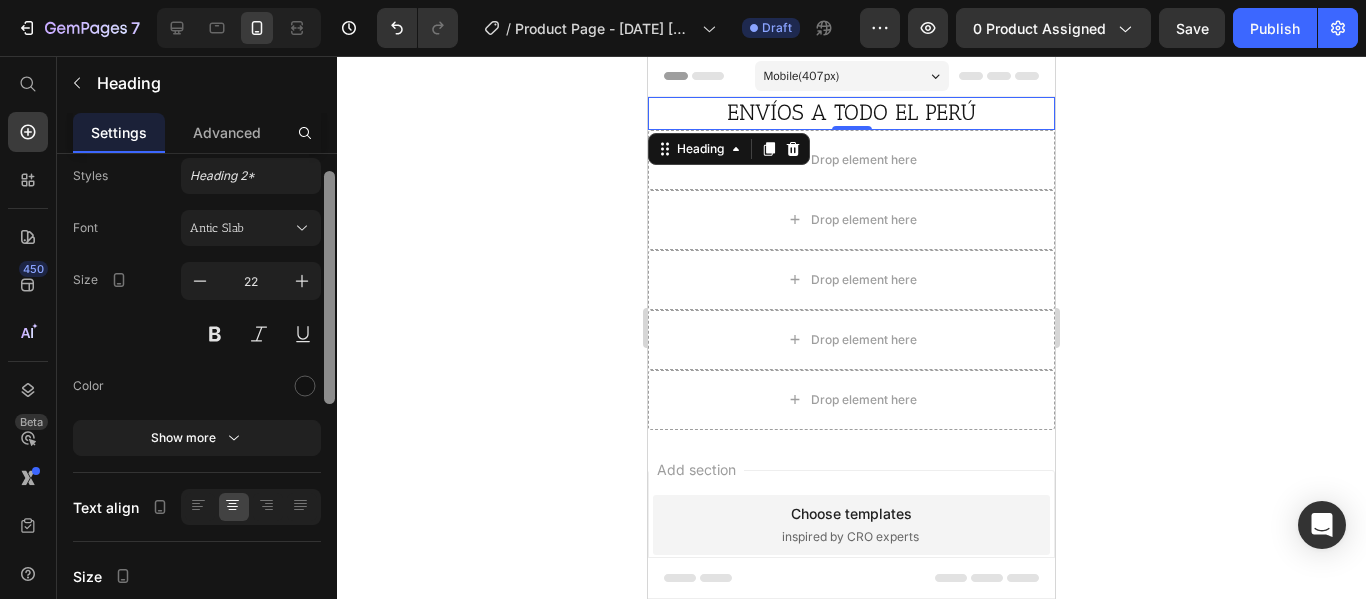 drag, startPoint x: 329, startPoint y: 288, endPoint x: 333, endPoint y: 316, distance: 28.284271 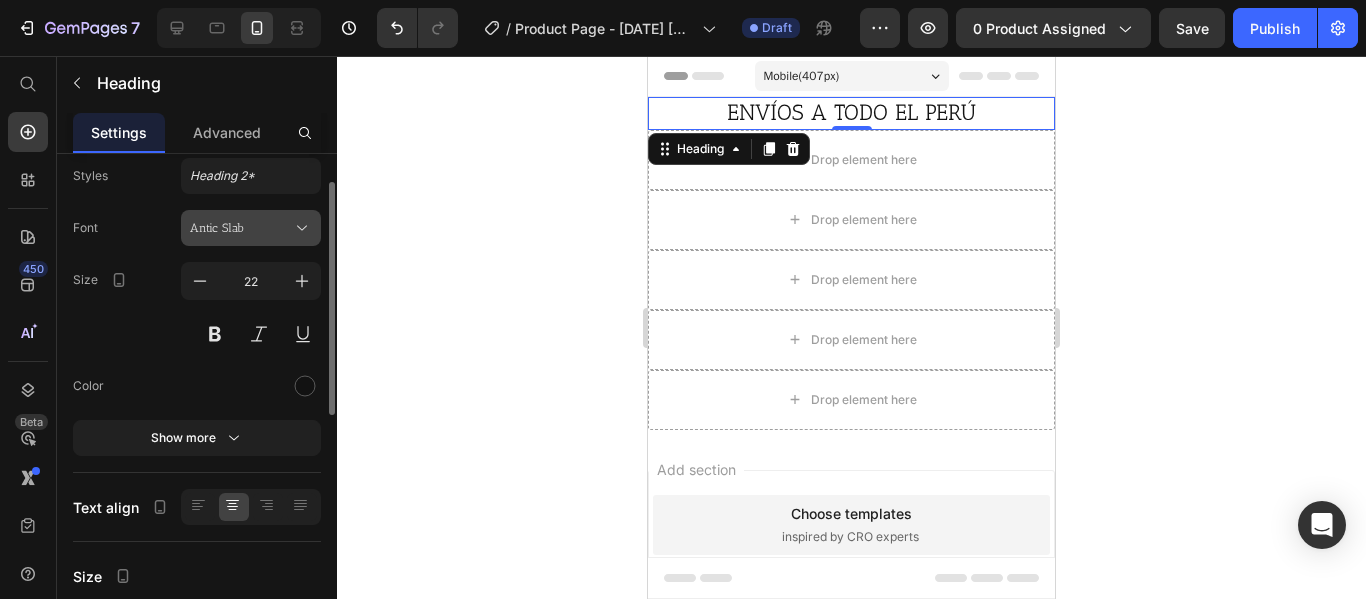click 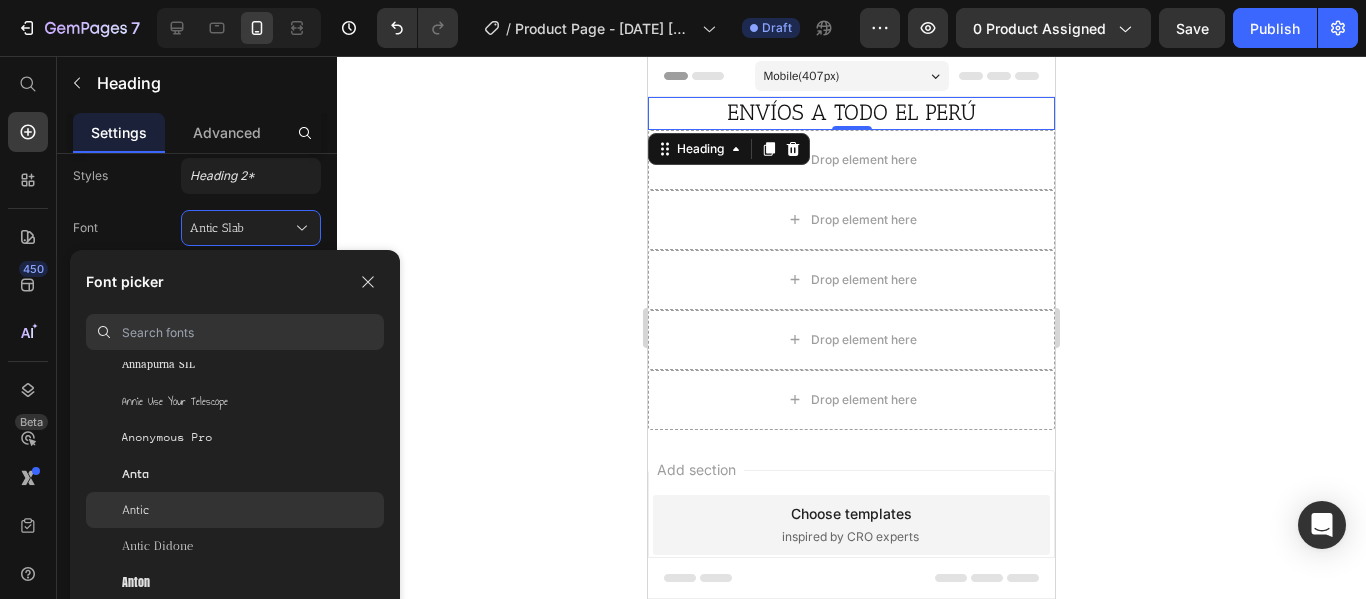 click on "Antic" 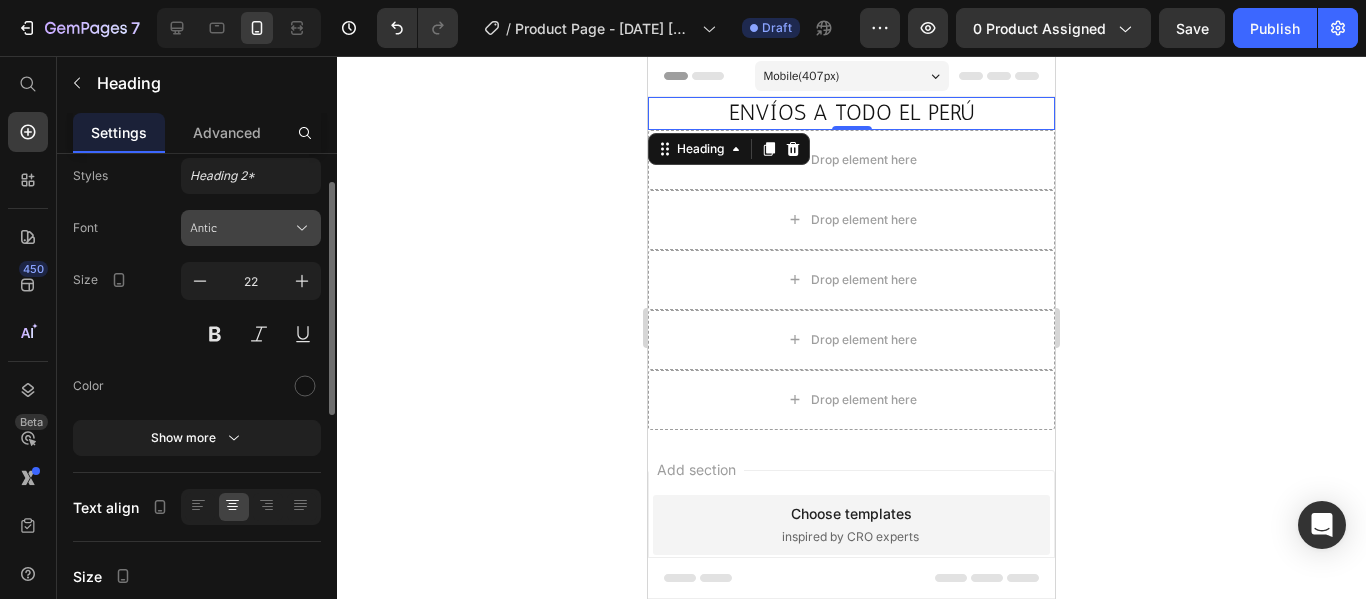 click 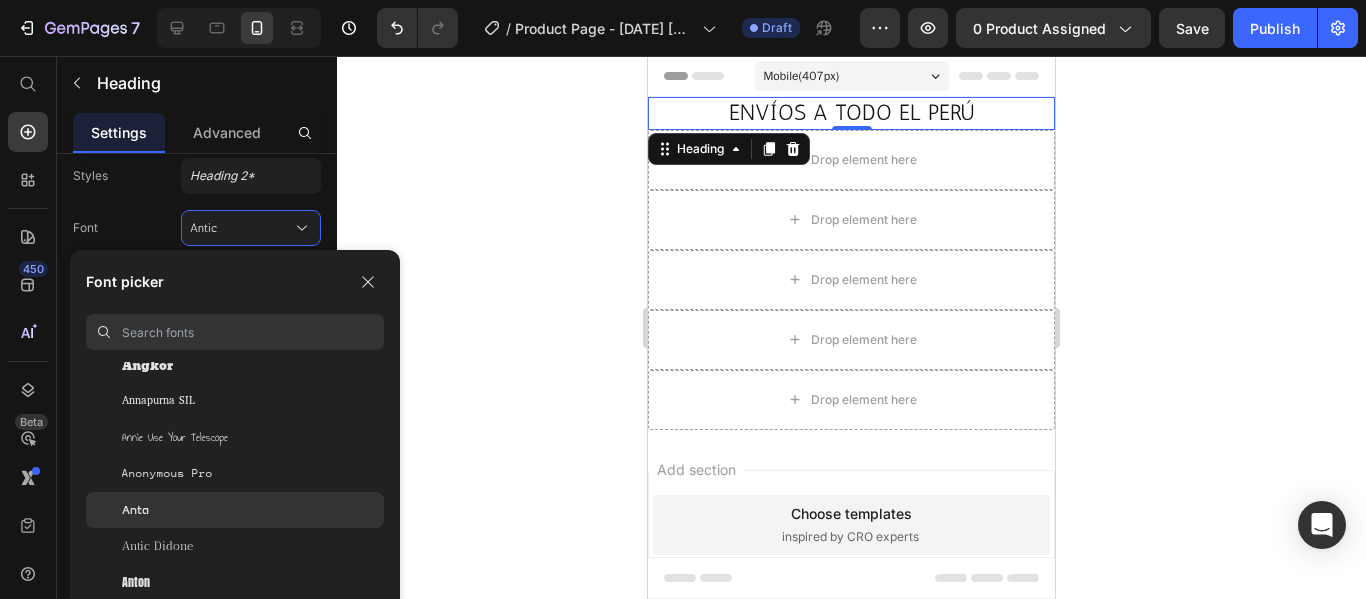 click on "Anta" at bounding box center [135, 510] 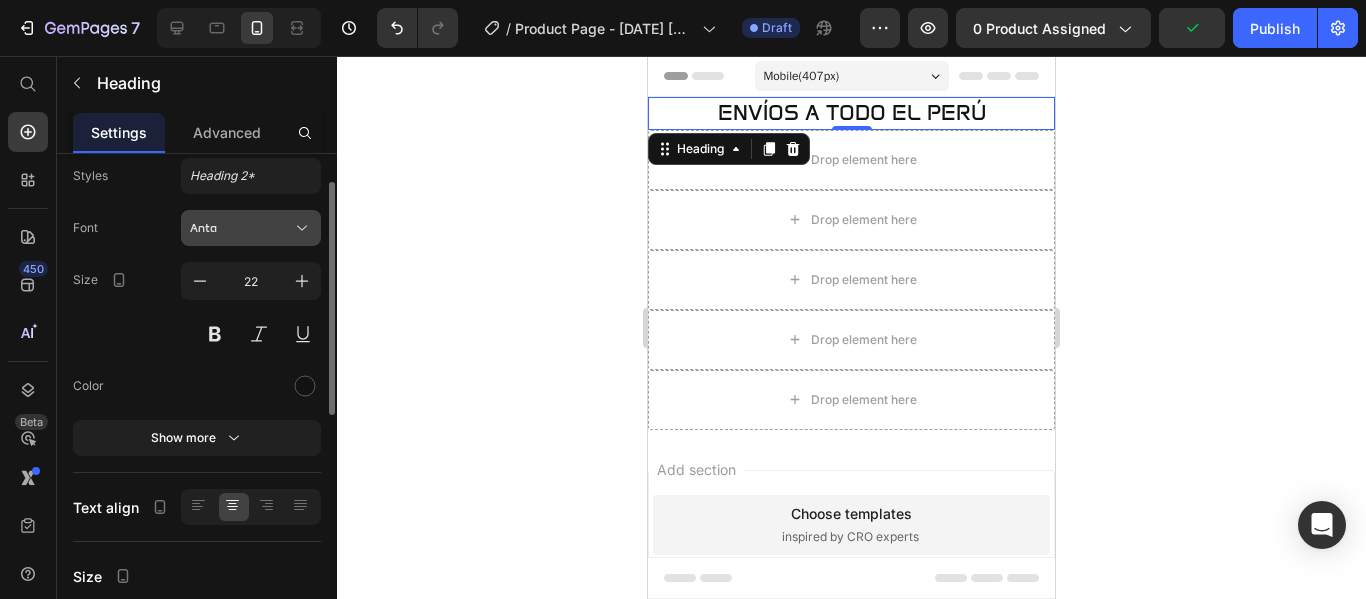 click on "Anta" at bounding box center (241, 228) 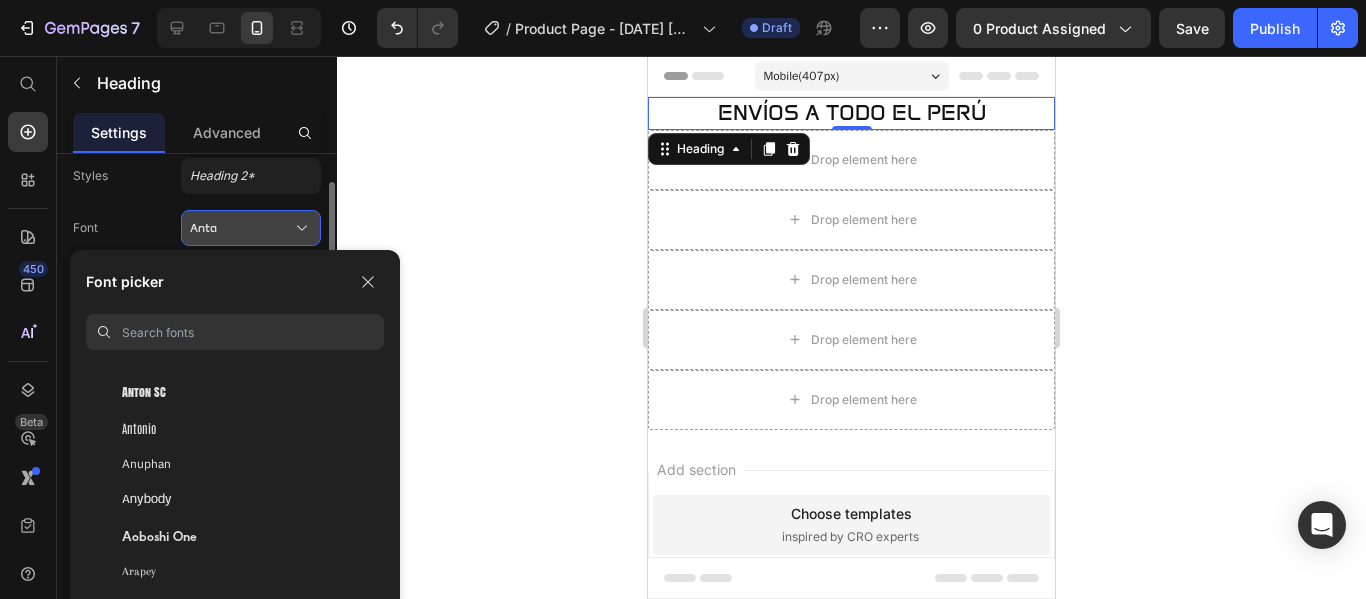 scroll, scrollTop: 3323, scrollLeft: 0, axis: vertical 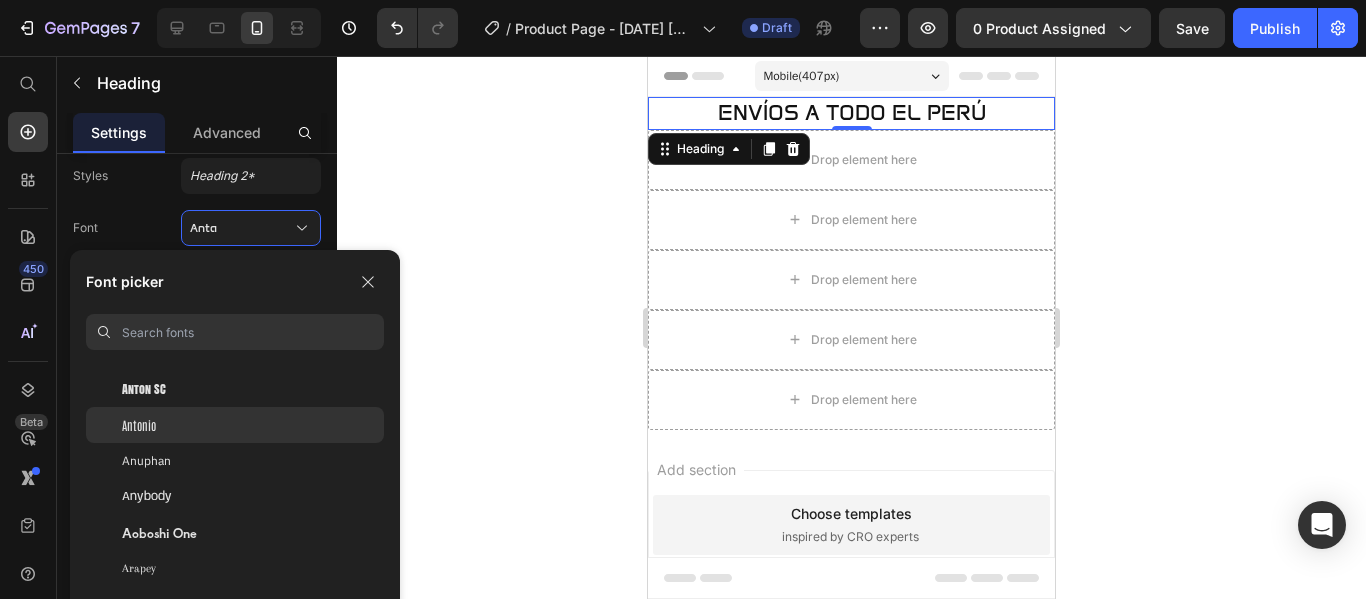 click on "Antonio" at bounding box center [139, 425] 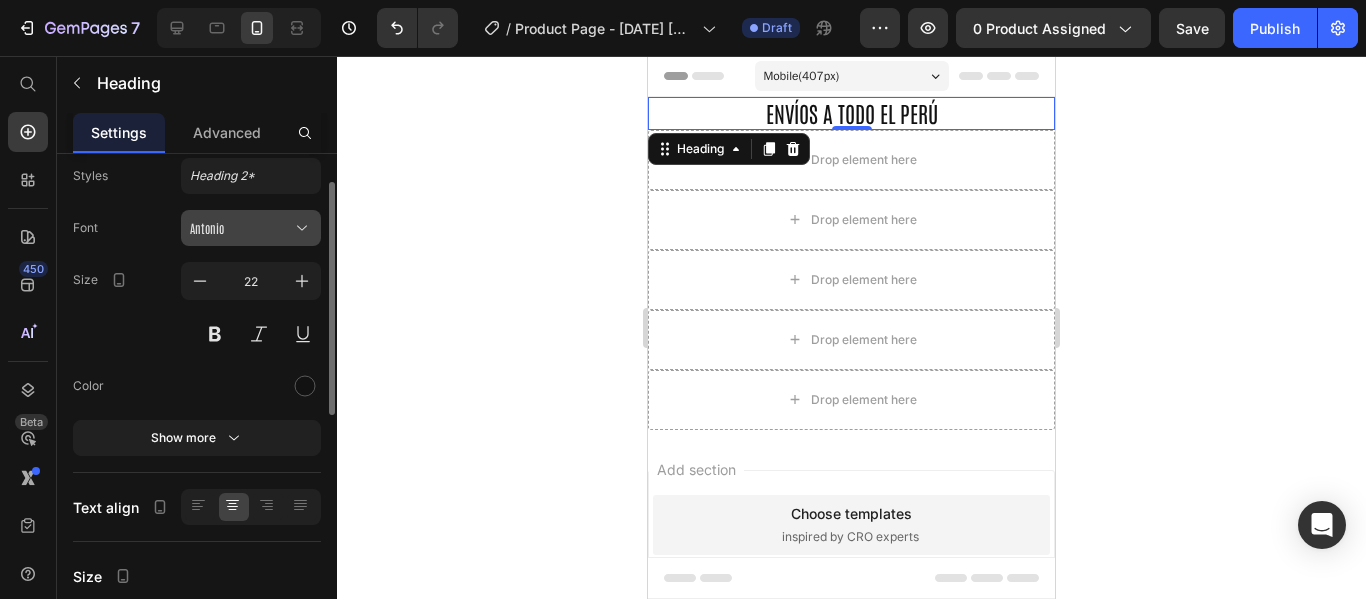 click 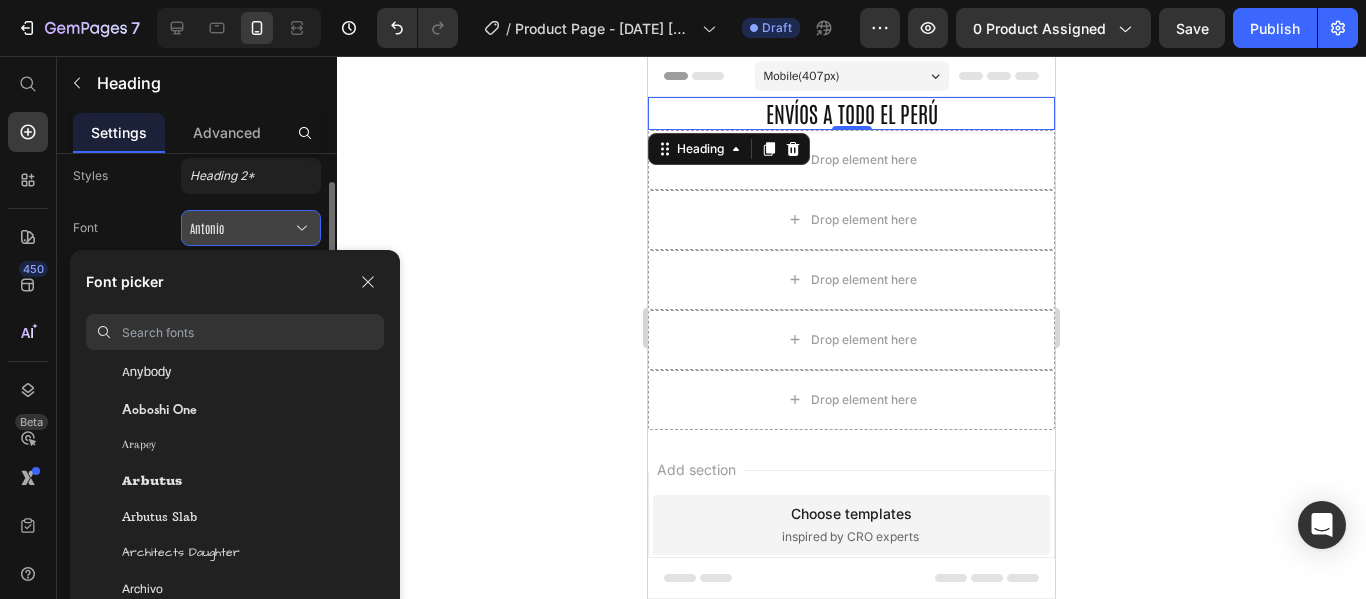 scroll, scrollTop: 3451, scrollLeft: 0, axis: vertical 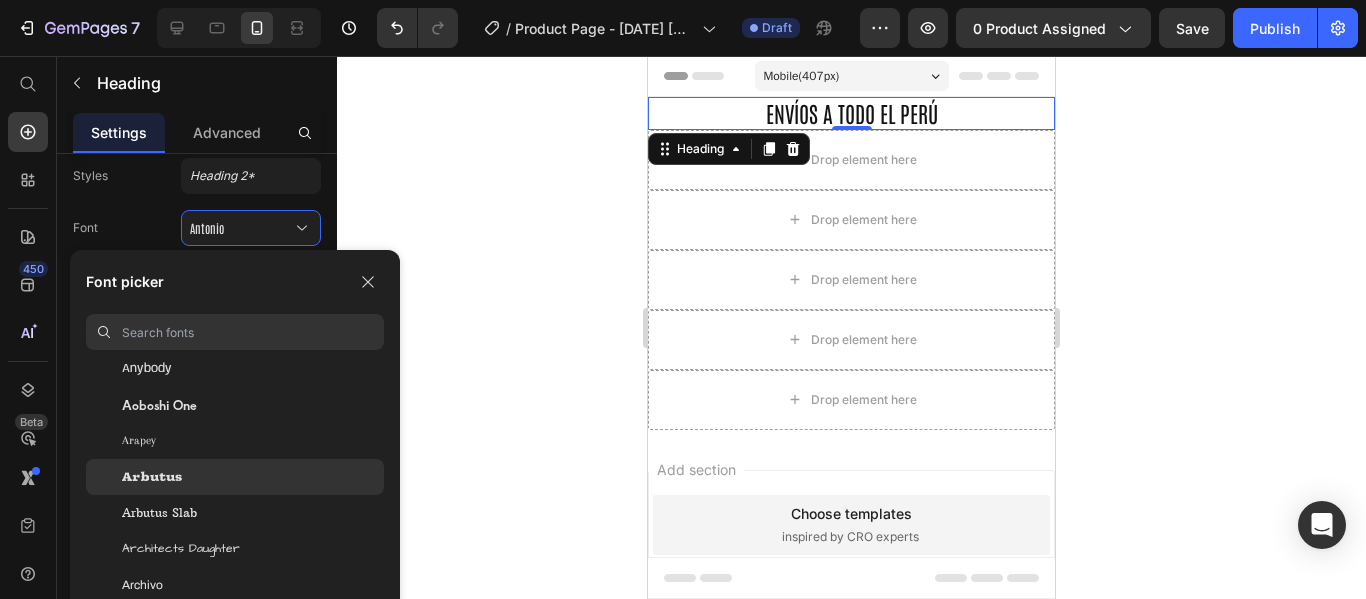 click on "Arbutus" at bounding box center (152, 477) 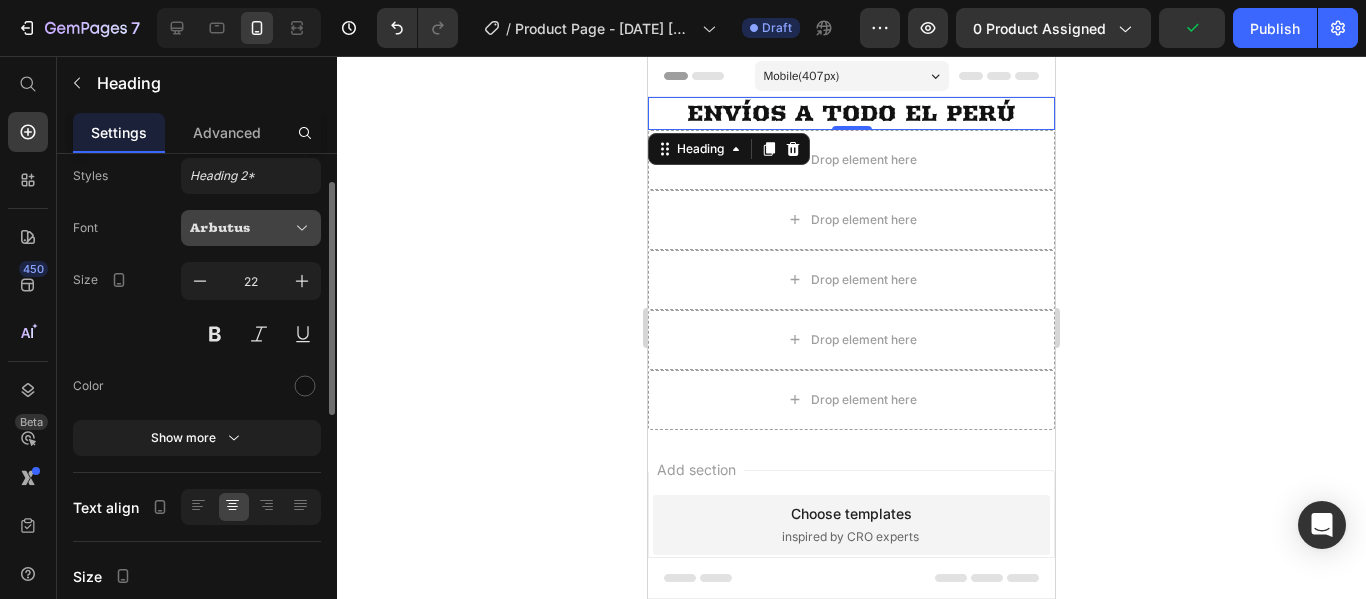 click on "Arbutus" at bounding box center (241, 228) 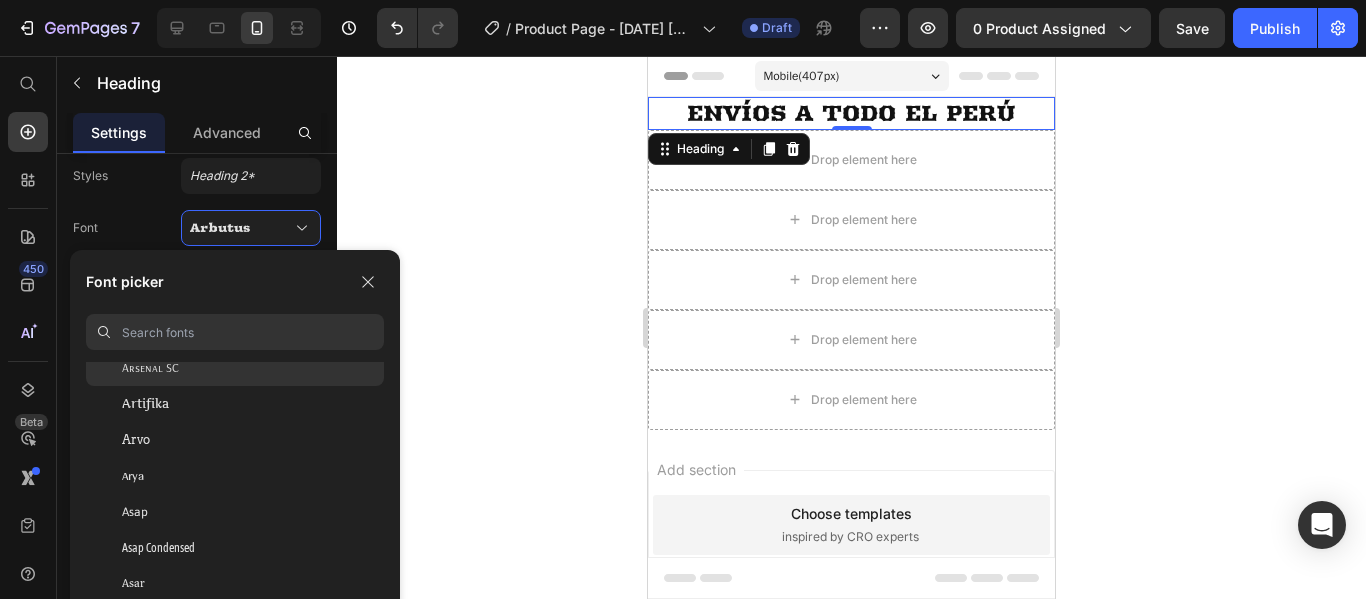 scroll, scrollTop: 4066, scrollLeft: 0, axis: vertical 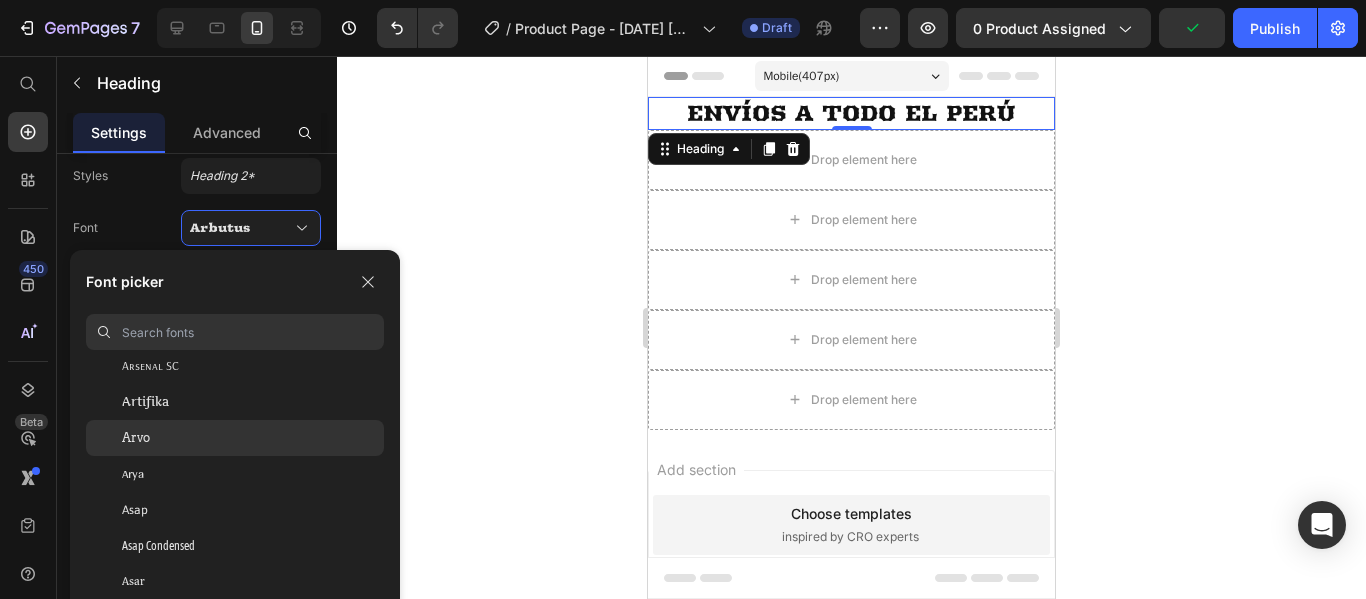 click on "Arvo" 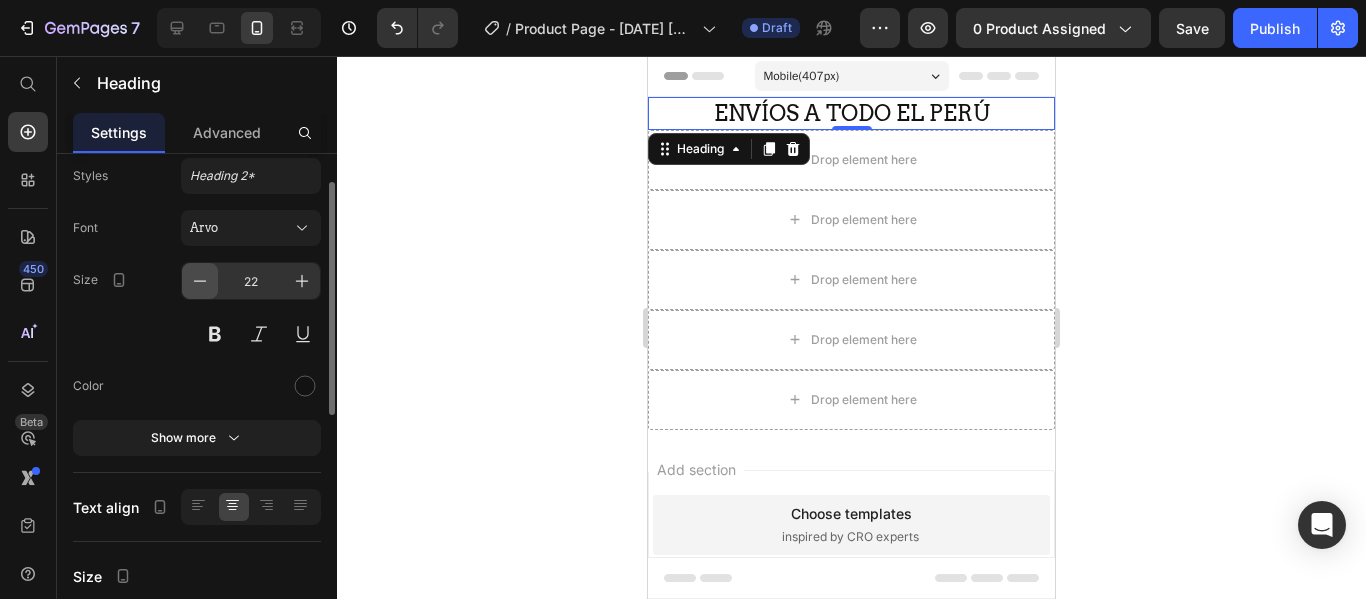 click 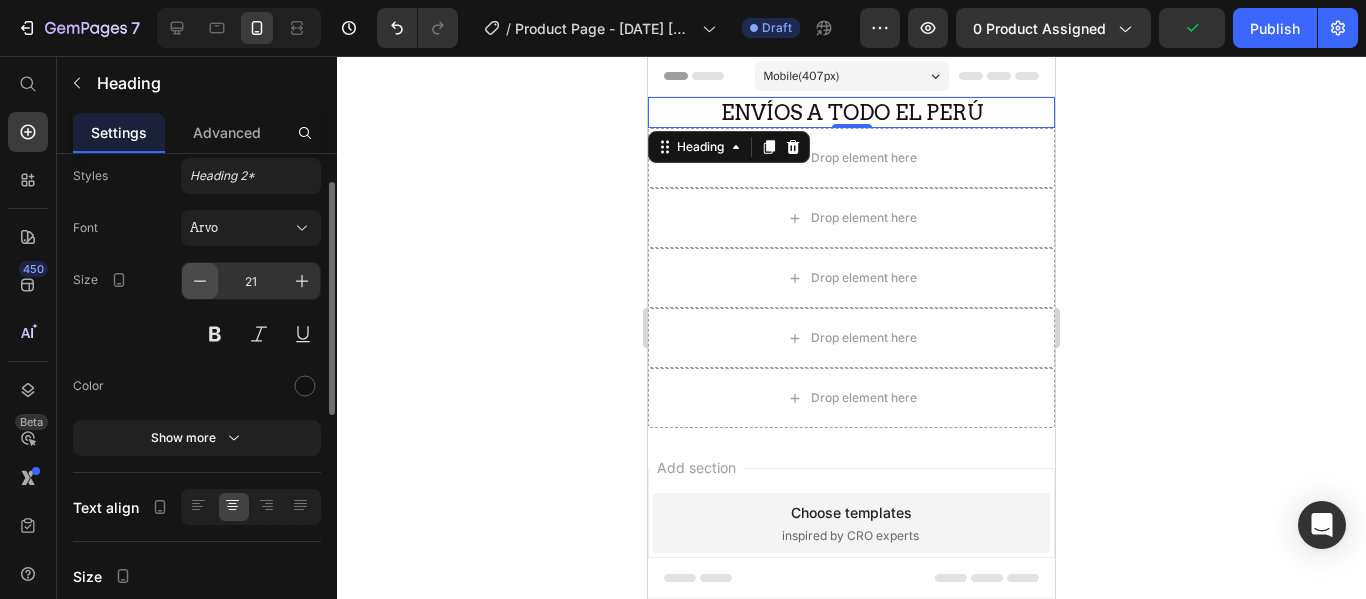 click 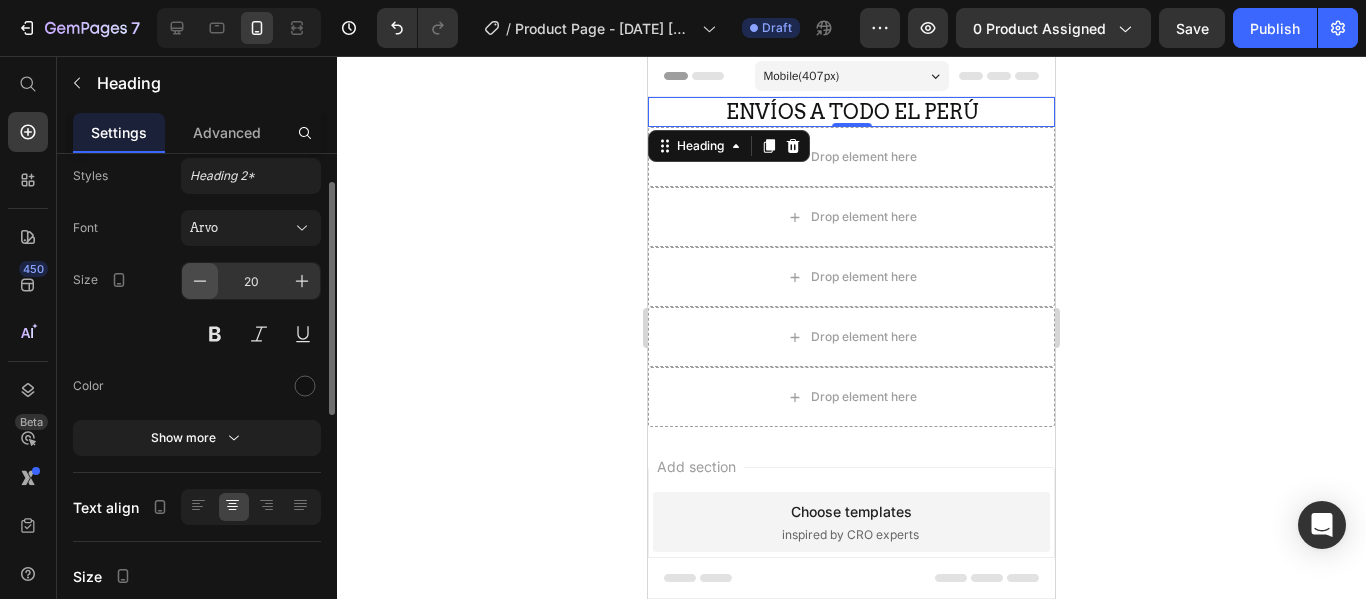click 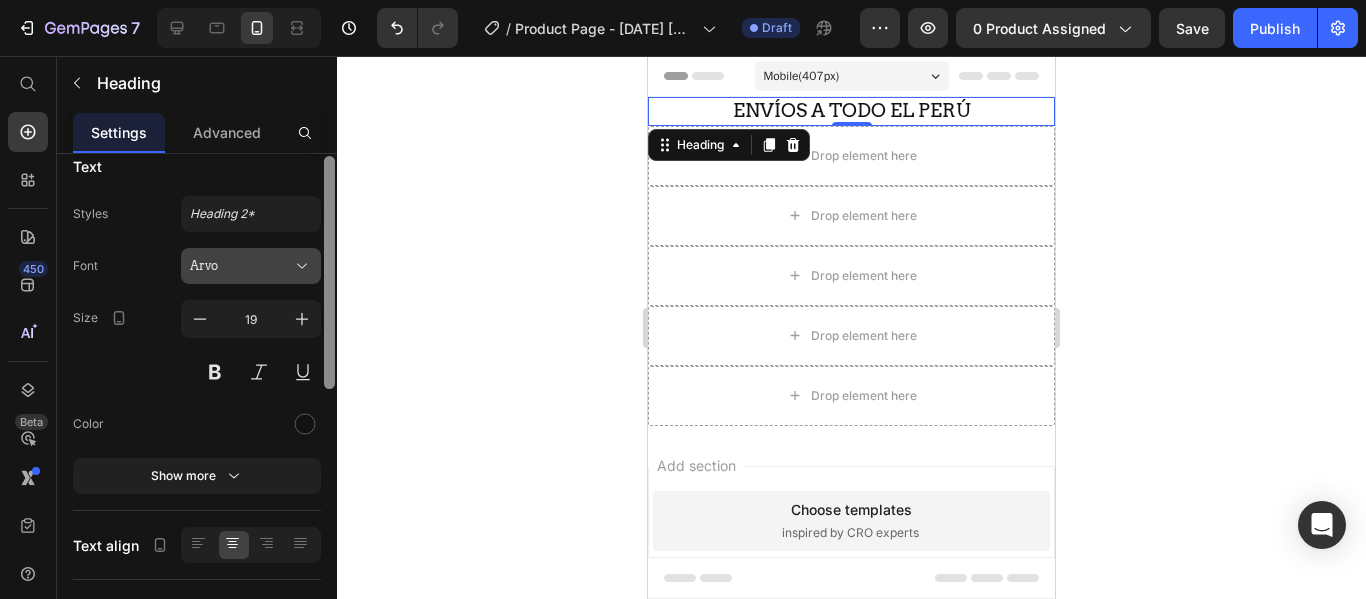 scroll, scrollTop: 11, scrollLeft: 0, axis: vertical 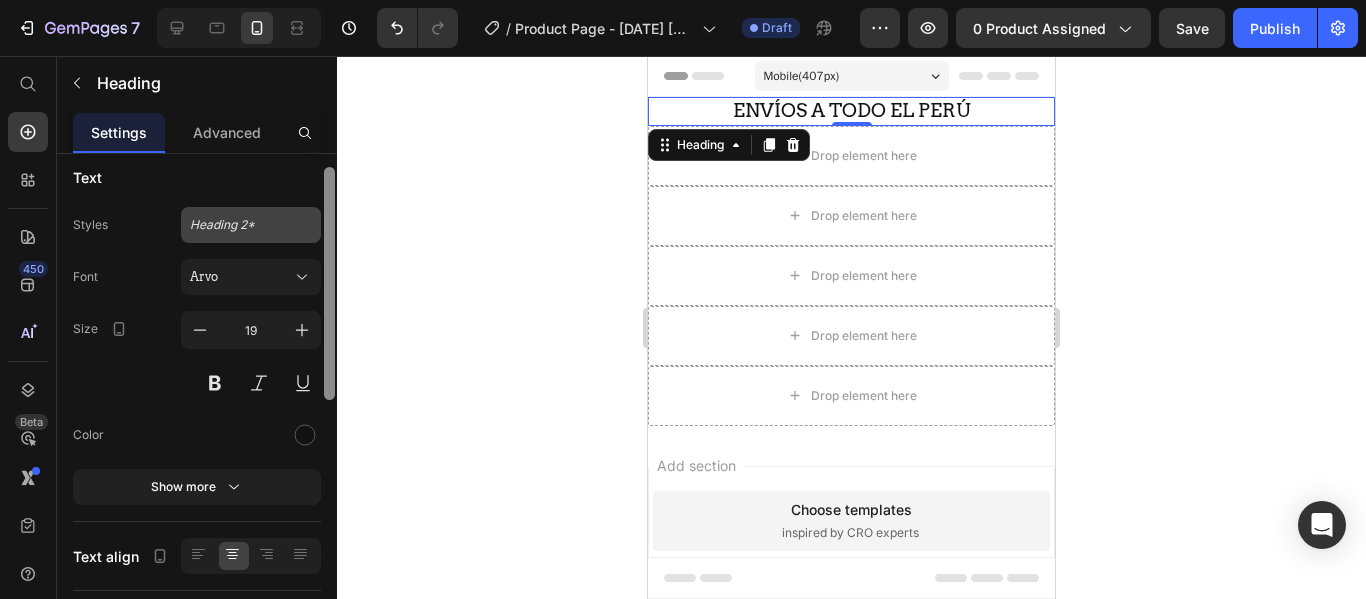 drag, startPoint x: 331, startPoint y: 291, endPoint x: 309, endPoint y: 247, distance: 49.193497 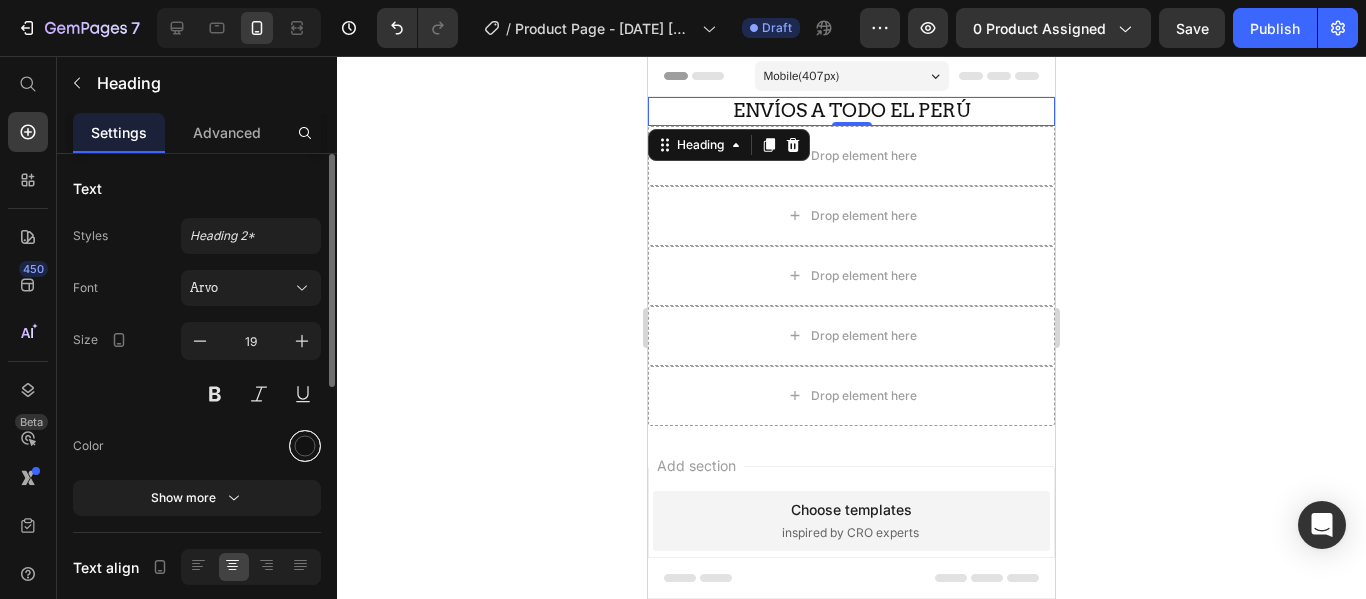 click at bounding box center (305, 446) 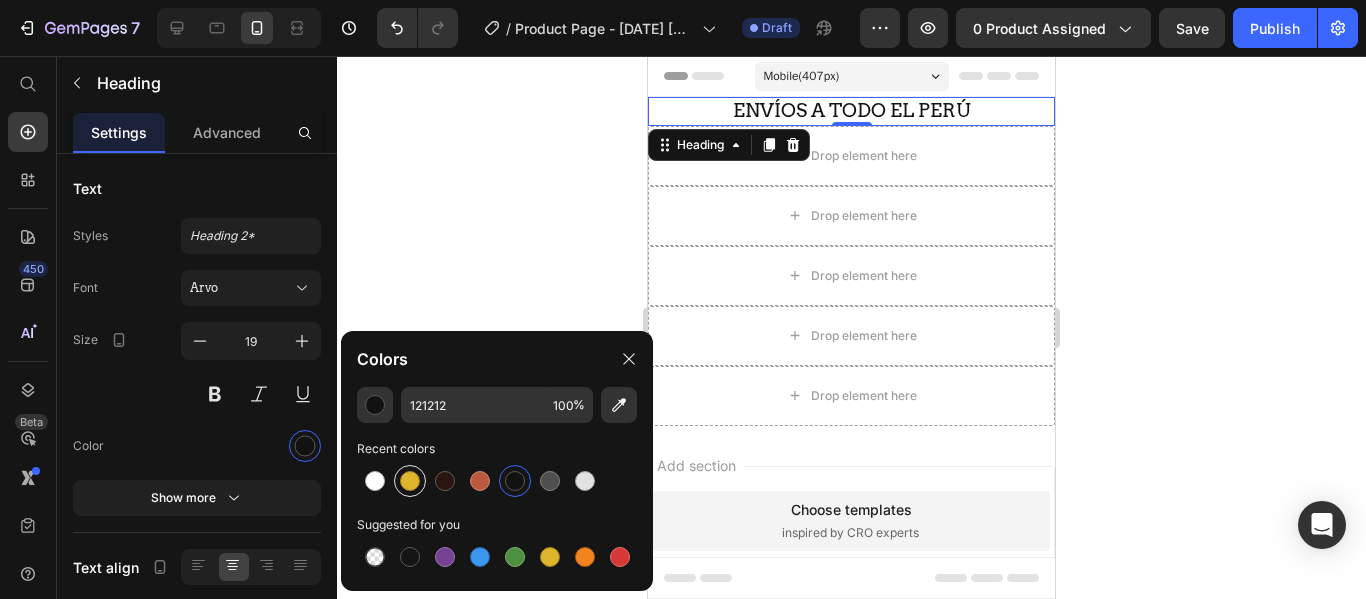 click at bounding box center [410, 481] 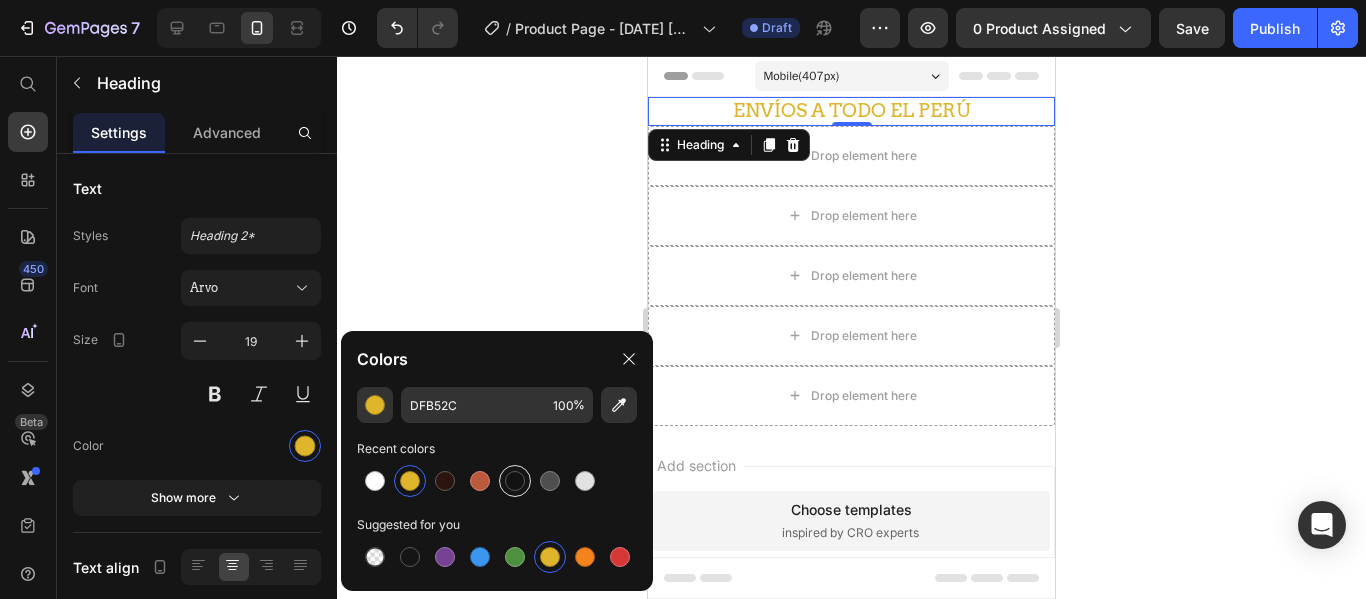 click at bounding box center (515, 481) 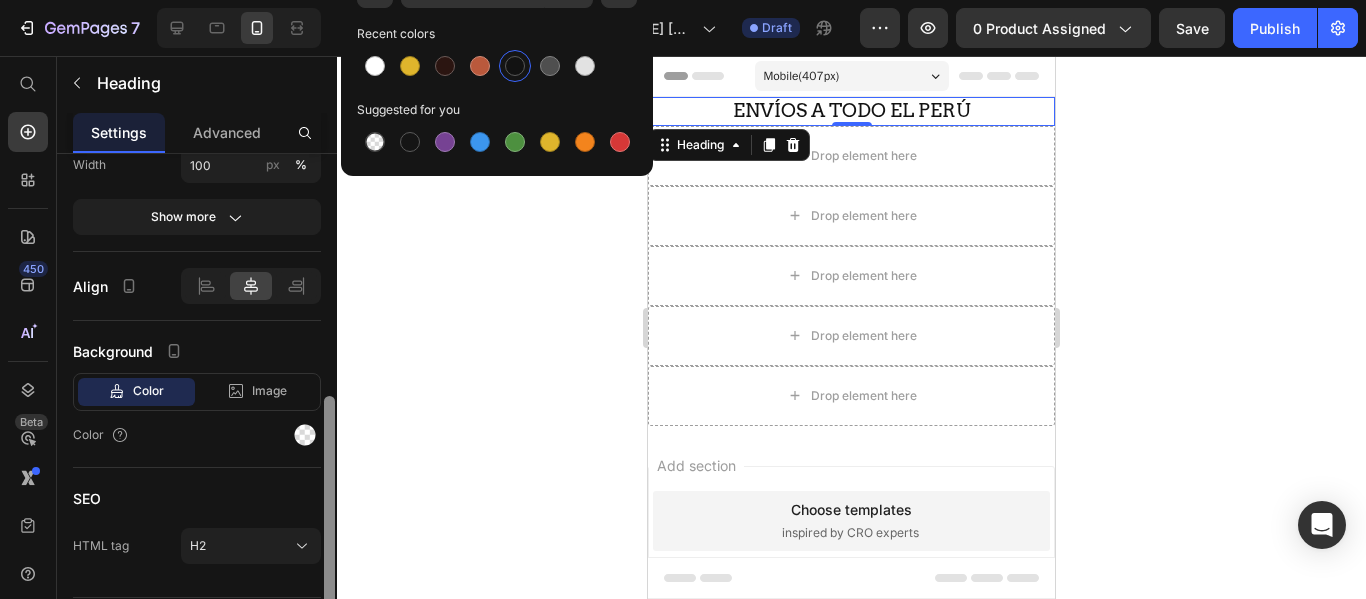 scroll, scrollTop: 575, scrollLeft: 0, axis: vertical 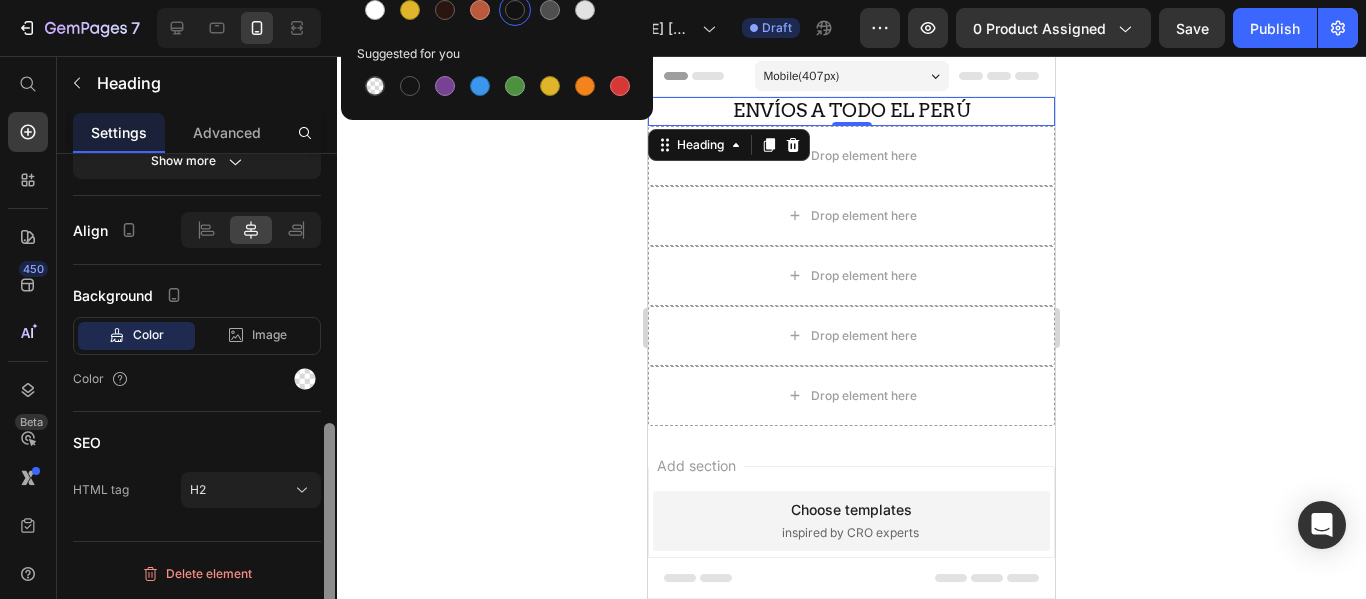 drag, startPoint x: 326, startPoint y: 355, endPoint x: 344, endPoint y: 646, distance: 291.55618 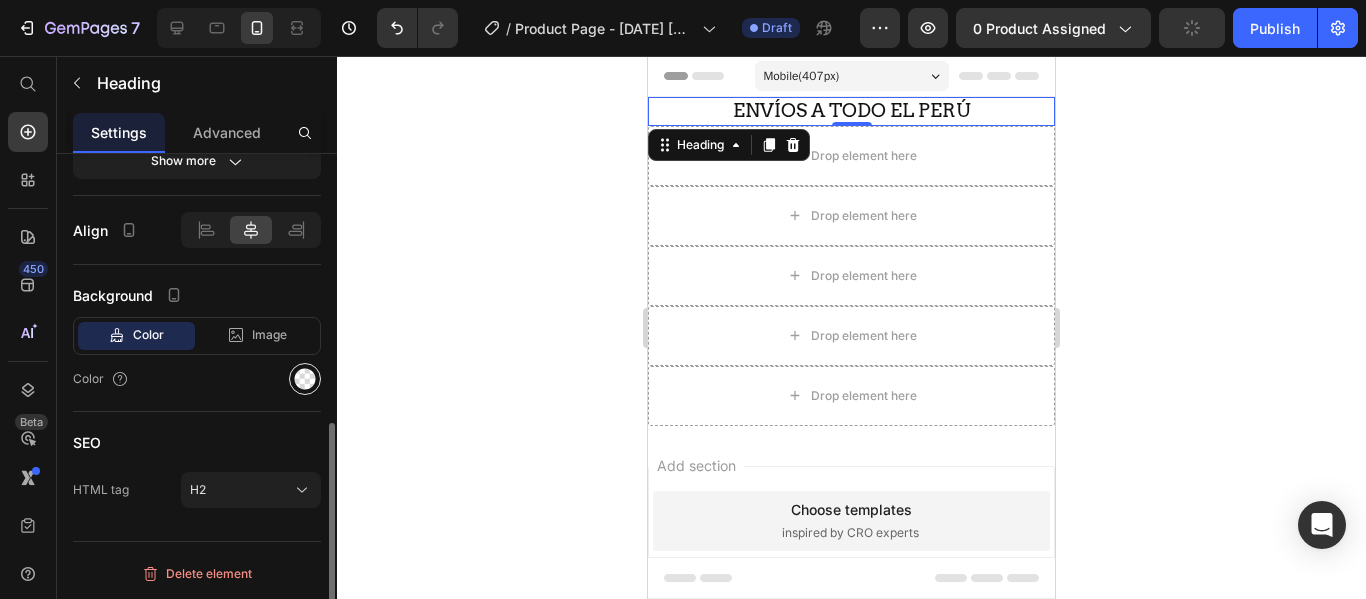 click at bounding box center [305, 379] 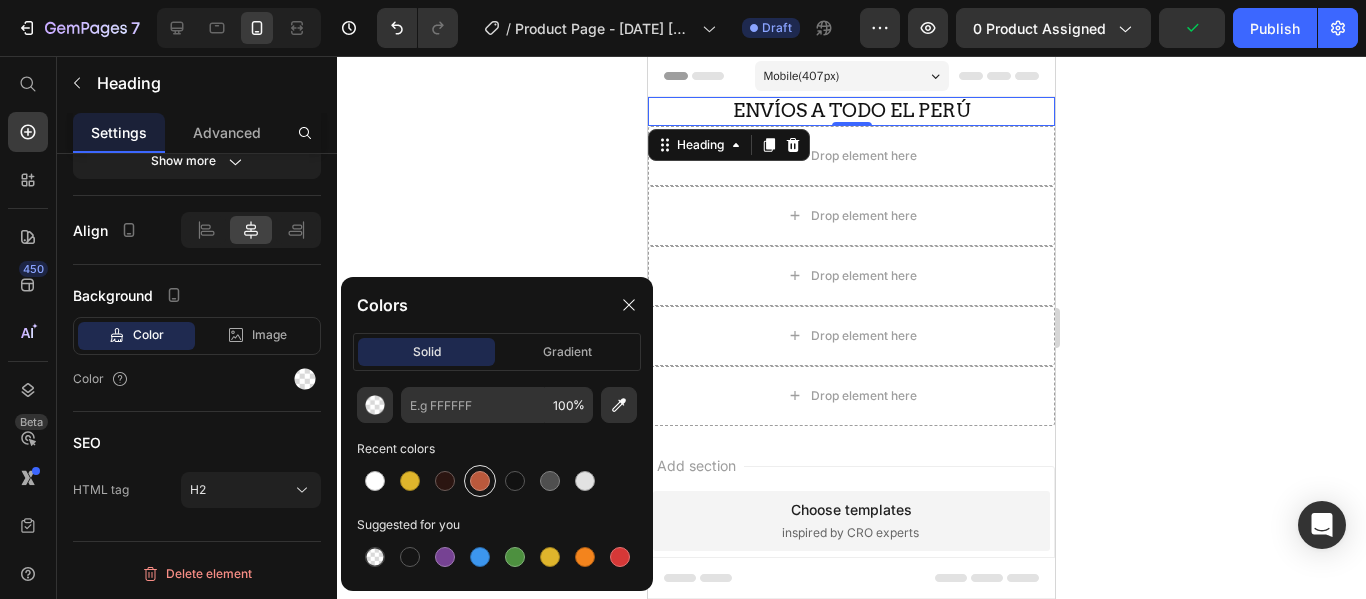 click at bounding box center (480, 481) 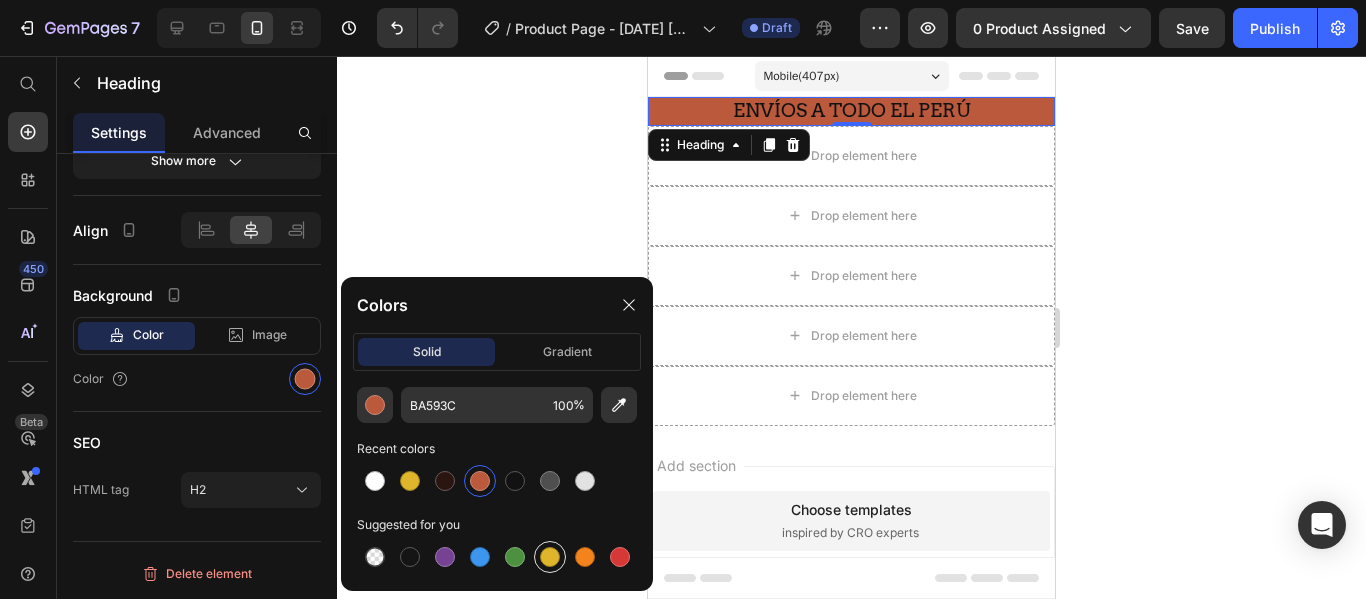 click at bounding box center [550, 557] 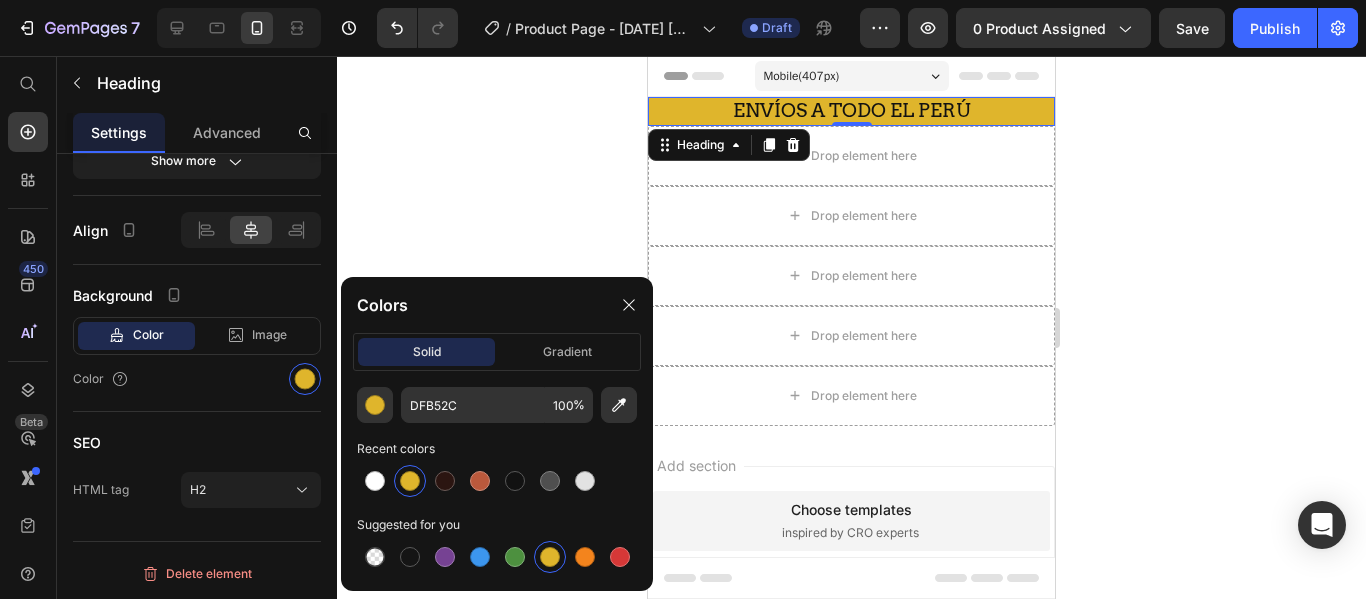 click at bounding box center [410, 481] 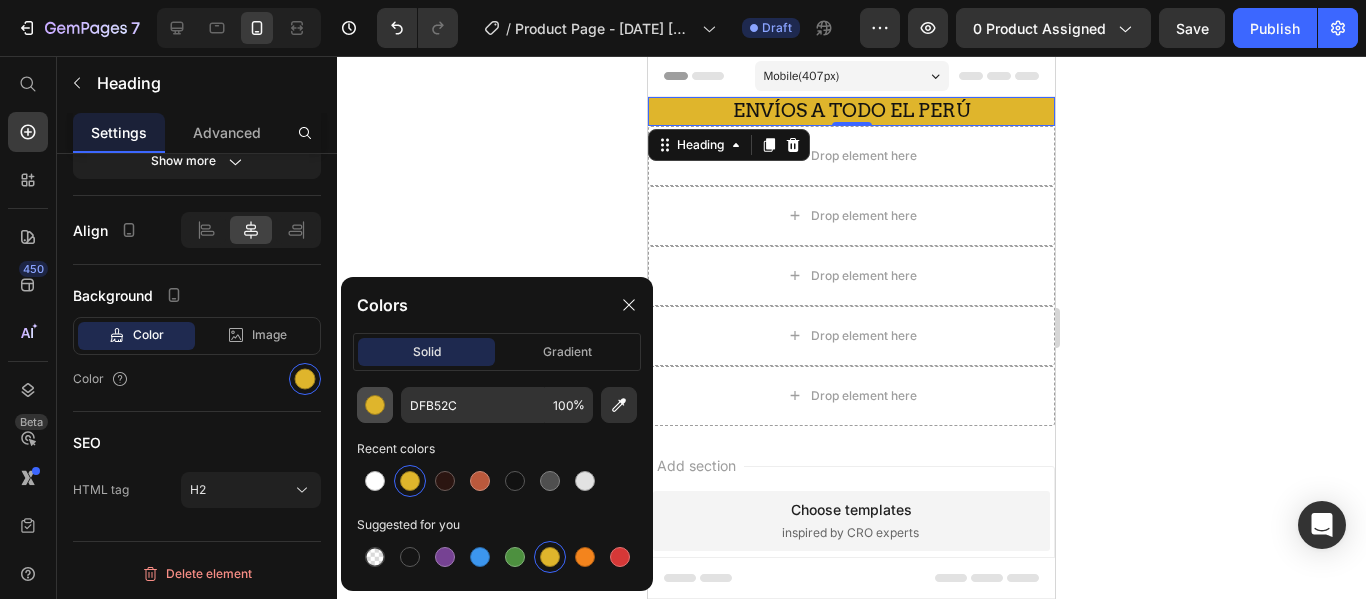 click at bounding box center [375, 405] 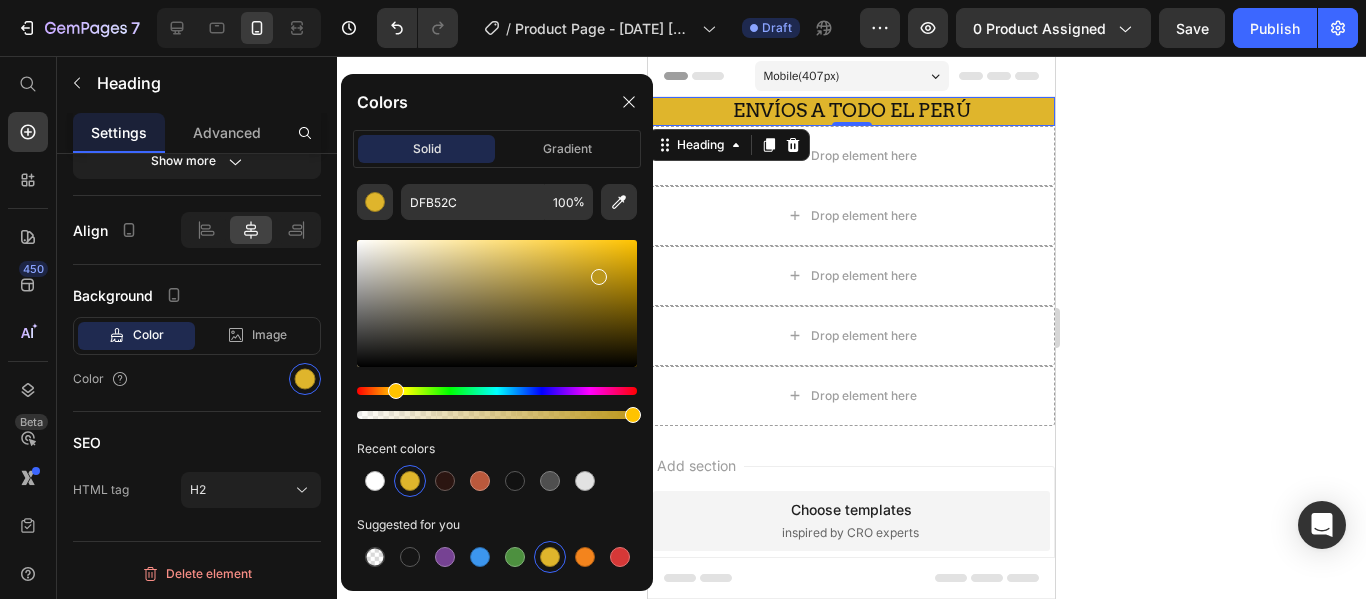 drag, startPoint x: 580, startPoint y: 263, endPoint x: 605, endPoint y: 286, distance: 33.970577 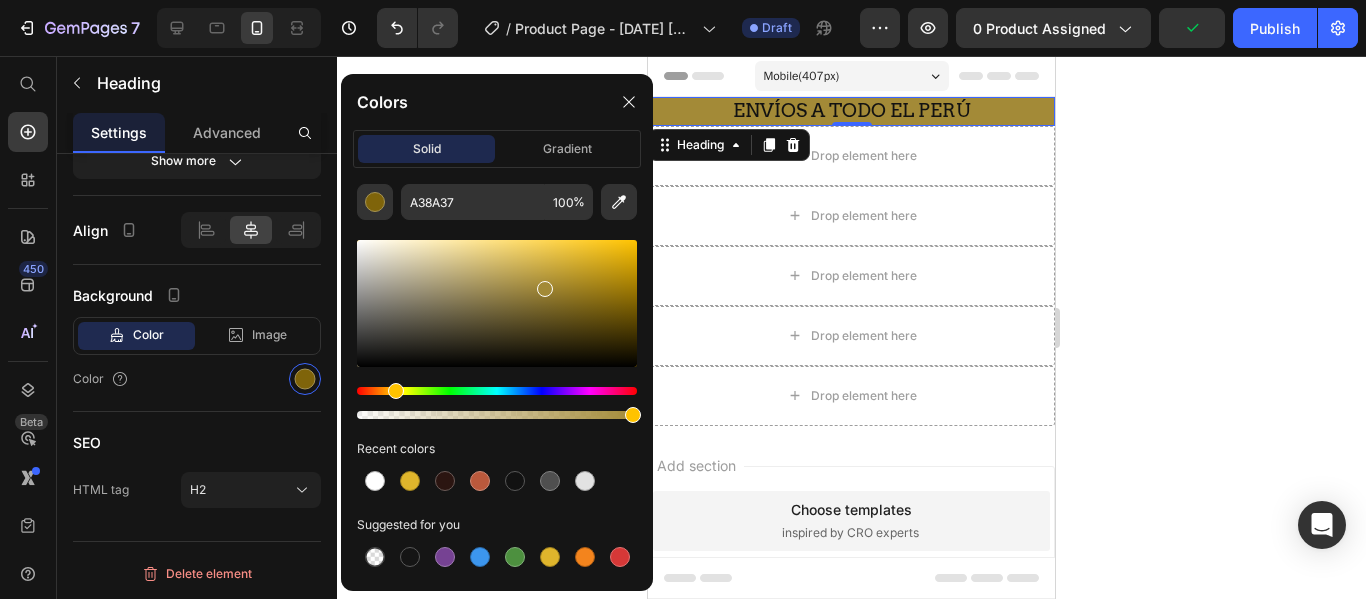 drag, startPoint x: 615, startPoint y: 303, endPoint x: 542, endPoint y: 285, distance: 75.18643 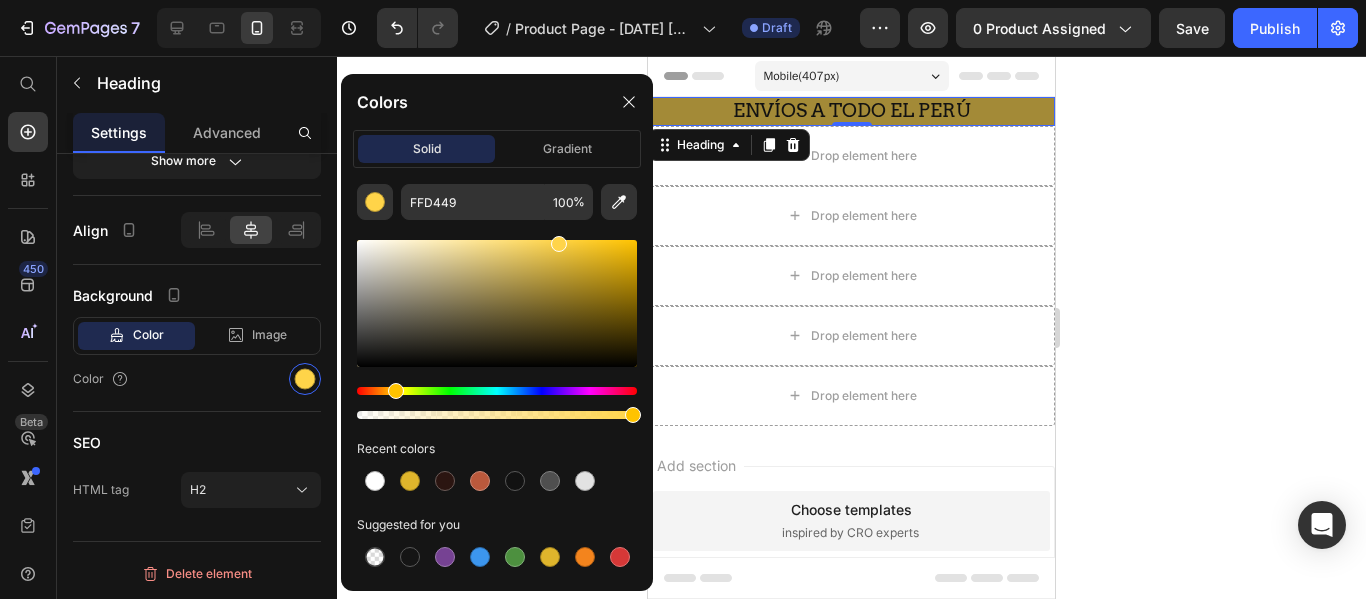 drag, startPoint x: 542, startPoint y: 285, endPoint x: 556, endPoint y: 237, distance: 50 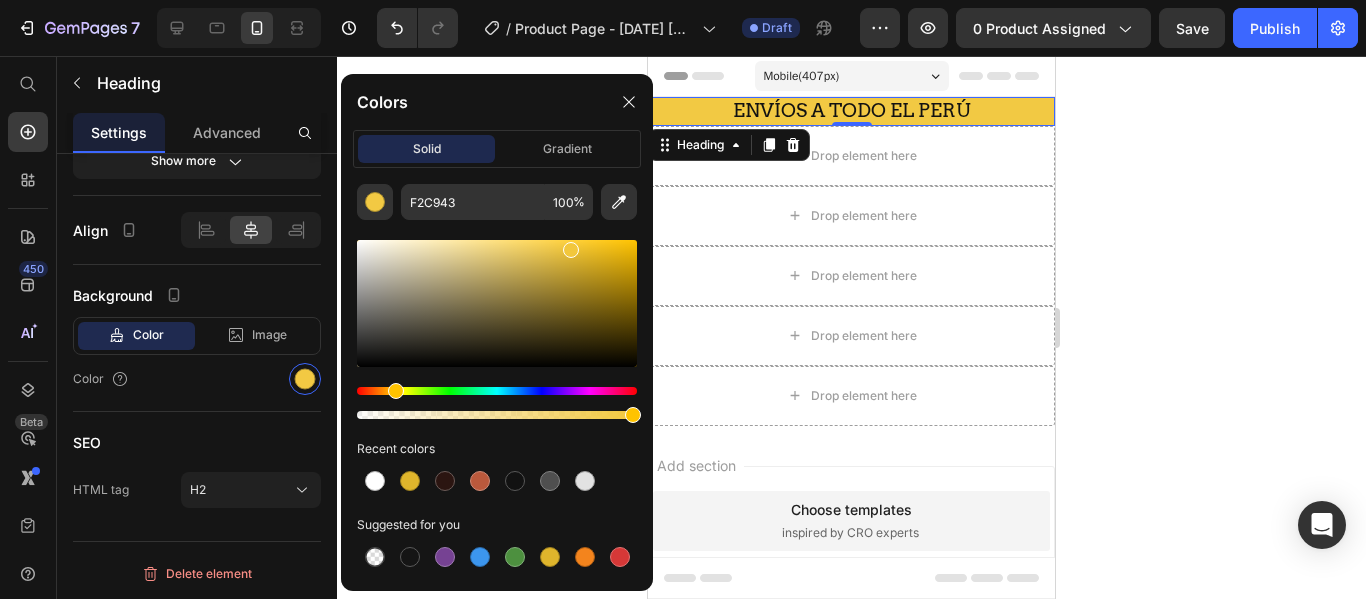 click at bounding box center (571, 250) 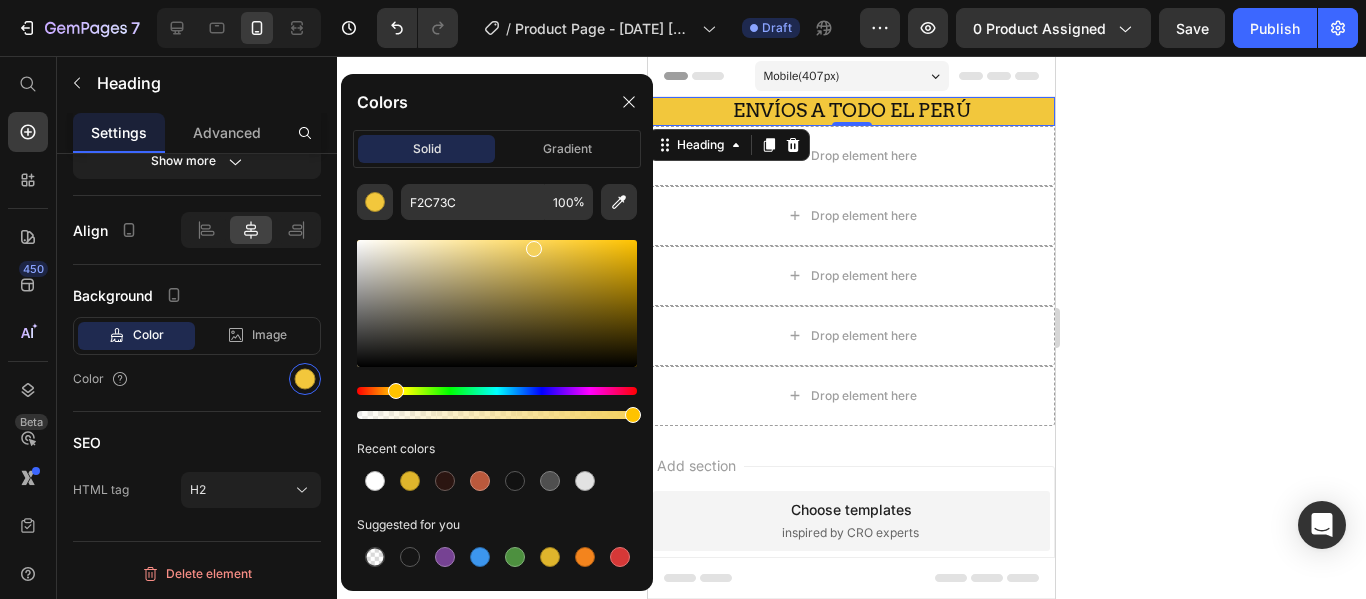 drag, startPoint x: 567, startPoint y: 246, endPoint x: 532, endPoint y: 244, distance: 35.057095 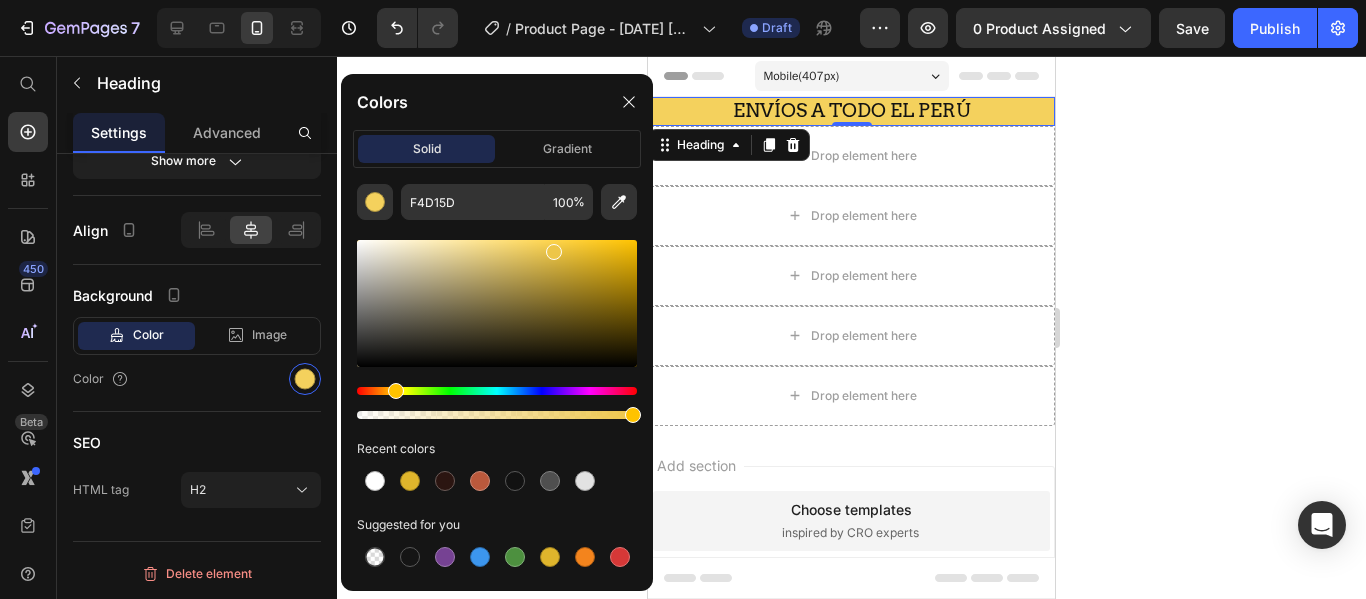 drag, startPoint x: 533, startPoint y: 247, endPoint x: 554, endPoint y: 247, distance: 21 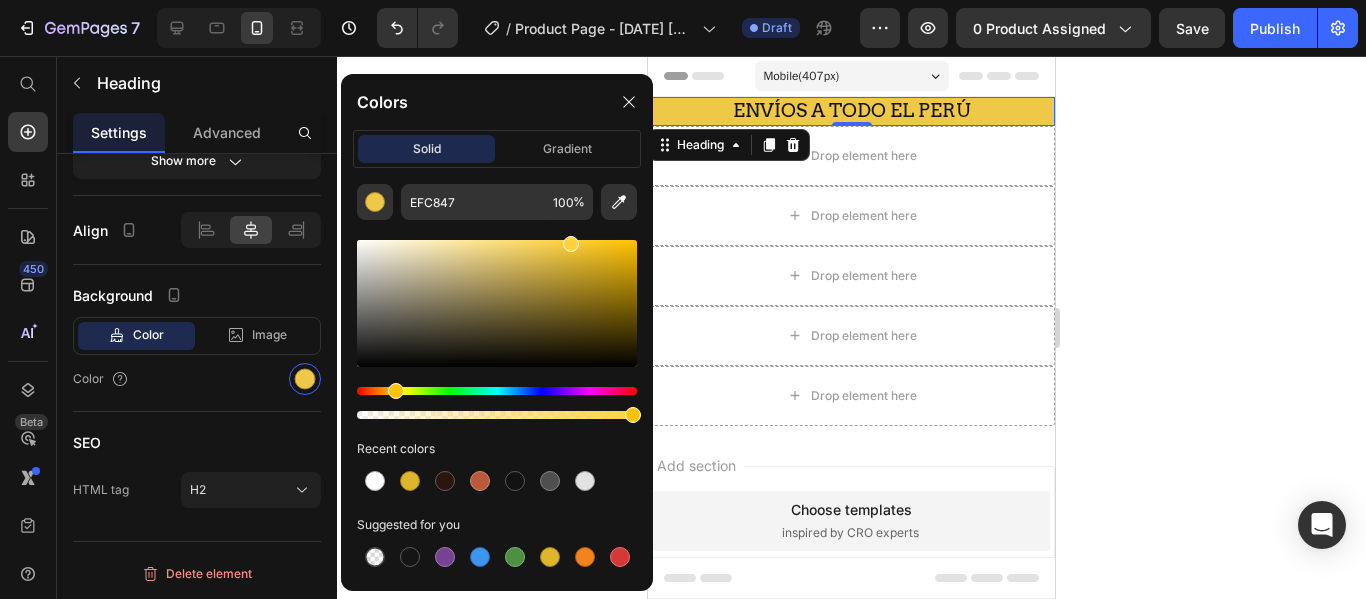 drag, startPoint x: 556, startPoint y: 247, endPoint x: 562, endPoint y: 214, distance: 33.54102 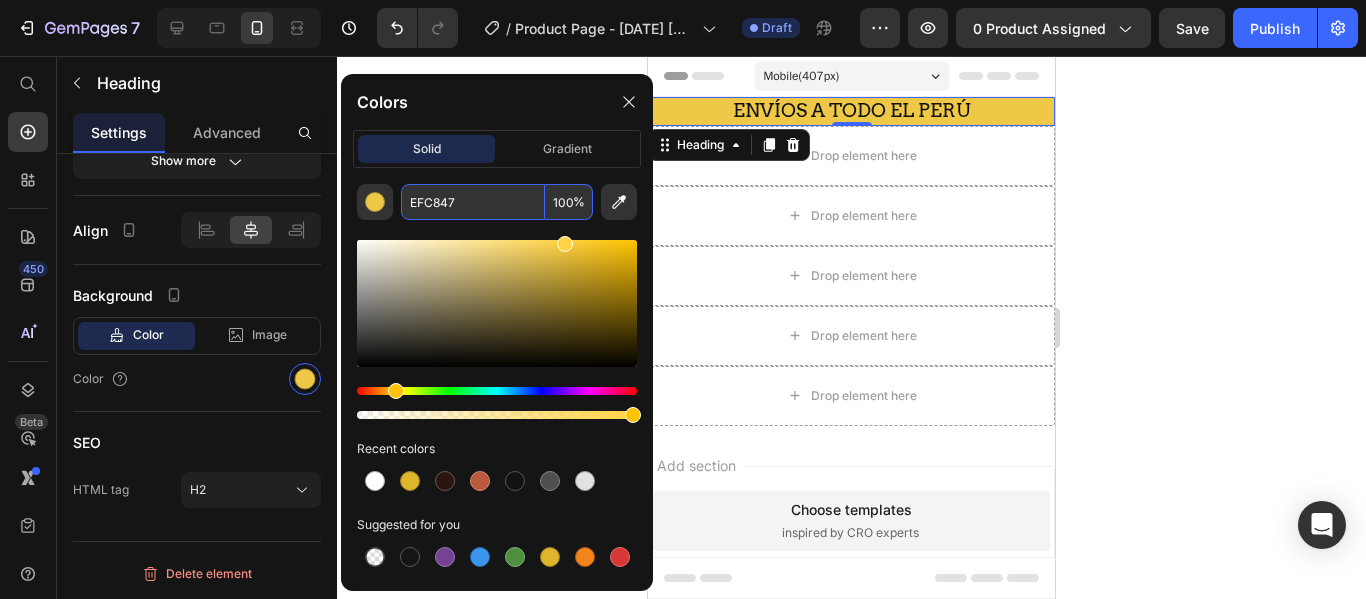 type on "FFD344" 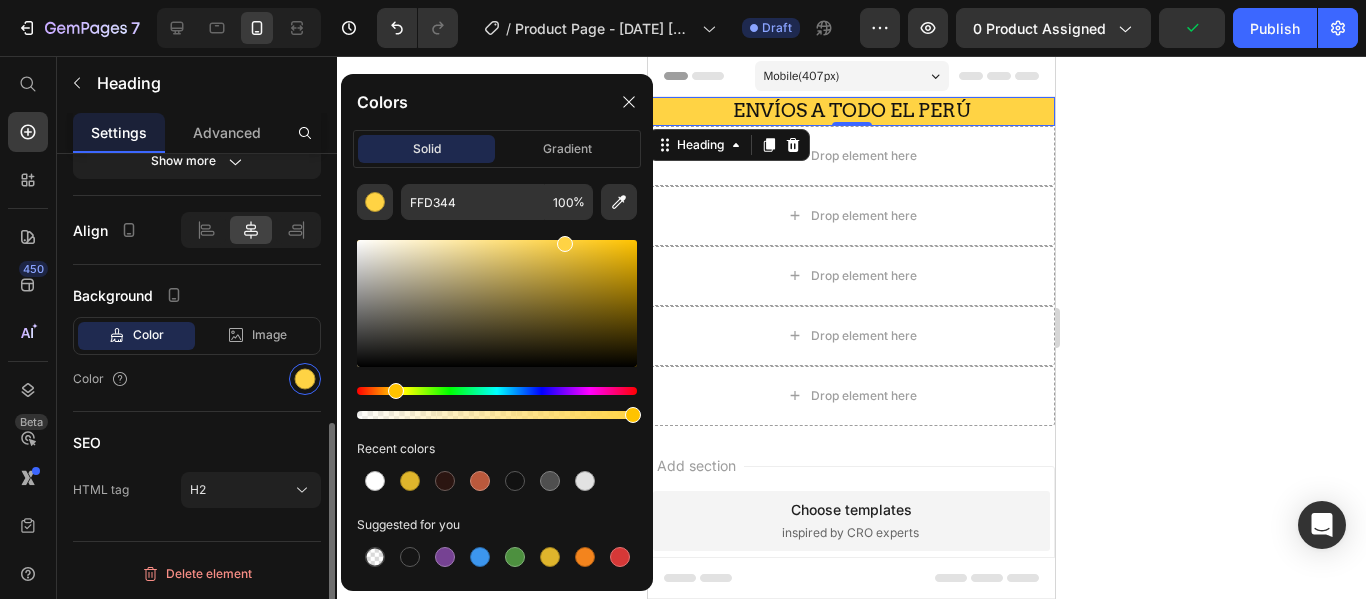 click on "Align" 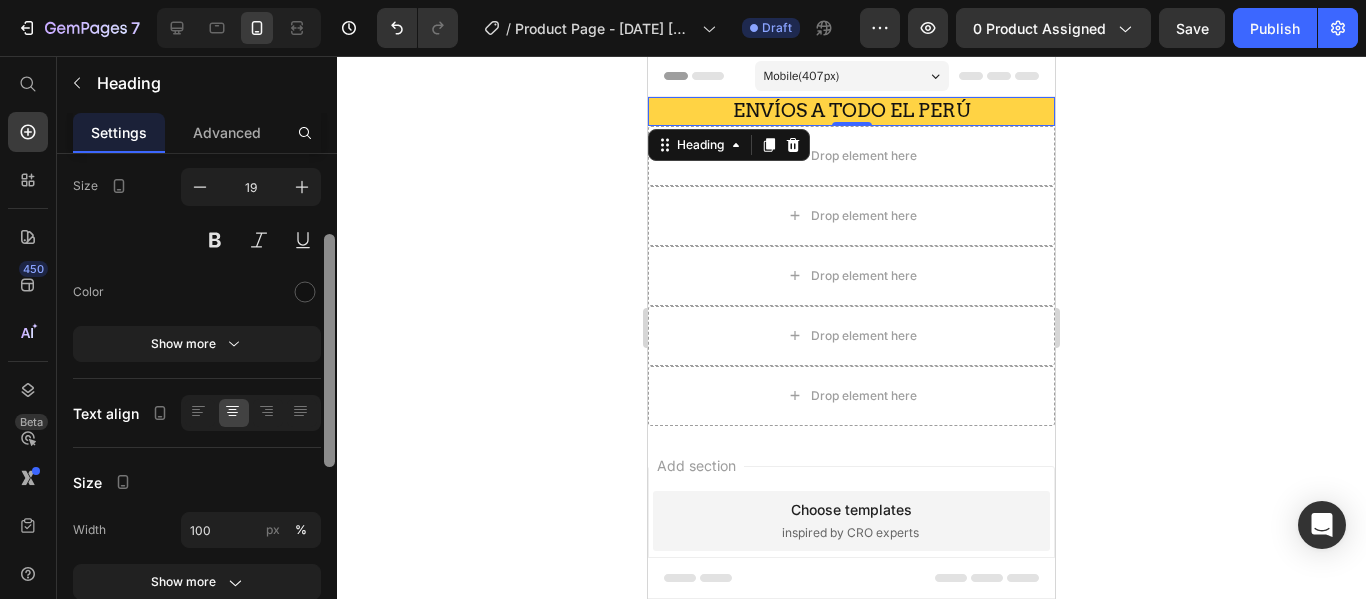 drag, startPoint x: 328, startPoint y: 488, endPoint x: 325, endPoint y: 290, distance: 198.02272 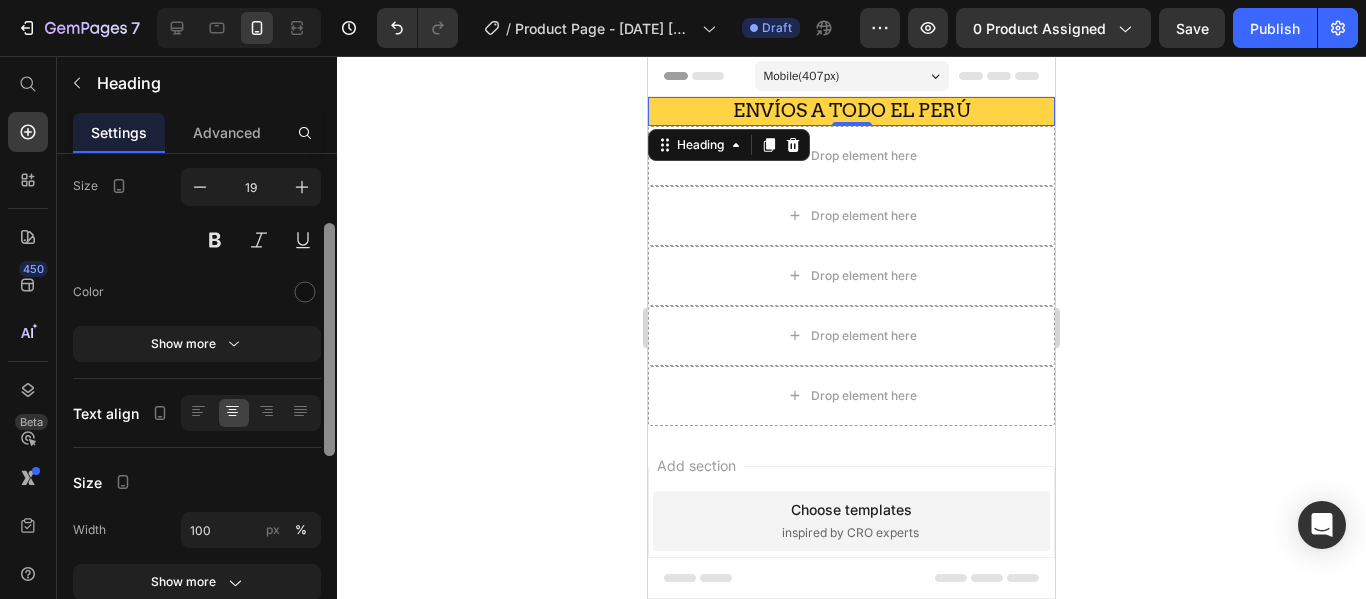 scroll, scrollTop: 152, scrollLeft: 0, axis: vertical 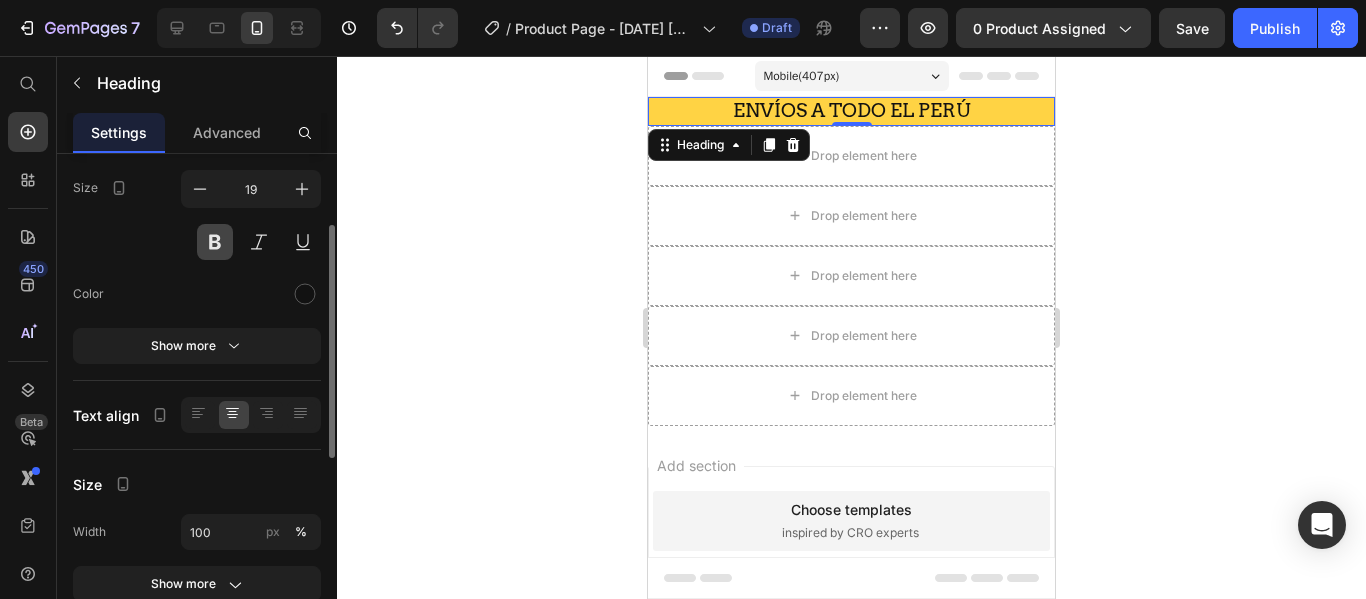 click at bounding box center [215, 242] 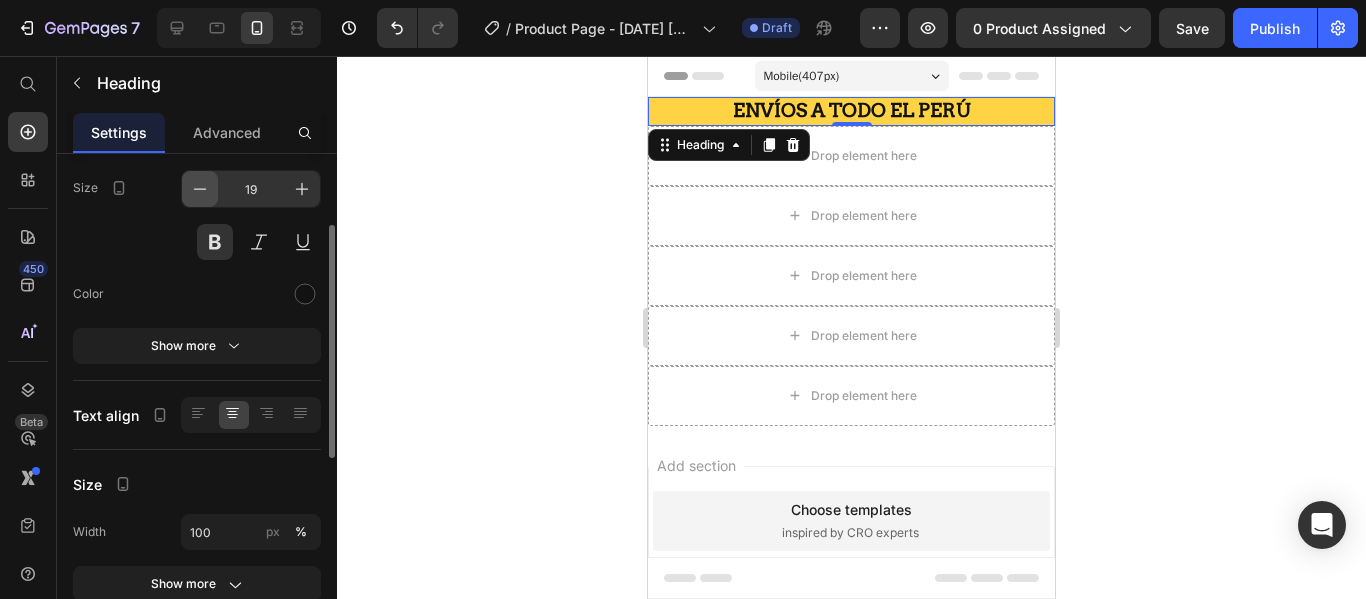 click 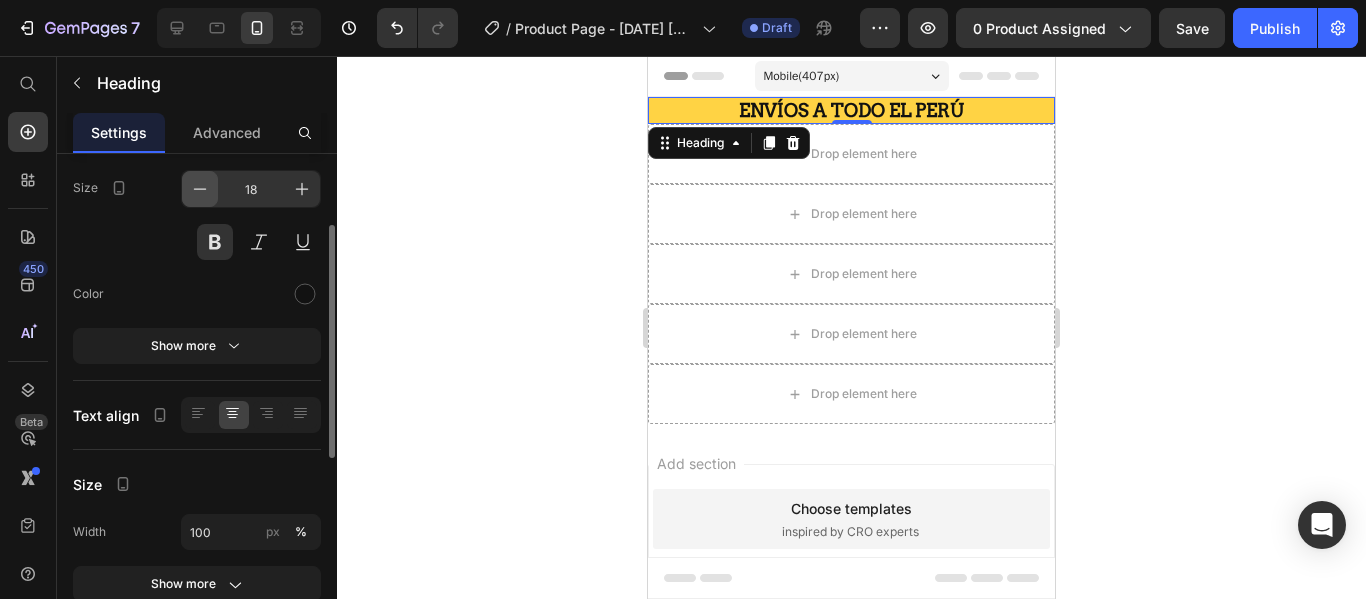 click 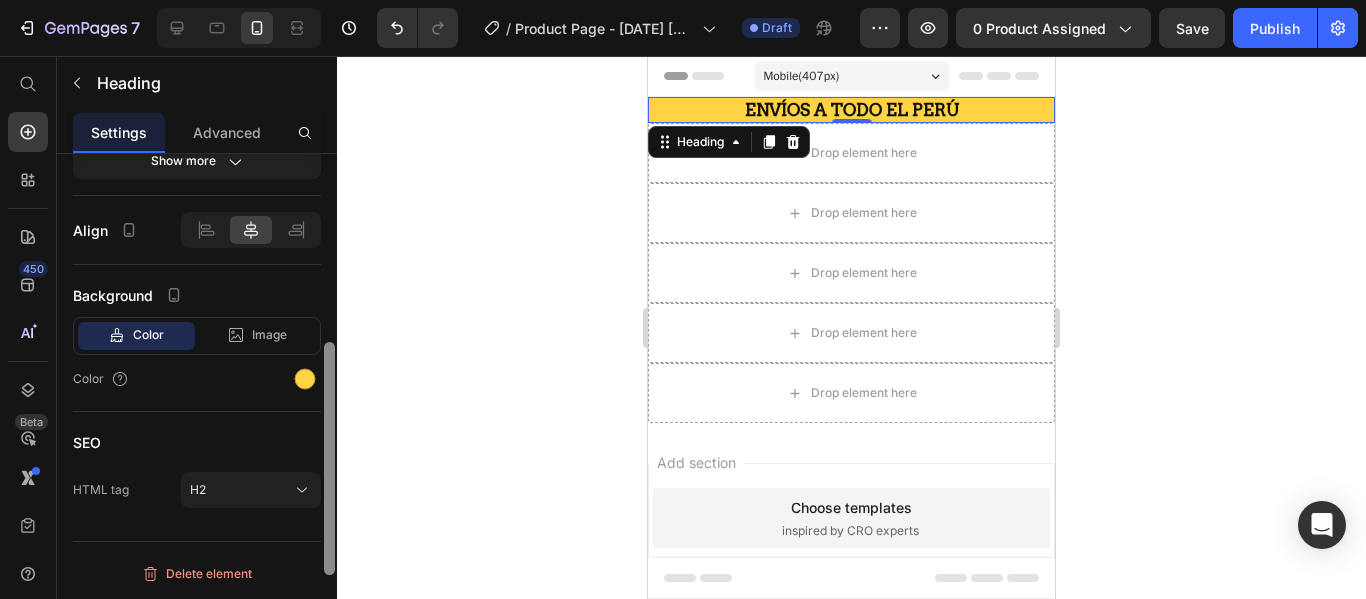 scroll, scrollTop: 520, scrollLeft: 0, axis: vertical 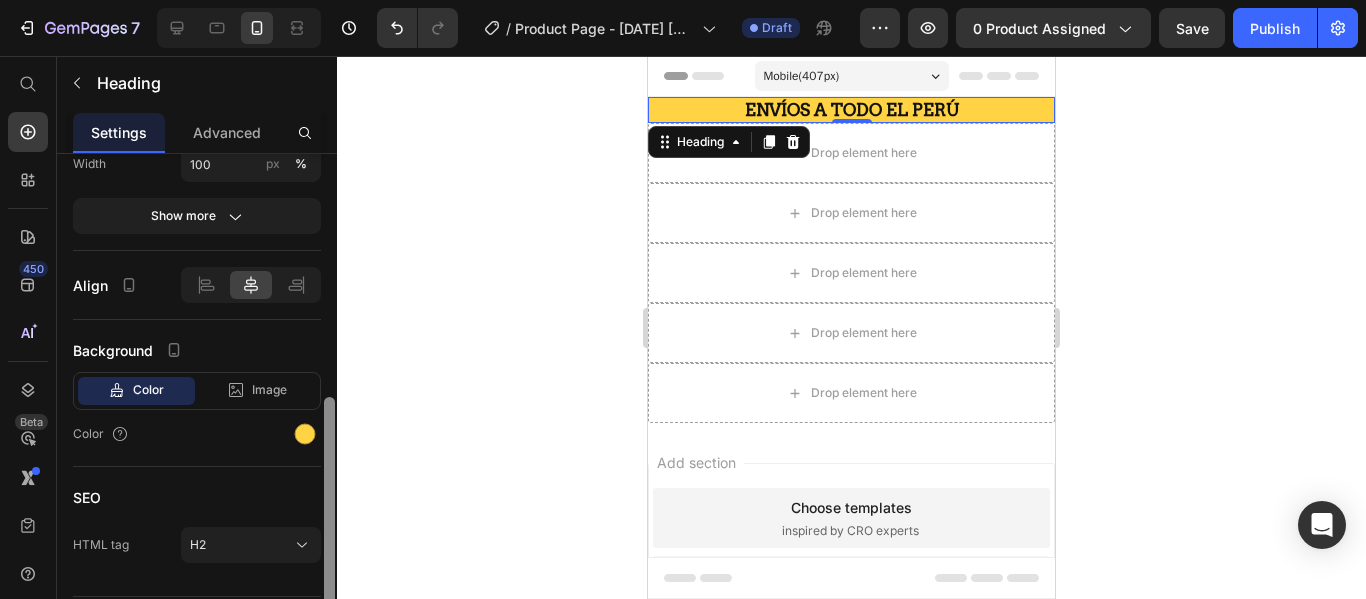 drag, startPoint x: 330, startPoint y: 253, endPoint x: 312, endPoint y: 154, distance: 100.62306 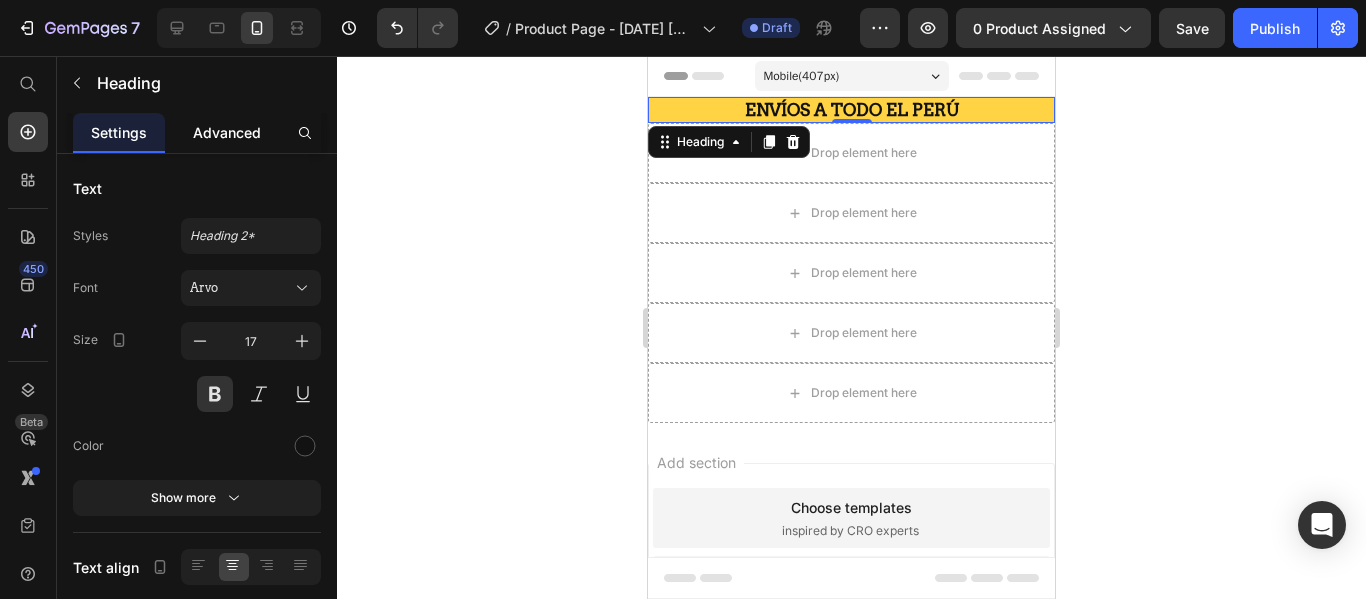 click on "Advanced" at bounding box center [227, 132] 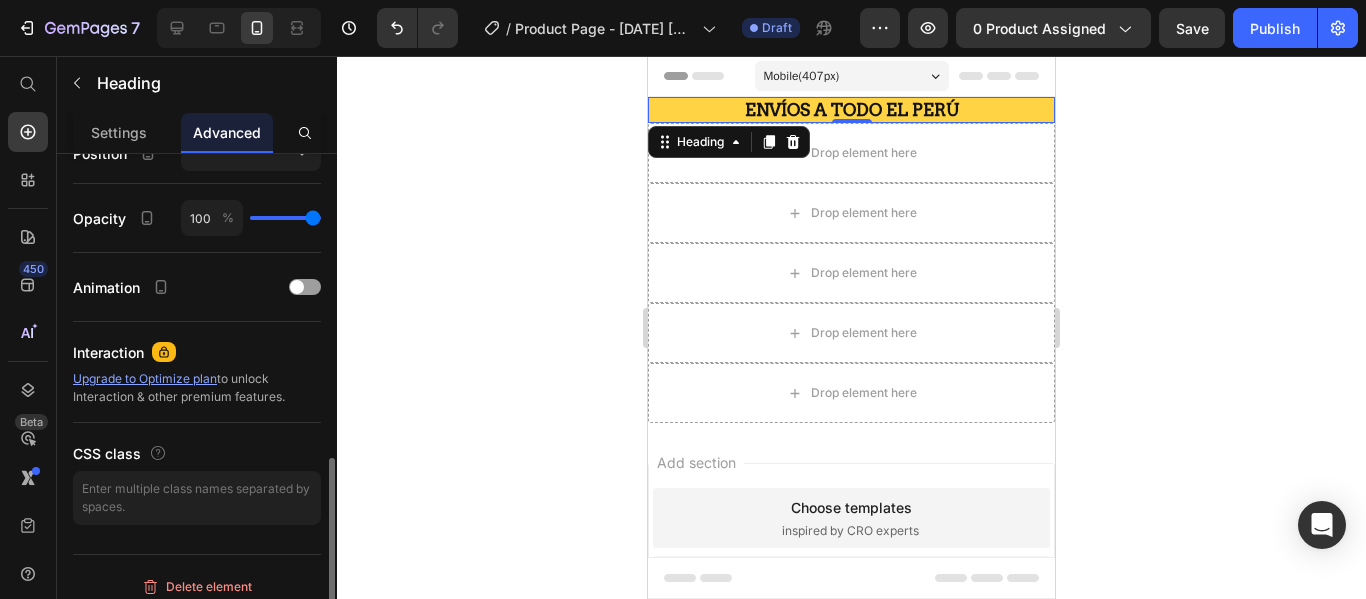 scroll, scrollTop: 758, scrollLeft: 0, axis: vertical 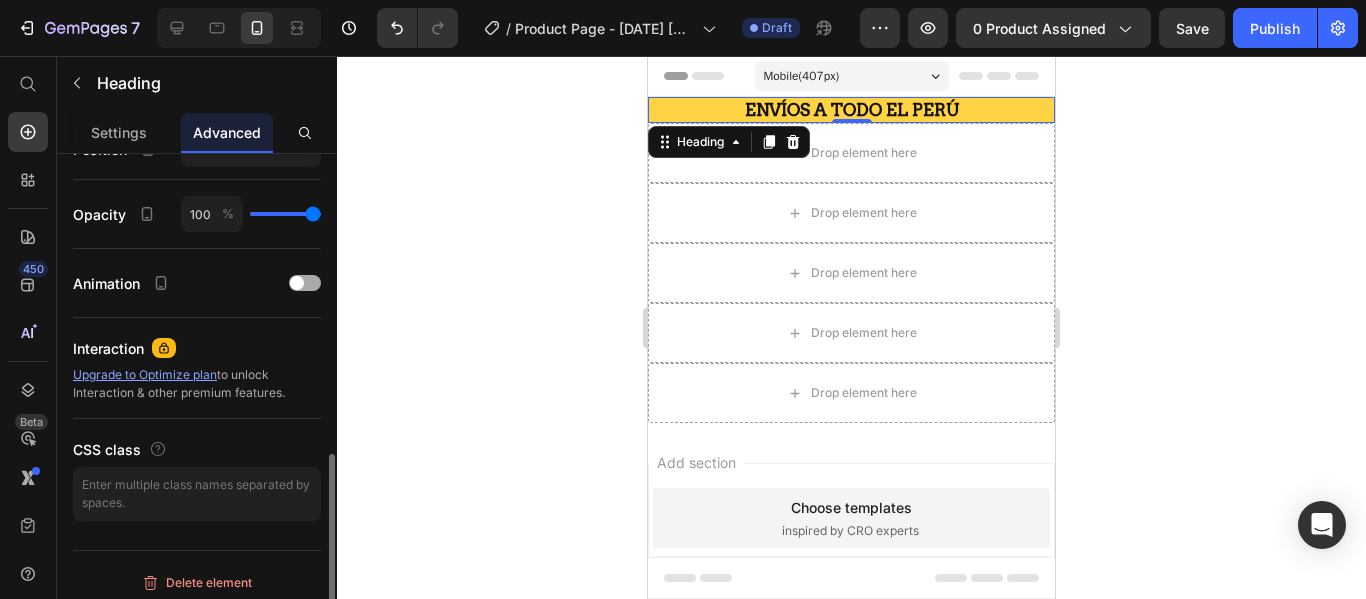 click at bounding box center (305, 283) 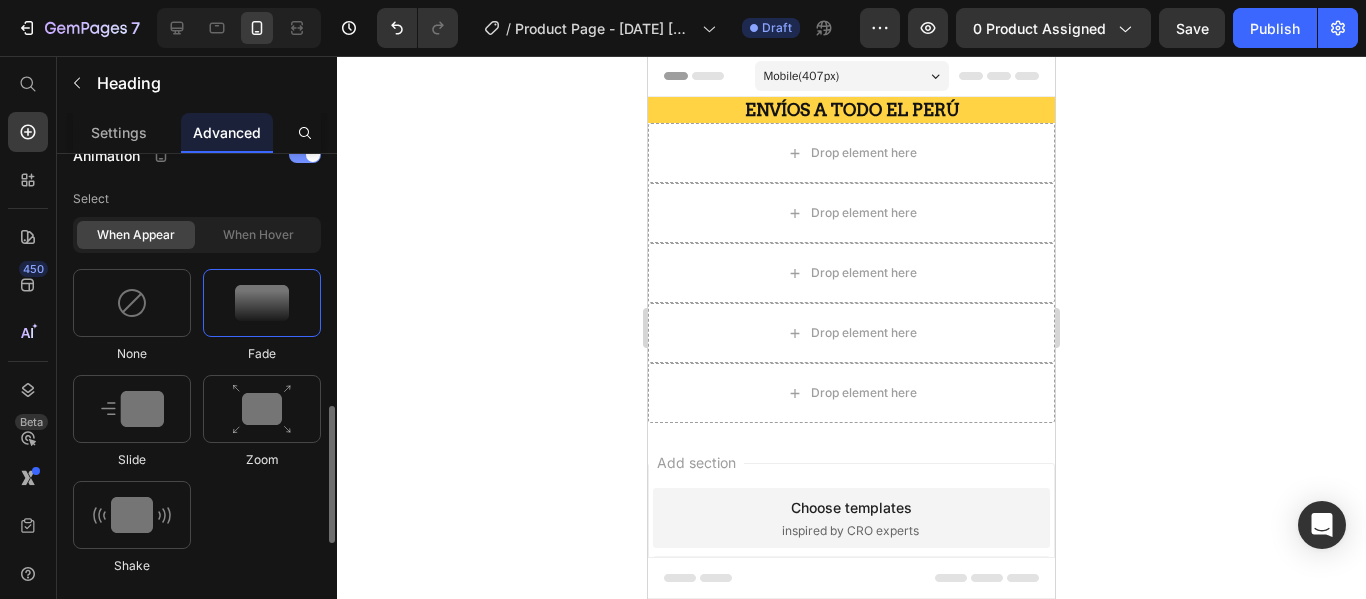 scroll, scrollTop: 893, scrollLeft: 0, axis: vertical 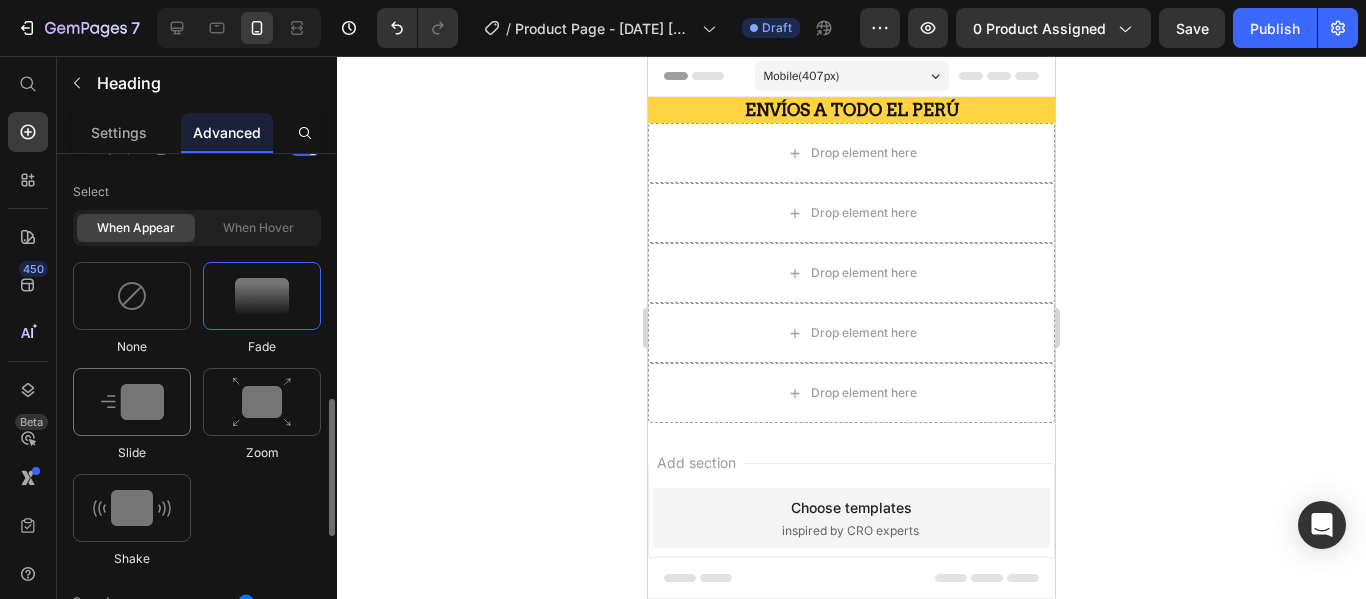 click at bounding box center (132, 402) 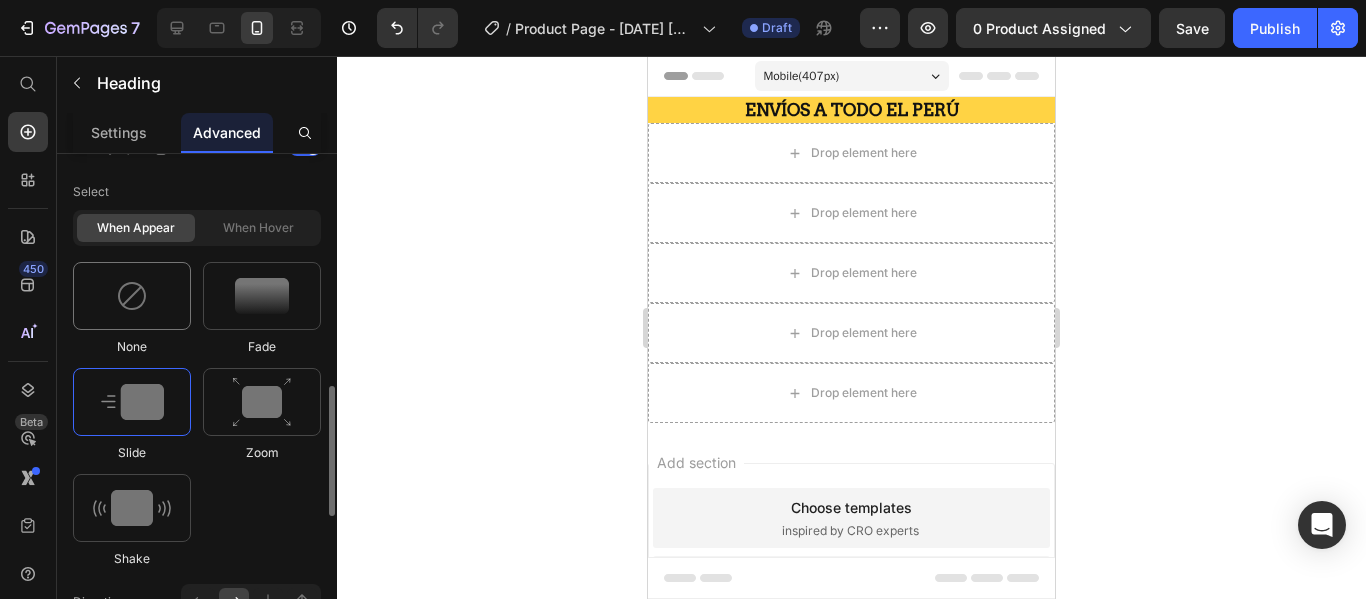 click at bounding box center (132, 296) 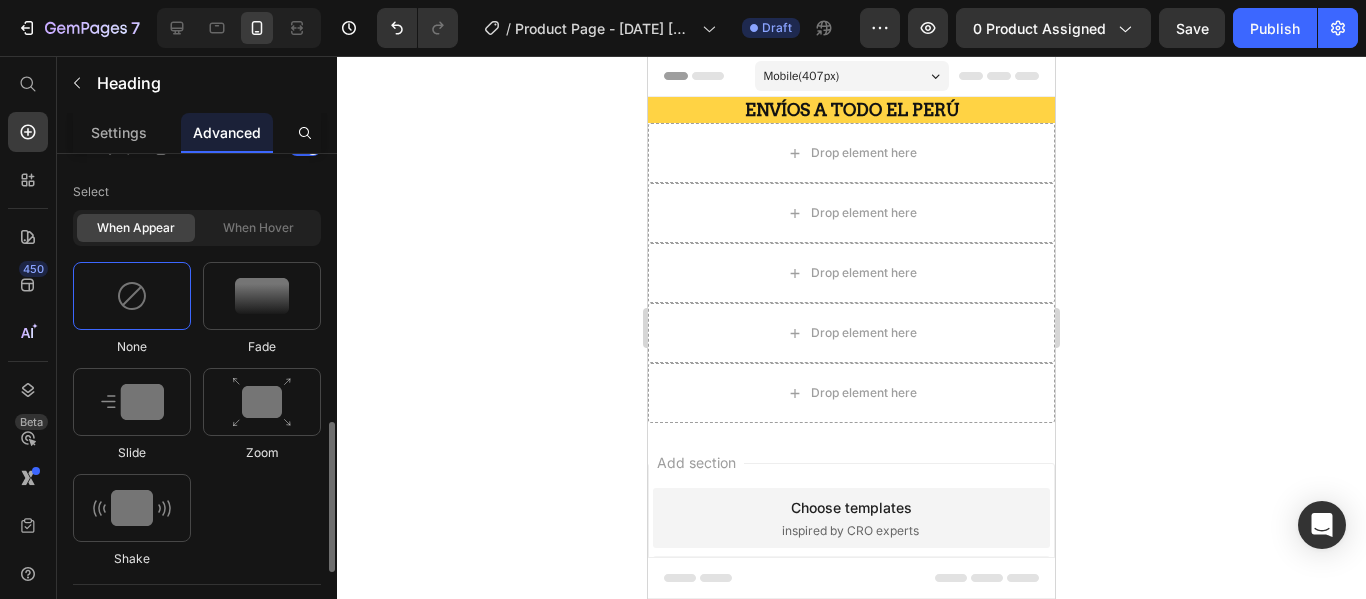 click on "When hover" 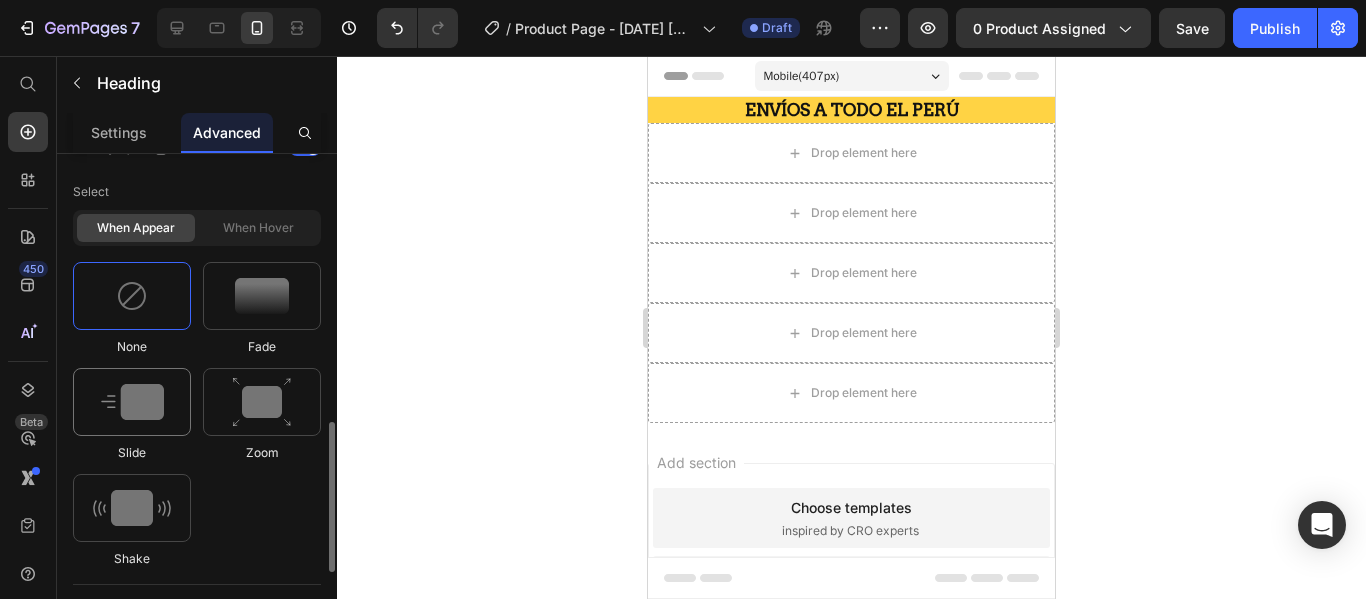 click at bounding box center (132, 402) 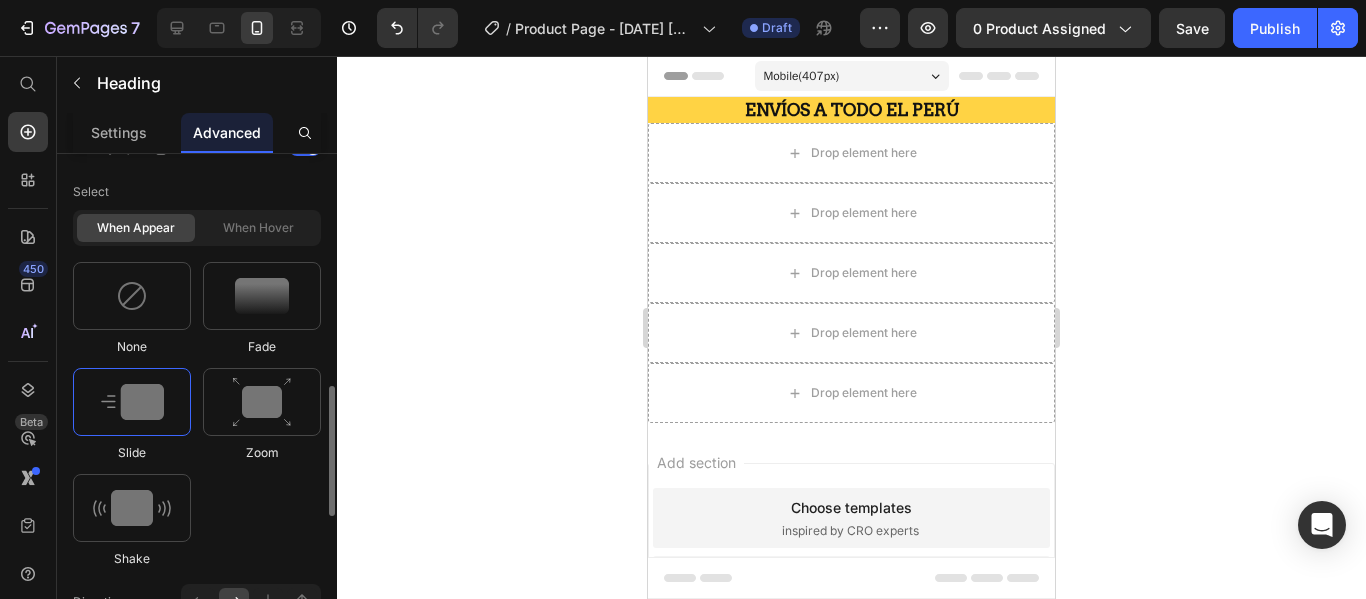 click on "When hover" 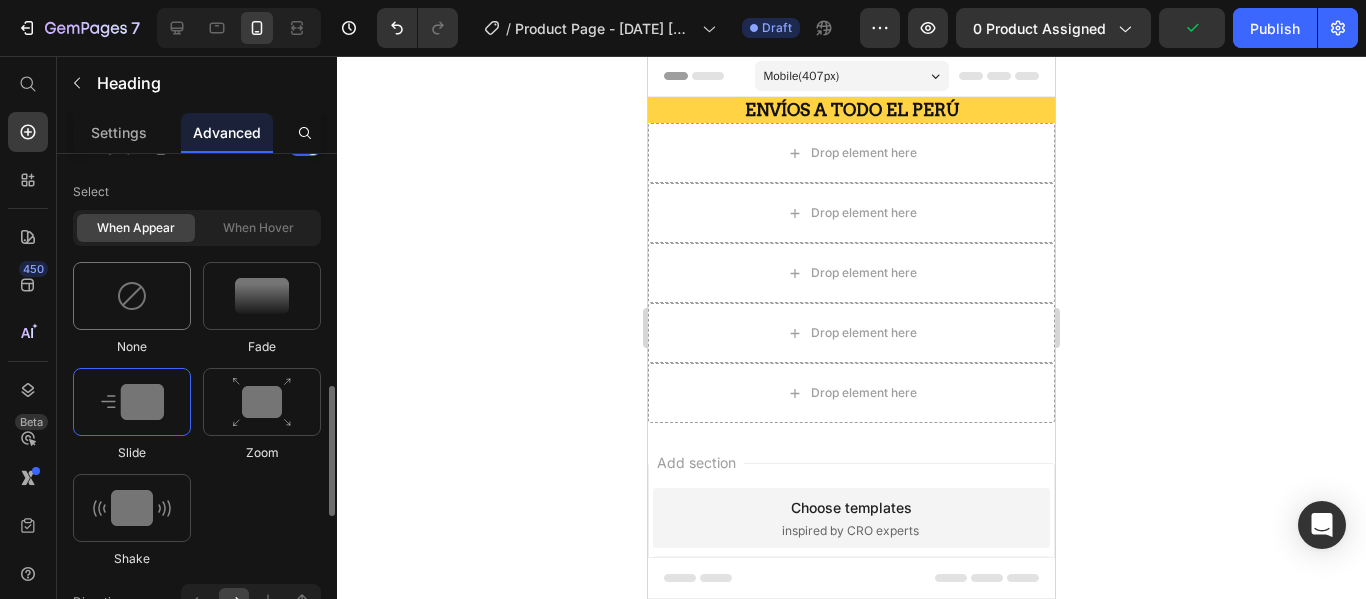 click at bounding box center [132, 296] 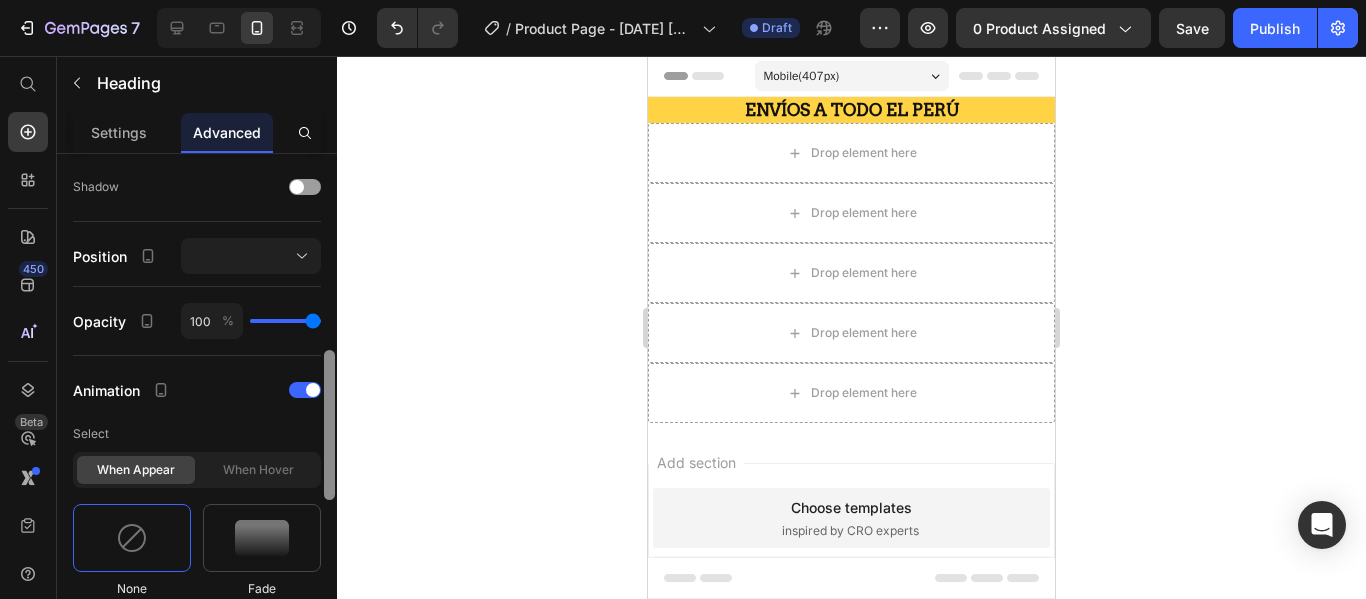scroll, scrollTop: 654, scrollLeft: 0, axis: vertical 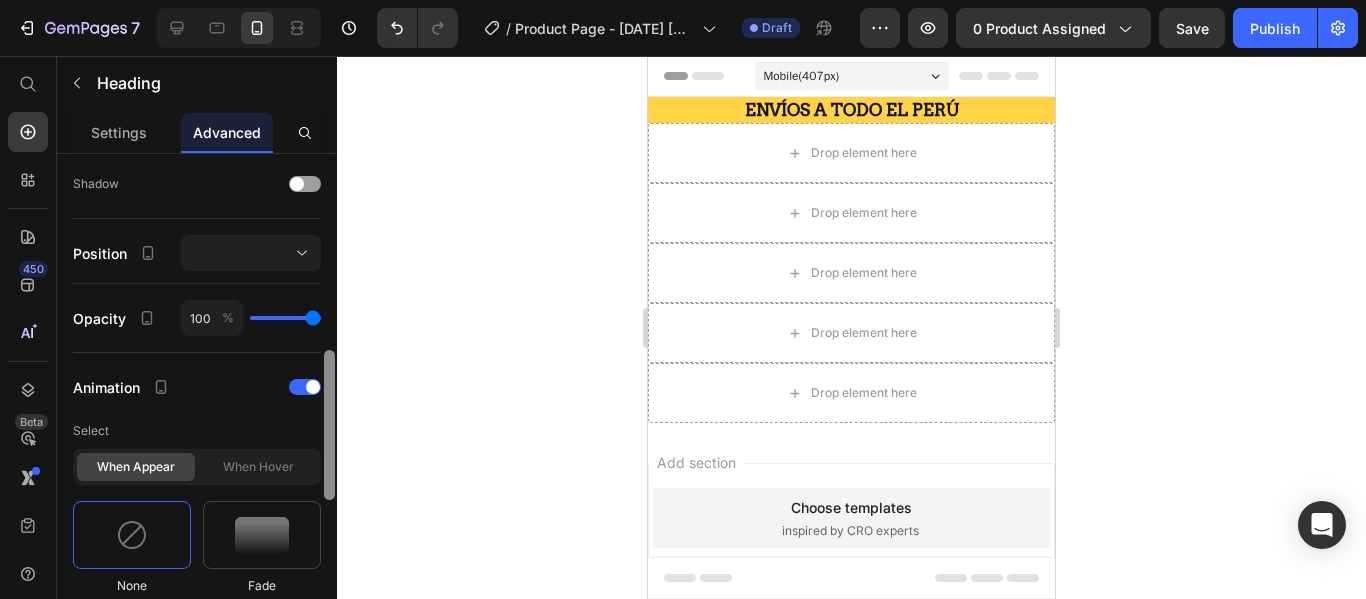 drag, startPoint x: 332, startPoint y: 433, endPoint x: 336, endPoint y: 361, distance: 72.11102 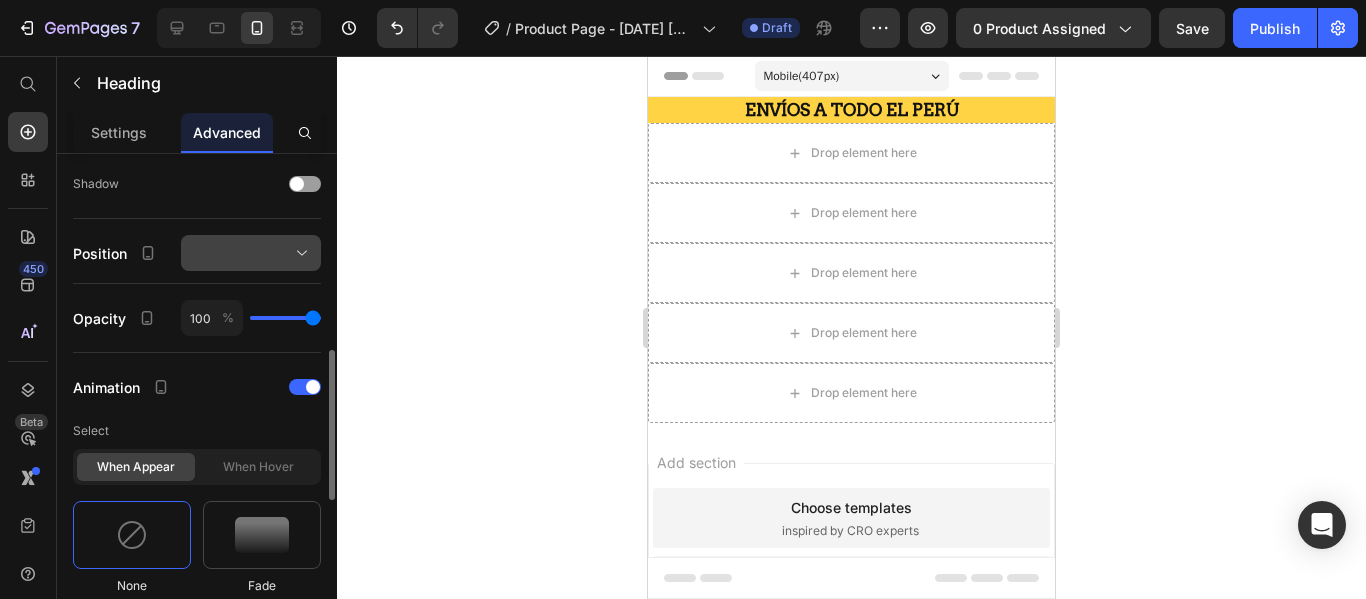 click 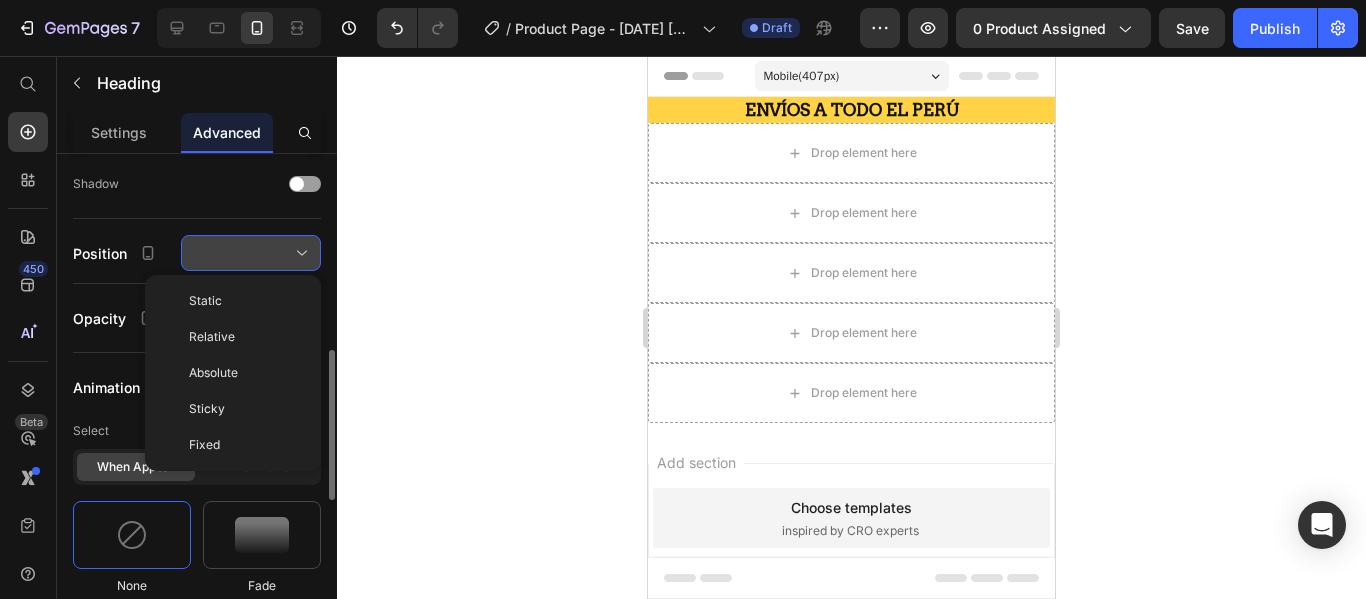 click 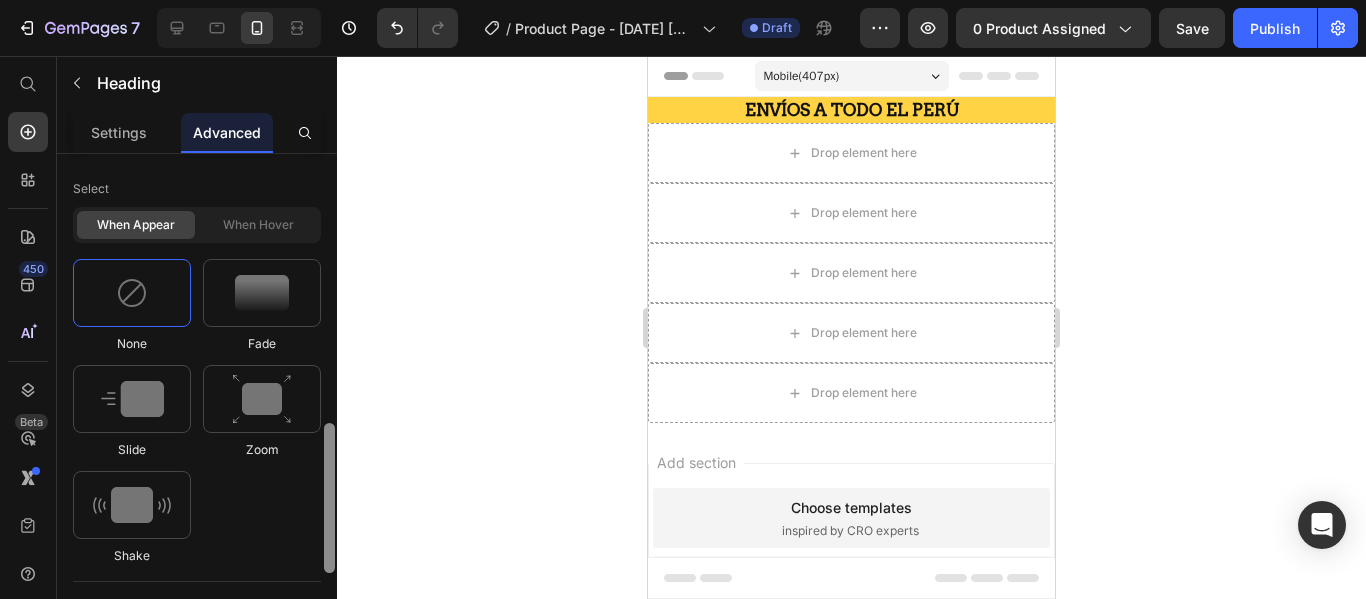 scroll, scrollTop: 900, scrollLeft: 0, axis: vertical 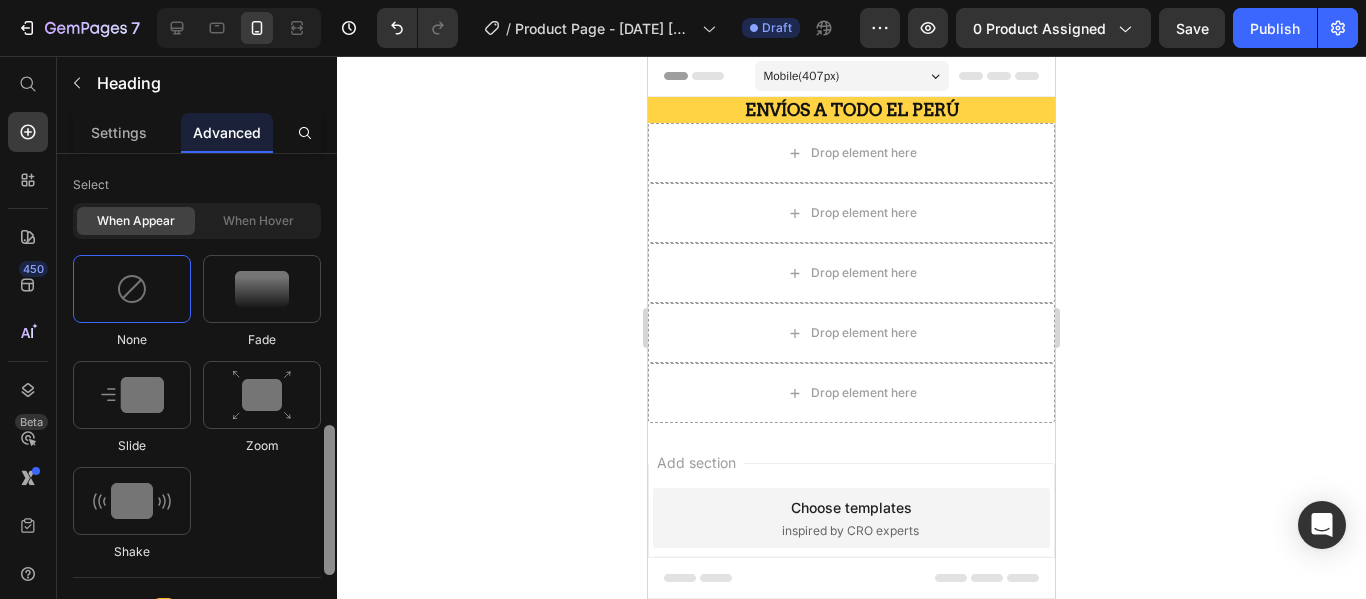 drag, startPoint x: 329, startPoint y: 413, endPoint x: 332, endPoint y: 487, distance: 74.06078 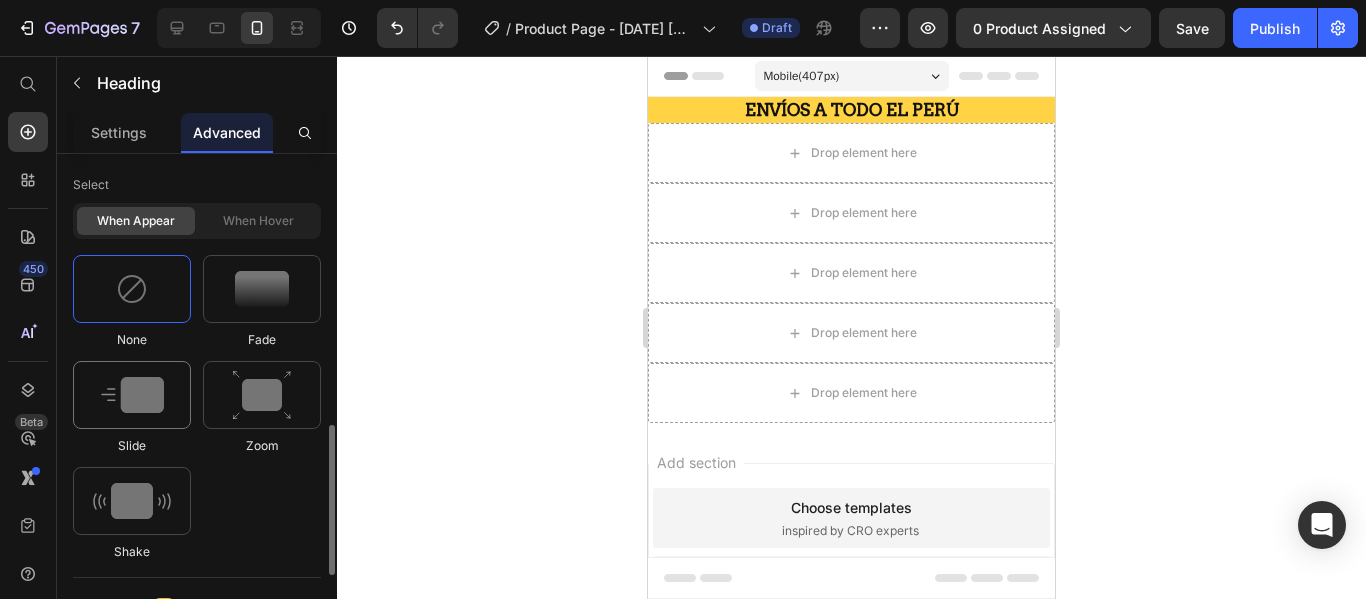 click at bounding box center [132, 395] 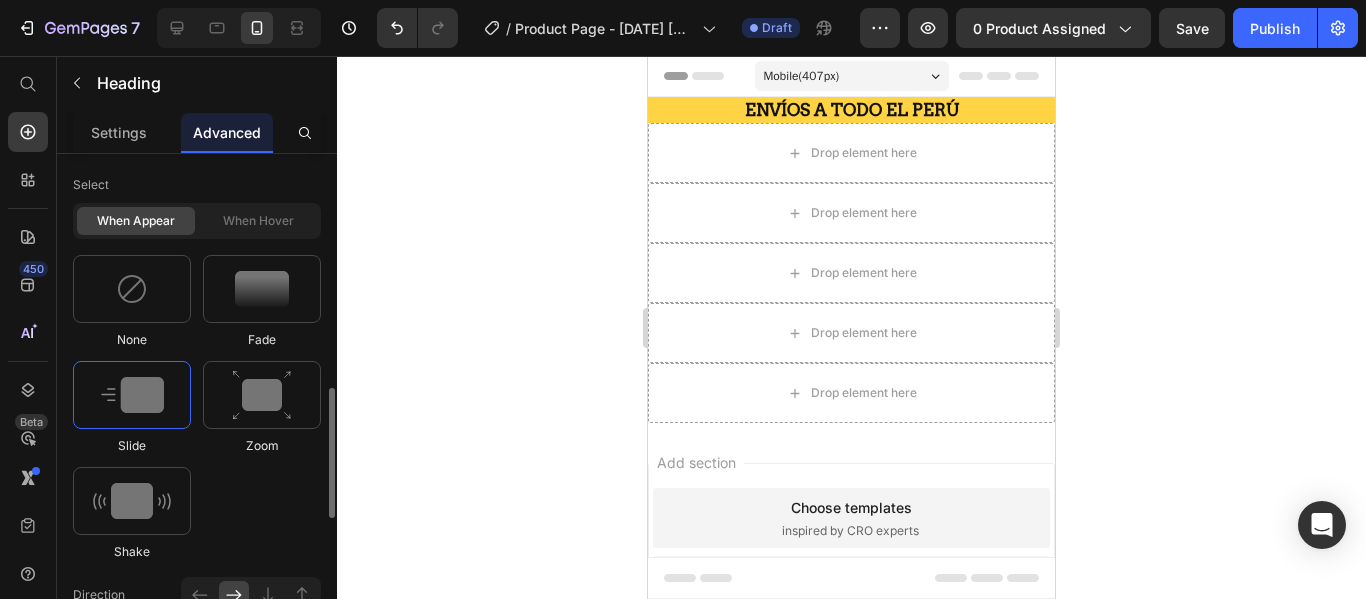 click at bounding box center [132, 395] 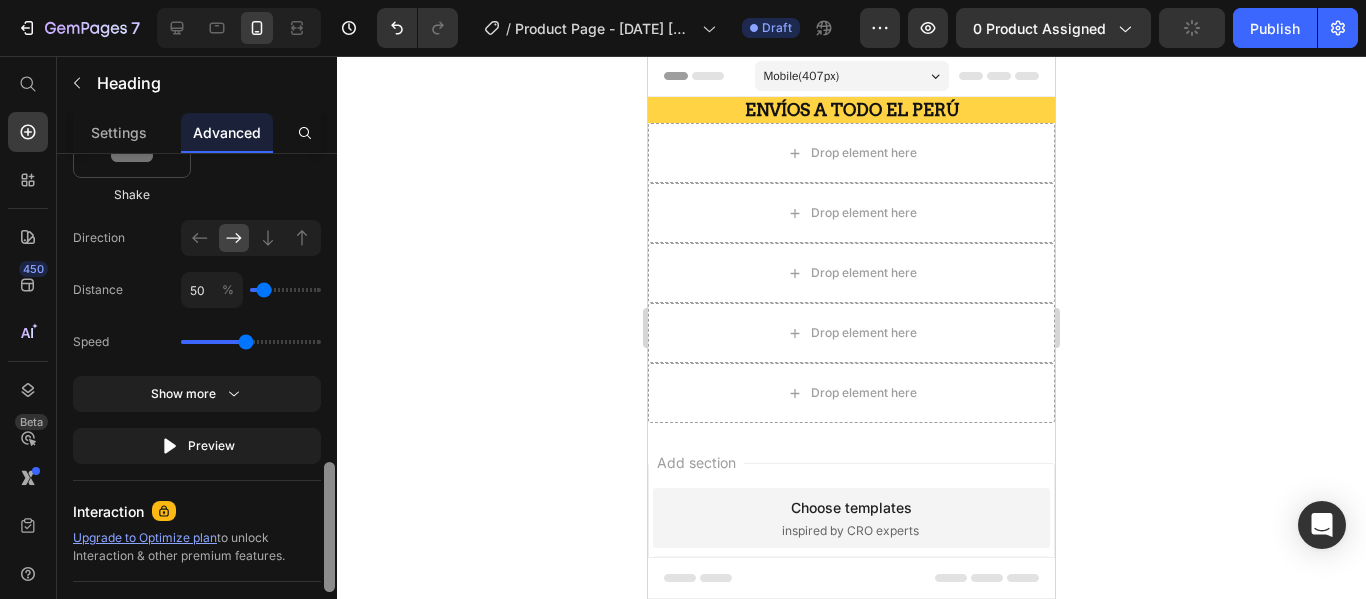drag, startPoint x: 329, startPoint y: 398, endPoint x: 343, endPoint y: 508, distance: 110.88733 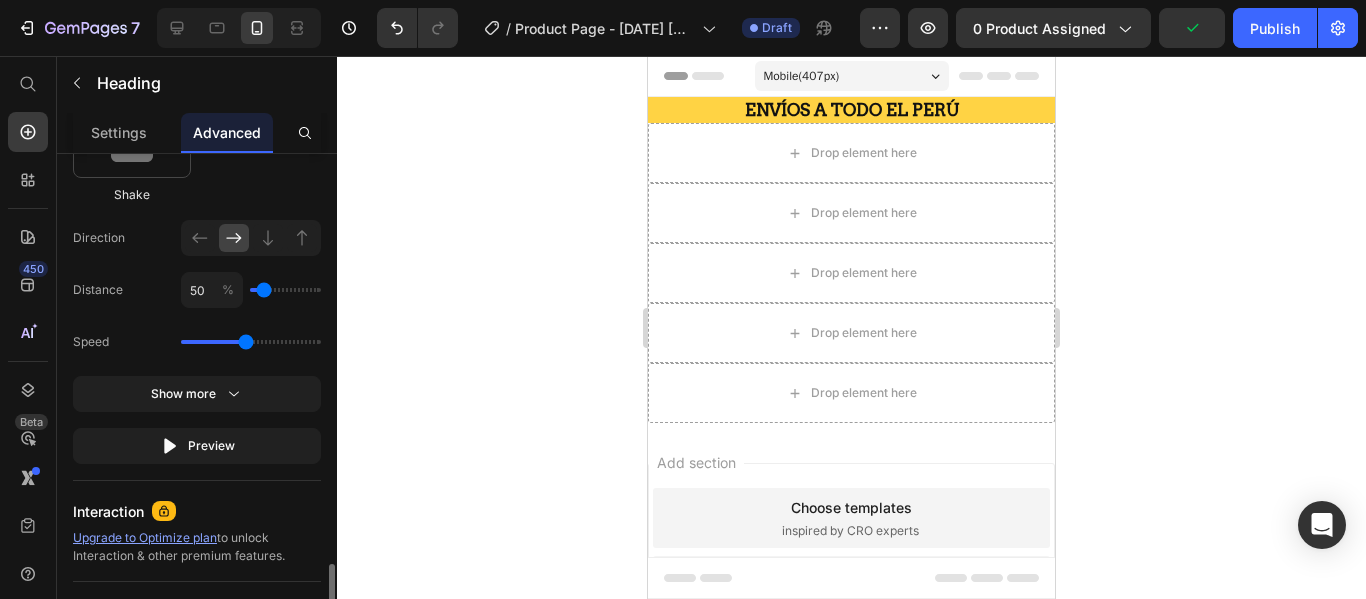 scroll, scrollTop: 1323, scrollLeft: 0, axis: vertical 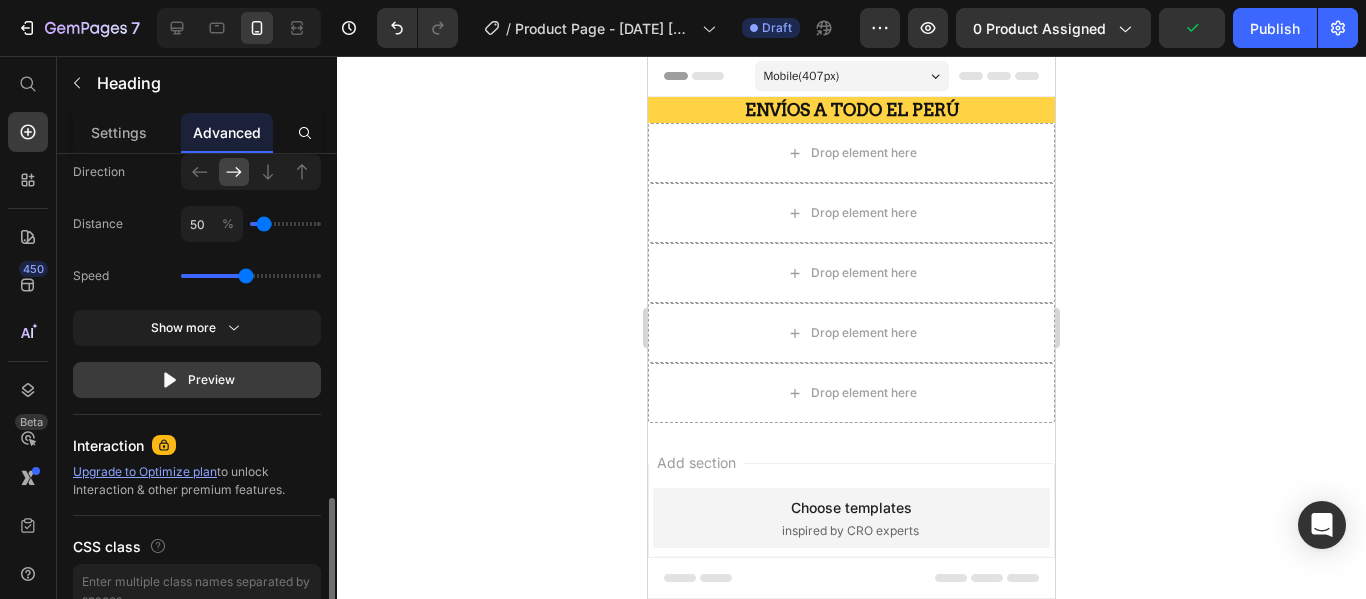 click on "Preview" at bounding box center (197, 380) 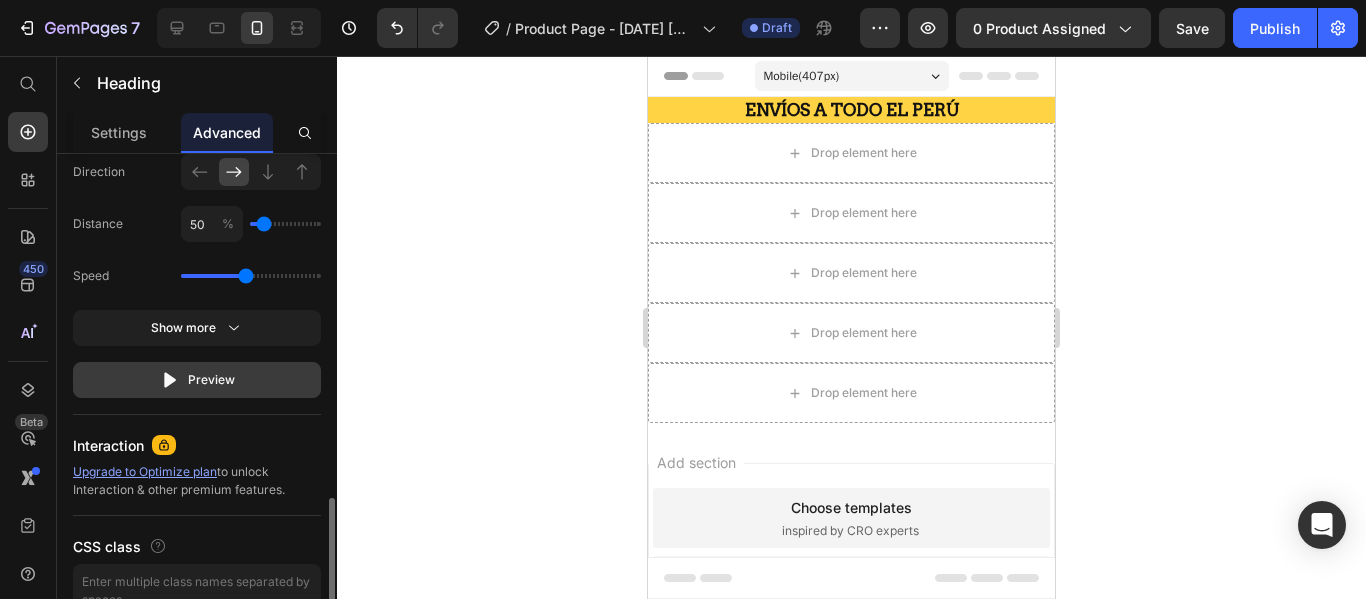 click on "Preview" at bounding box center [197, 380] 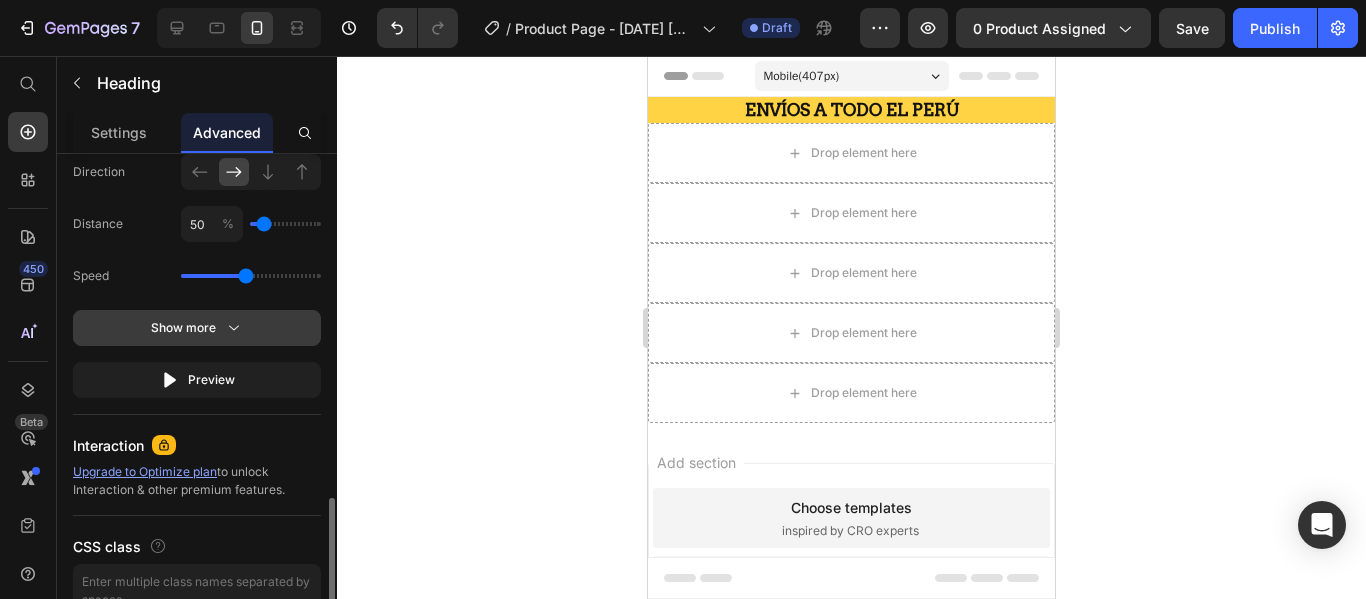 click 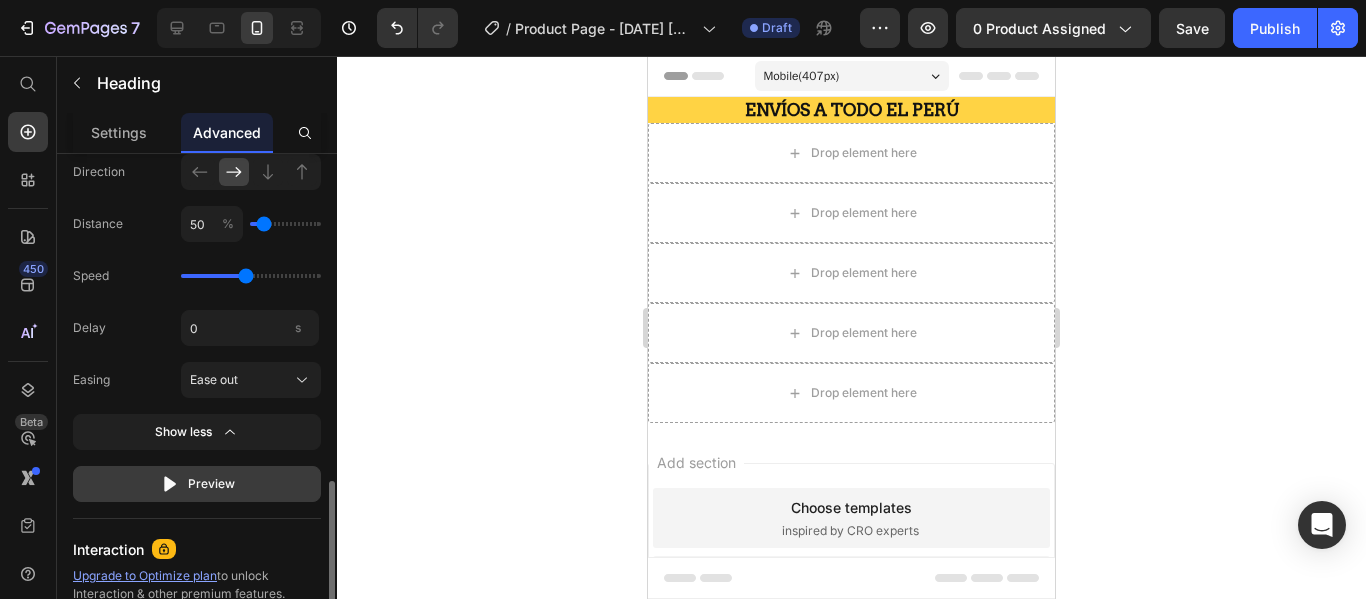 click 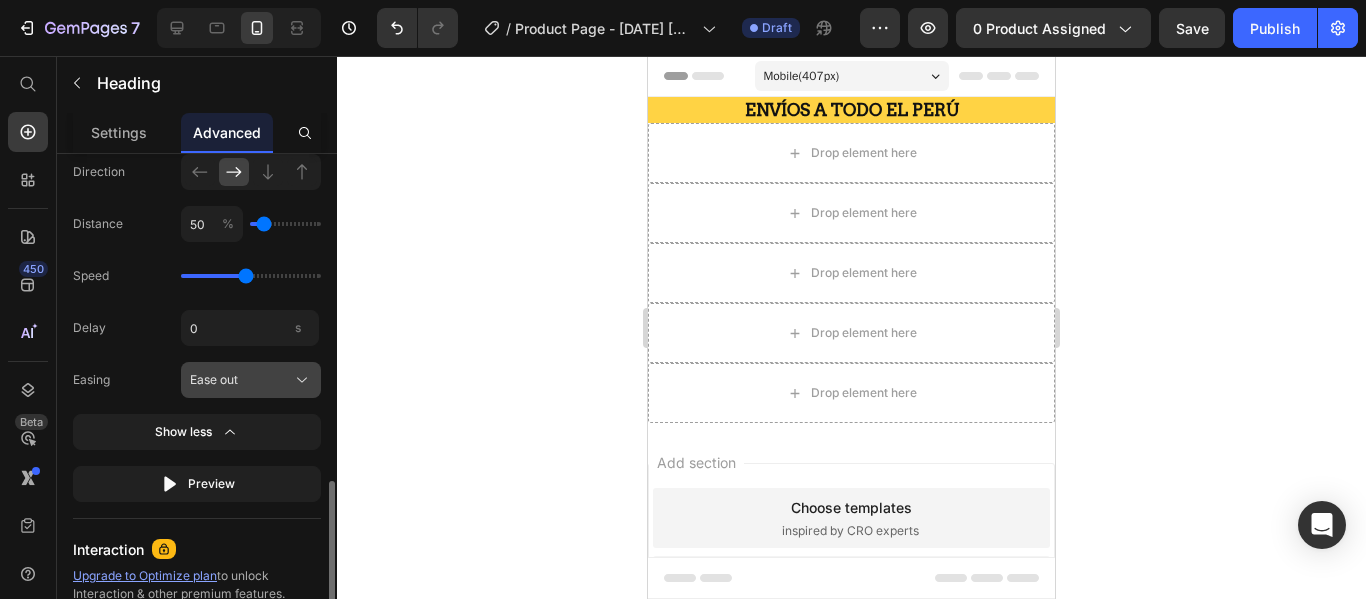 click on "Ease out" 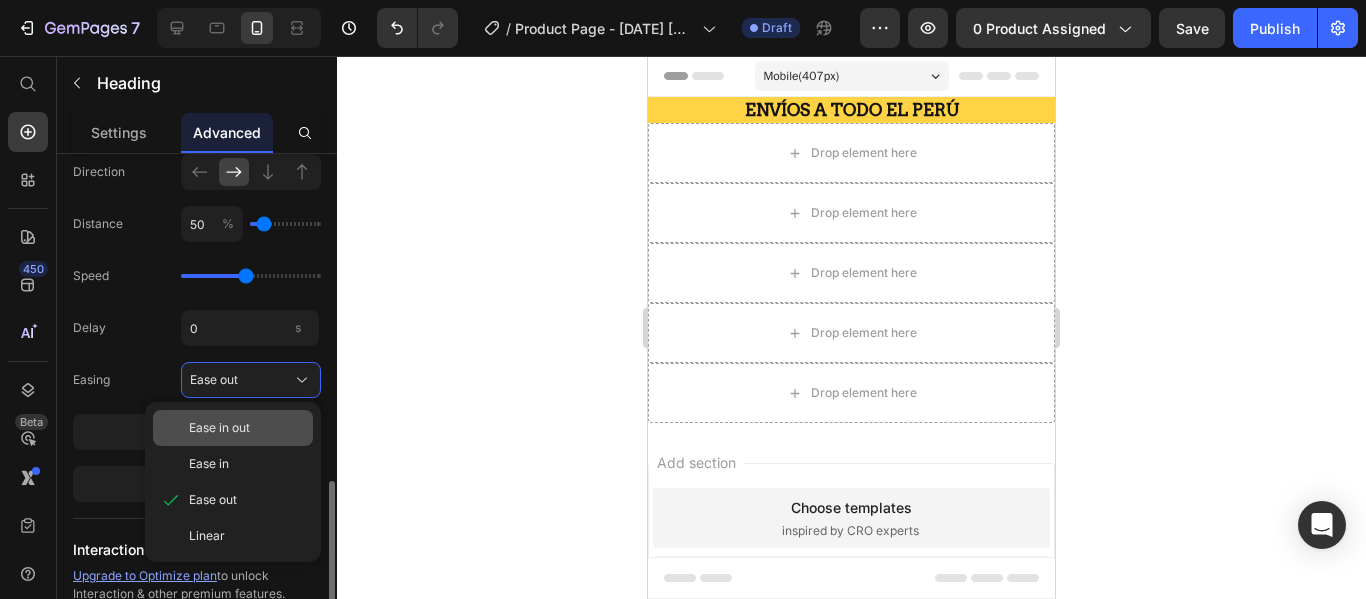 click on "Ease in out" at bounding box center (219, 428) 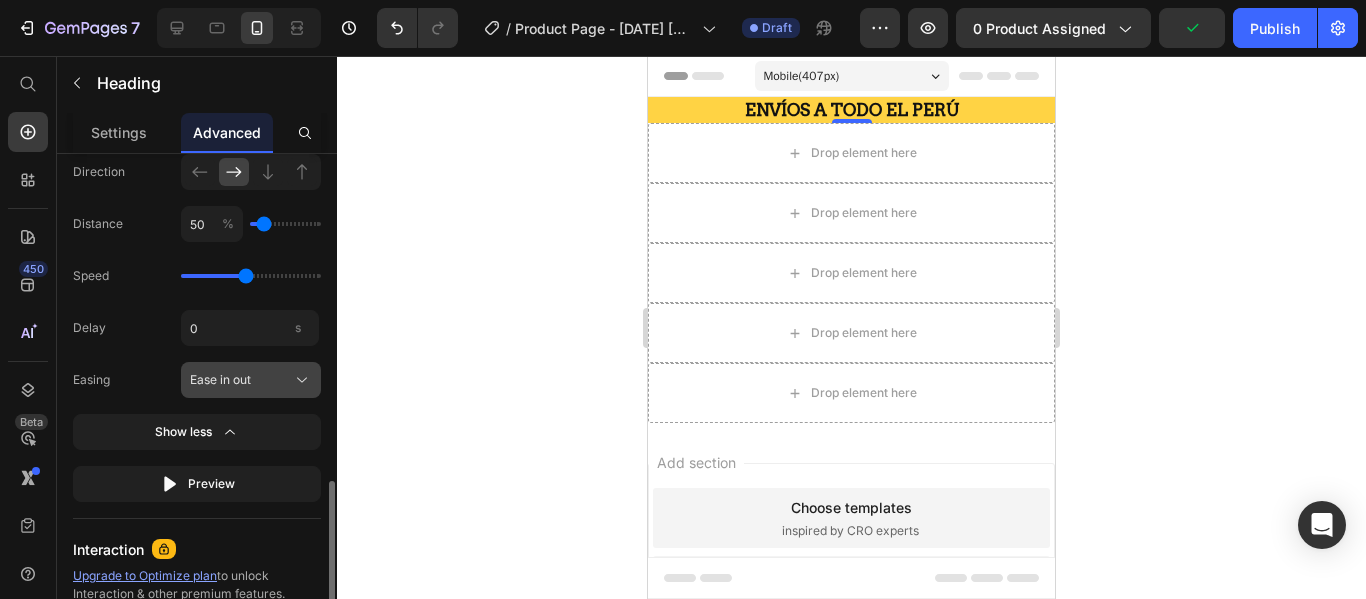 click on "Ease in out" at bounding box center [251, 380] 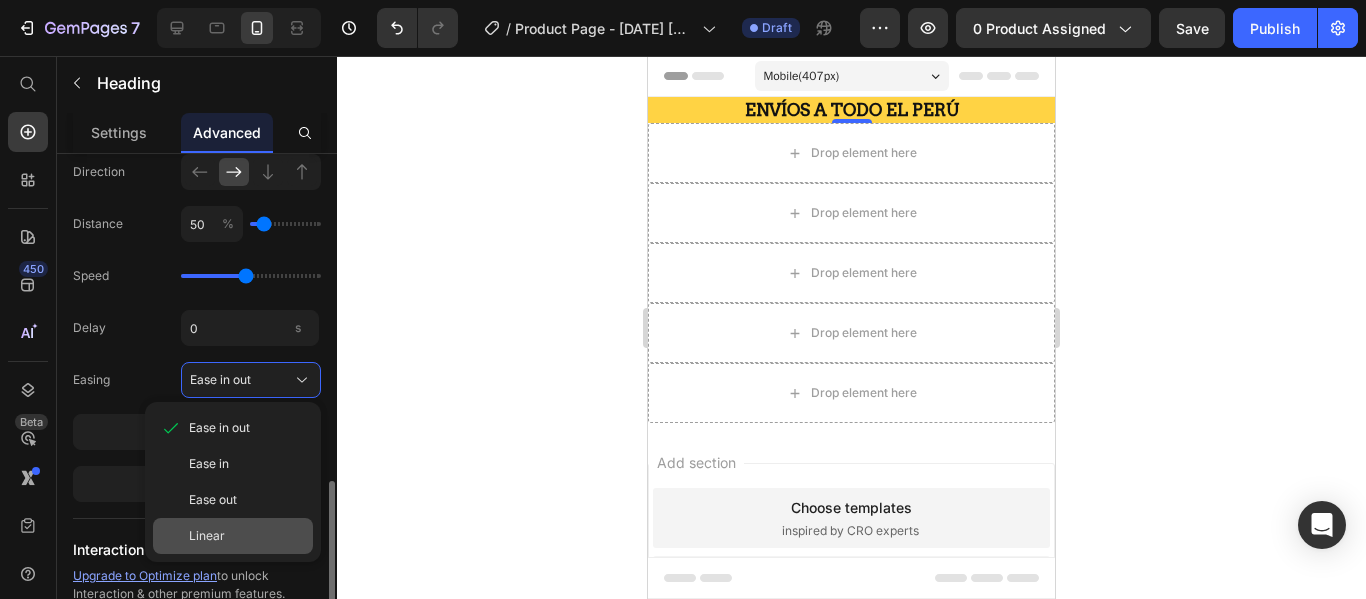 click on "Linear" at bounding box center (247, 536) 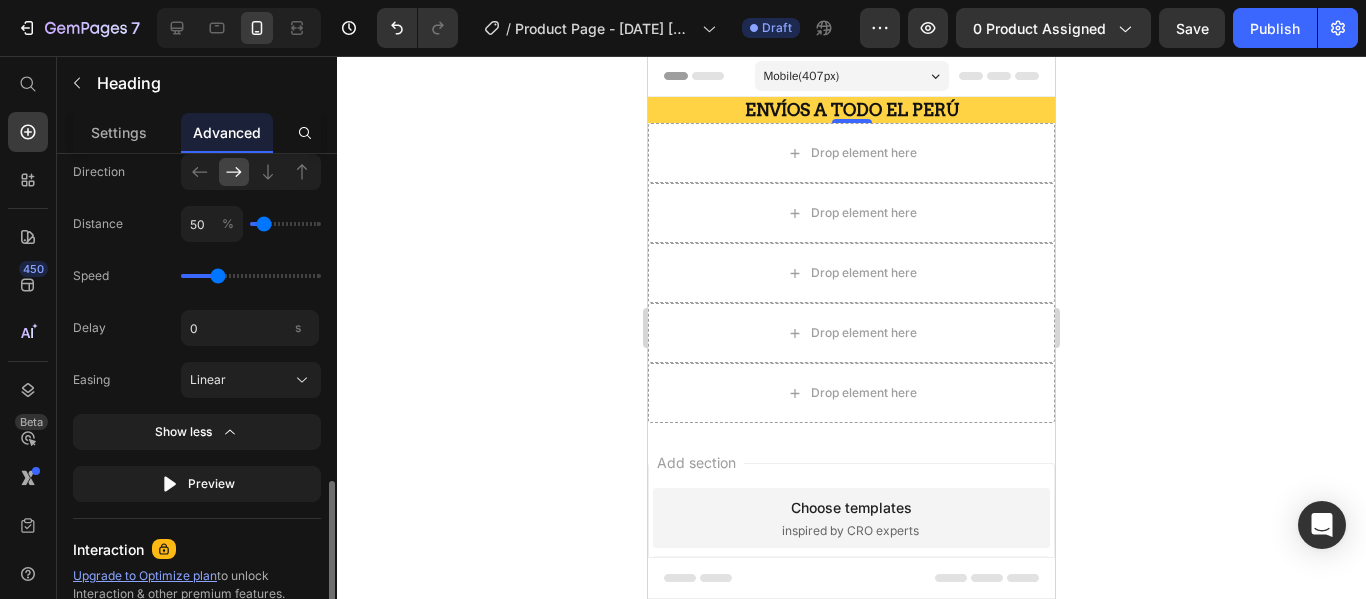 drag, startPoint x: 240, startPoint y: 279, endPoint x: 213, endPoint y: 278, distance: 27.018513 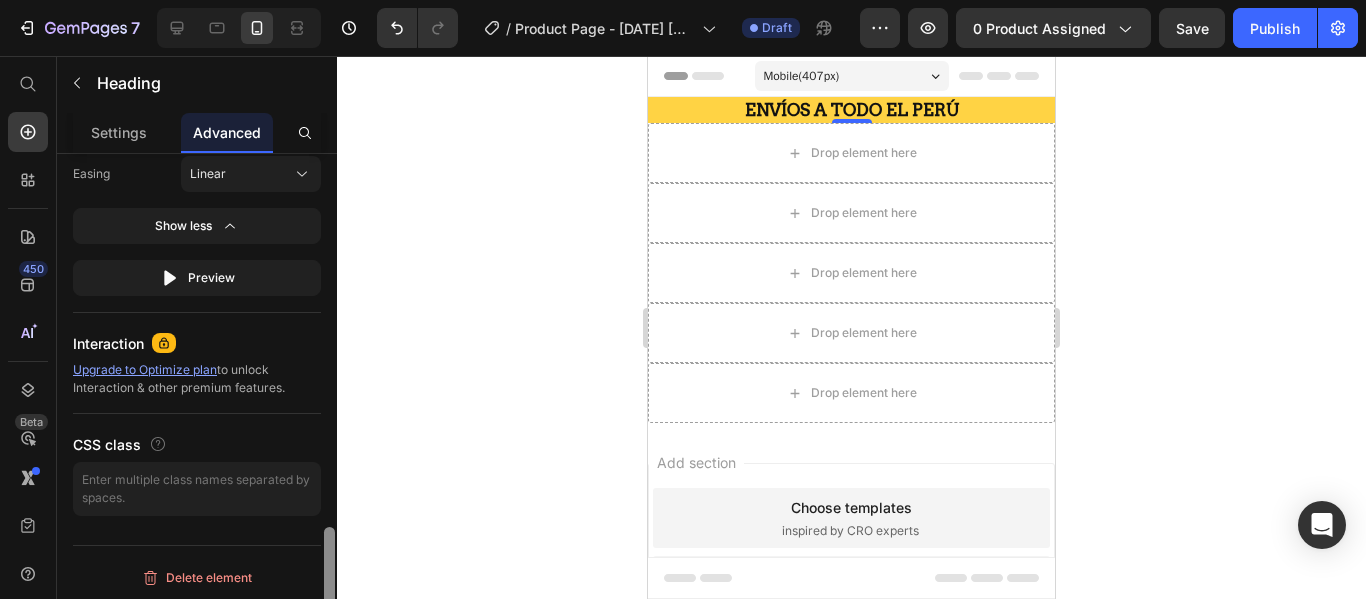 scroll, scrollTop: 1533, scrollLeft: 0, axis: vertical 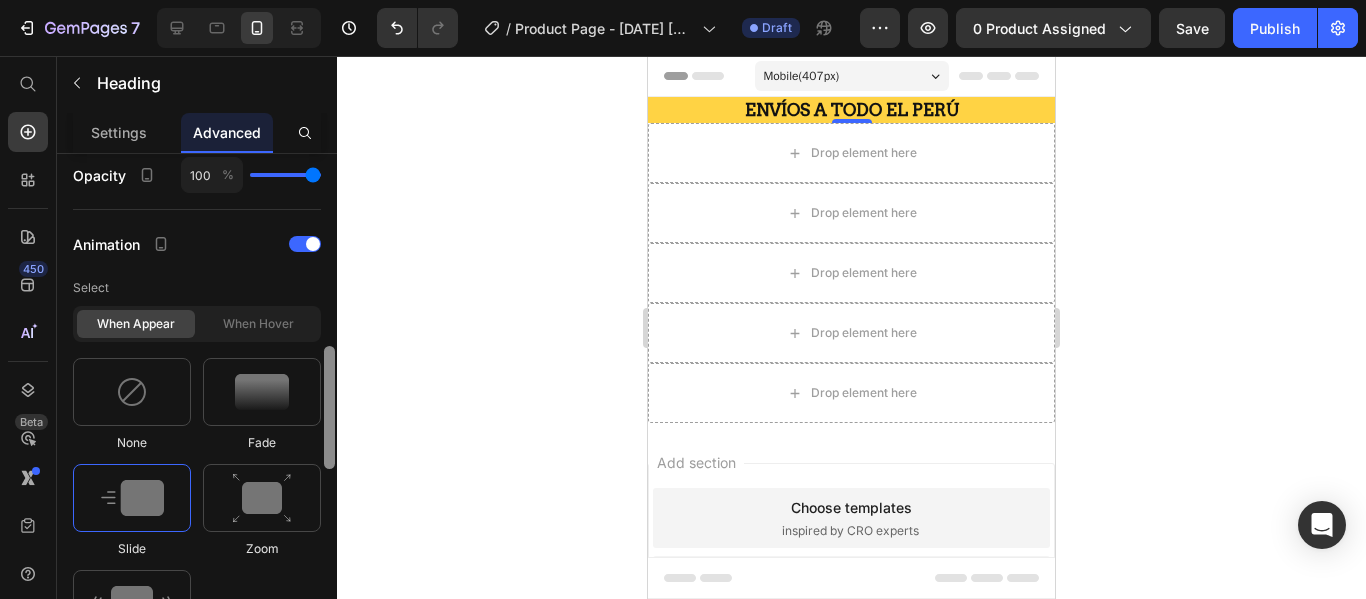 drag, startPoint x: 324, startPoint y: 514, endPoint x: 325, endPoint y: 377, distance: 137.00365 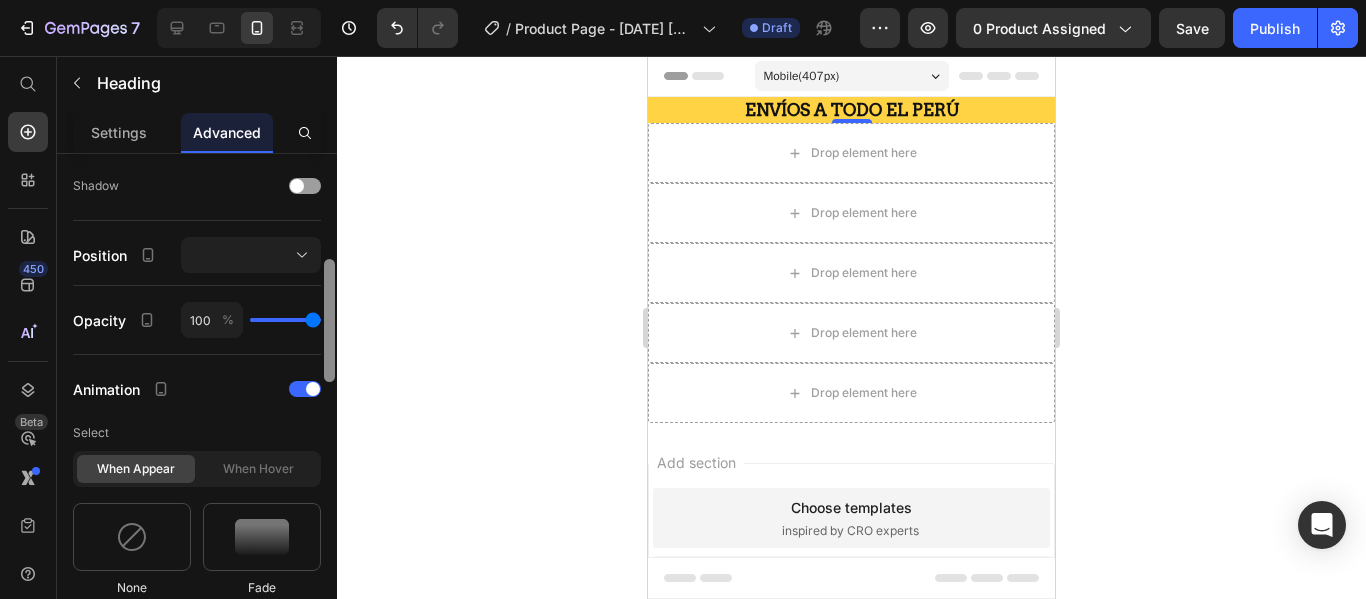 scroll, scrollTop: 607, scrollLeft: 0, axis: vertical 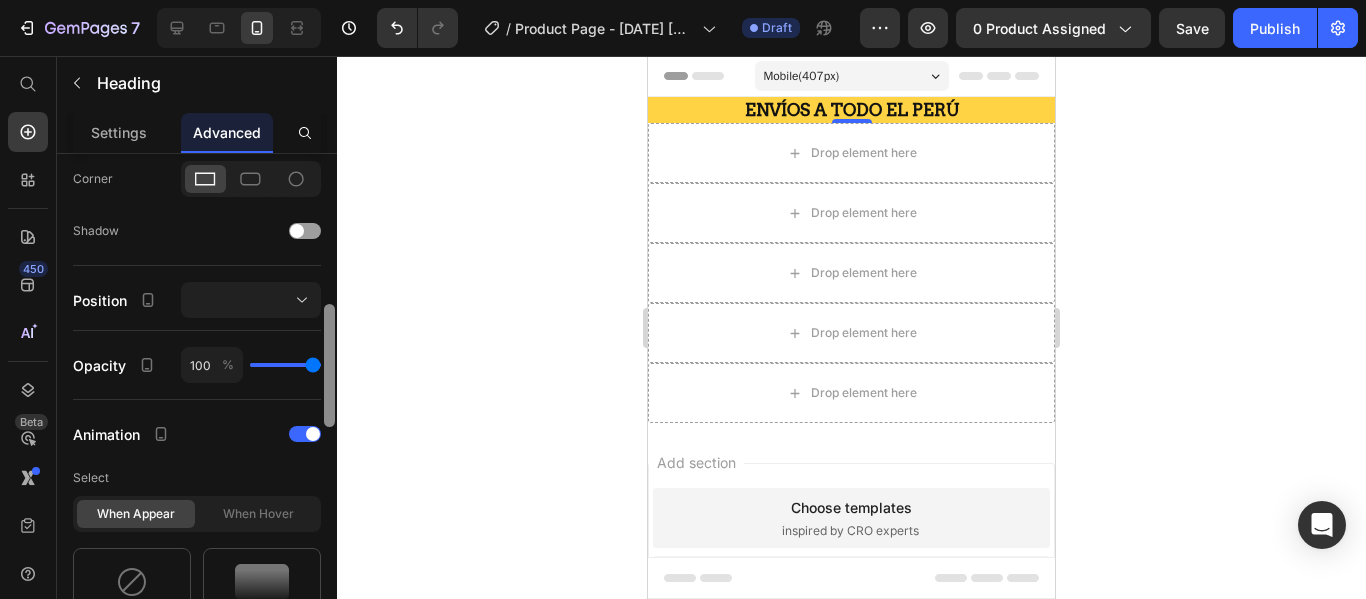 drag, startPoint x: 330, startPoint y: 387, endPoint x: 332, endPoint y: 346, distance: 41.04875 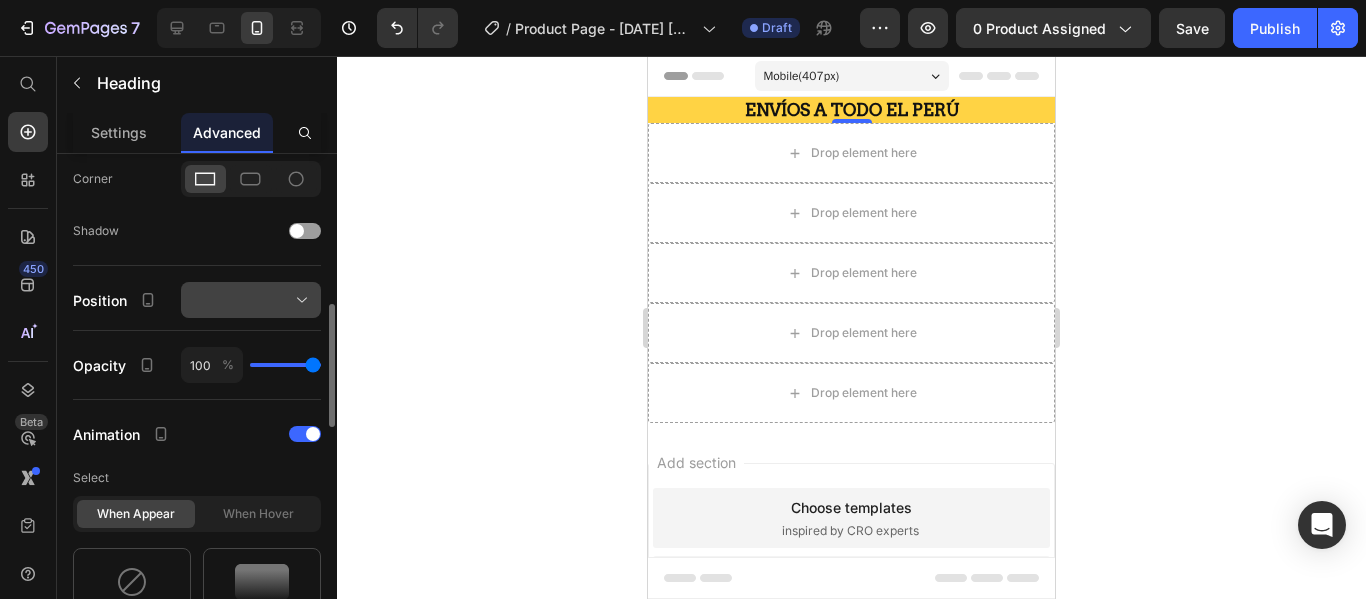 click 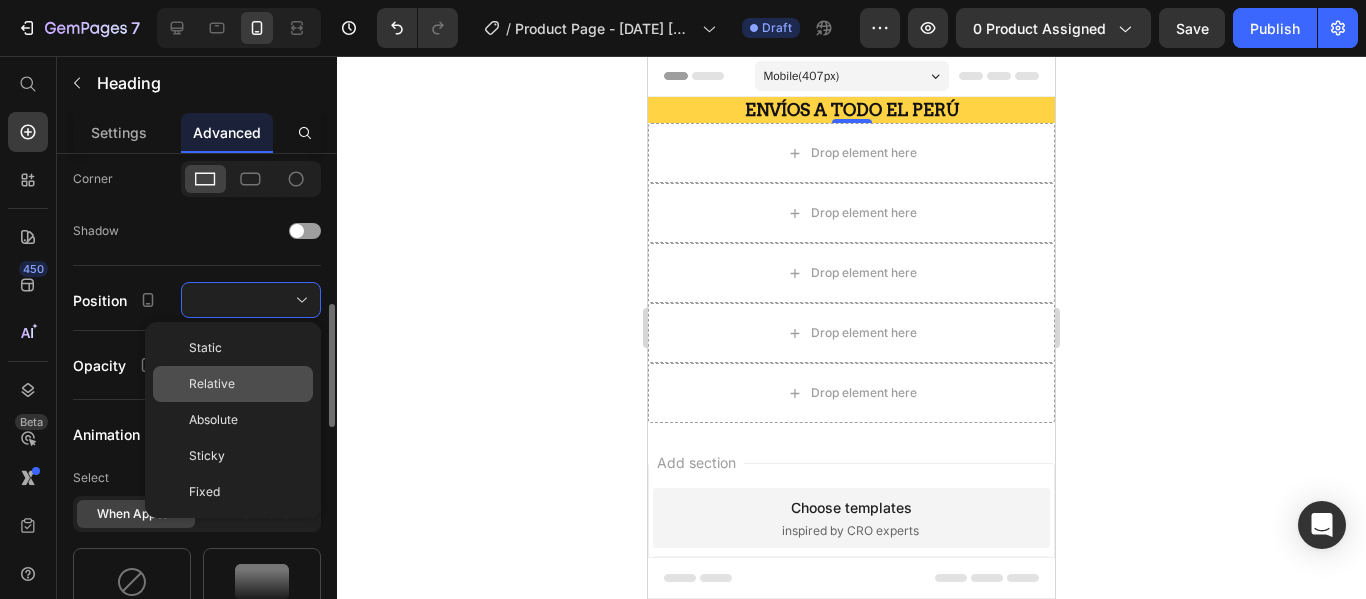 click on "Relative" 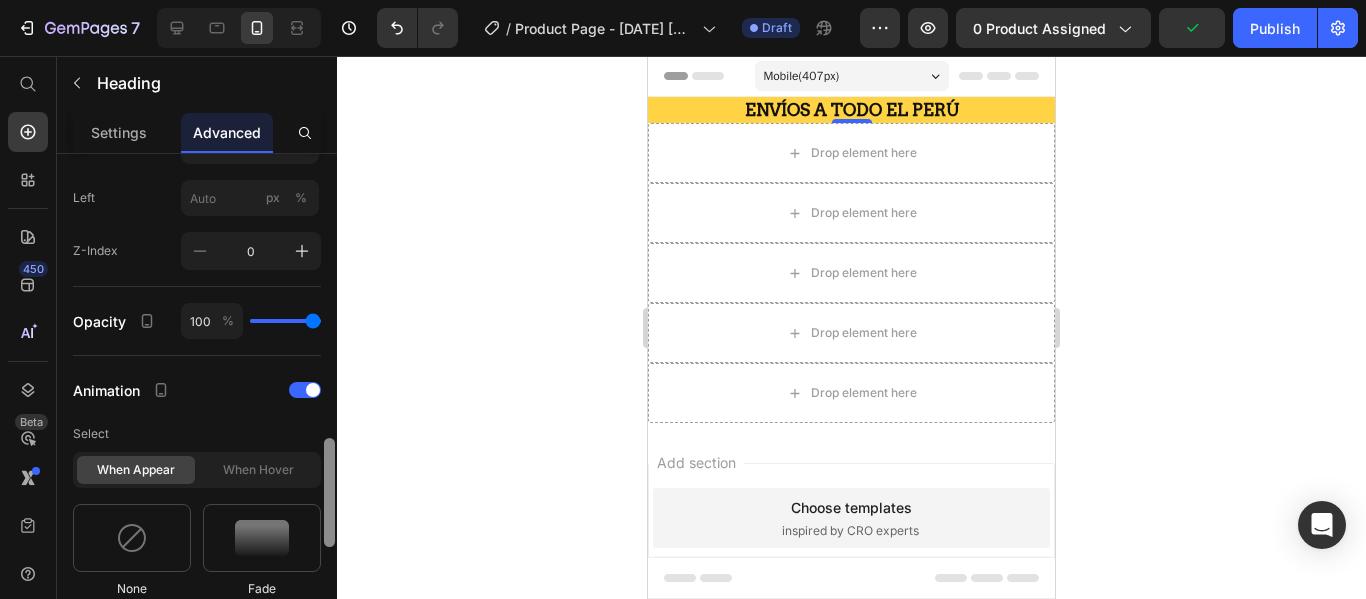scroll, scrollTop: 986, scrollLeft: 0, axis: vertical 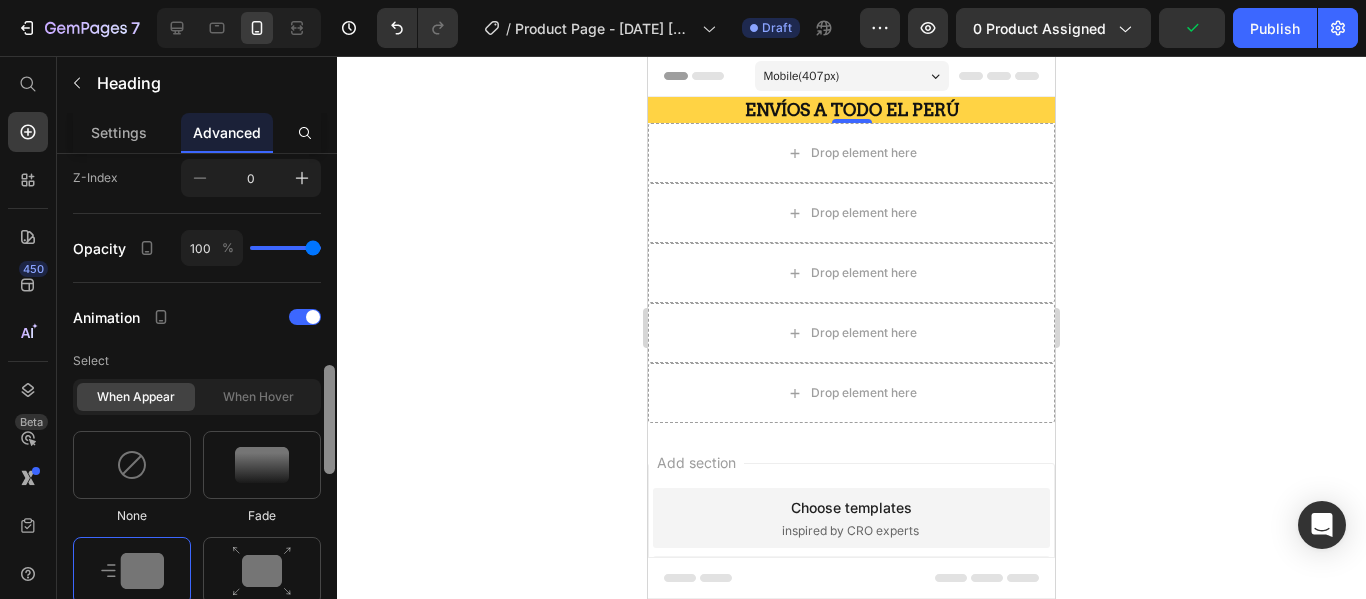 drag, startPoint x: 329, startPoint y: 301, endPoint x: 353, endPoint y: 384, distance: 86.40023 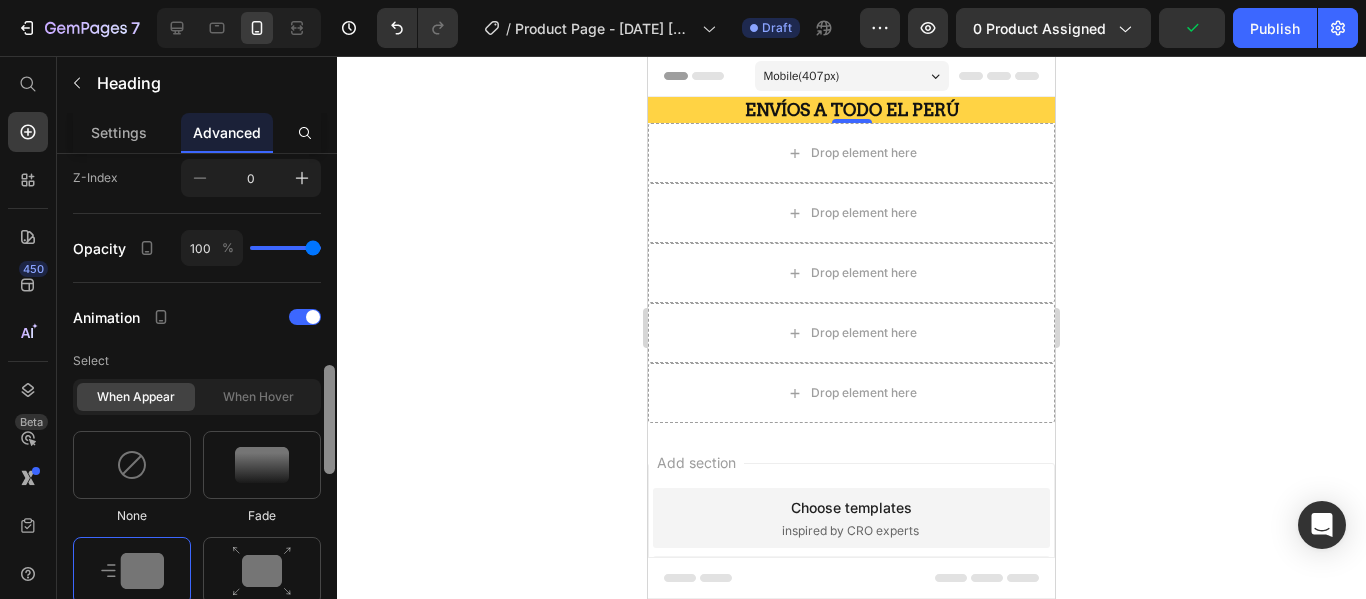 click on "7  Version history  /  Product Page - [DATE] [TIME] Draft Preview 0 product assigned  Publish  450 Beta Start with Sections Elements Hero Section Product Detail Brands Trusted Badges Guarantee Product Breakdown How to use Testimonials Compare Bundle FAQs Social Proof Brand Story Product List Collection Blog List Contact Sticky Add to Cart Custom Footer Browse Library 450 Layout
Row
Row
Row
Row Text
Heading
Text Block Button
Button
Button
Sticky Back to top Media
Image" 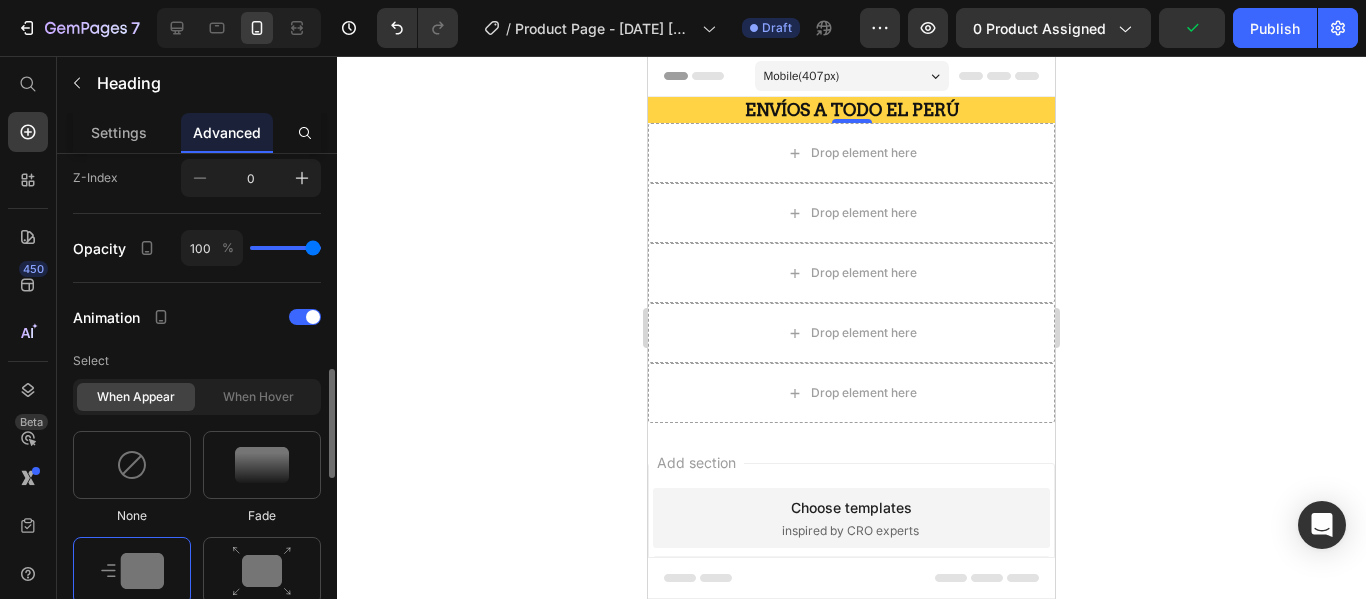 click on "When hover" 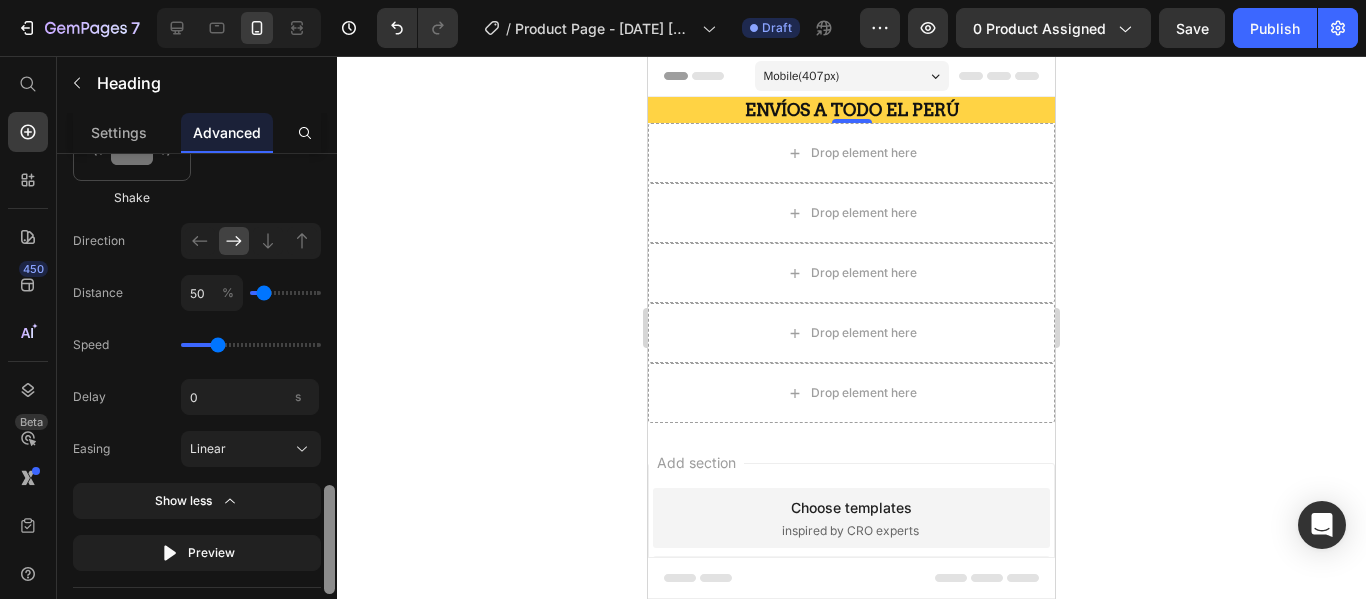drag, startPoint x: 333, startPoint y: 372, endPoint x: 340, endPoint y: 515, distance: 143.17122 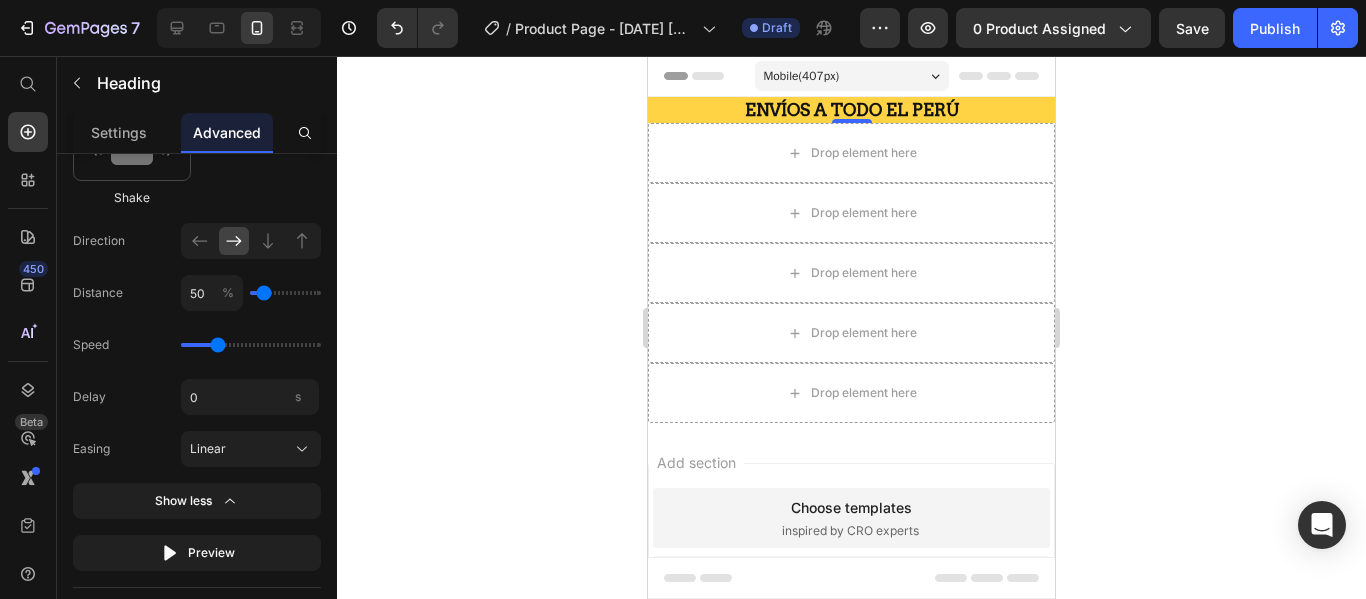 scroll, scrollTop: 1644, scrollLeft: 0, axis: vertical 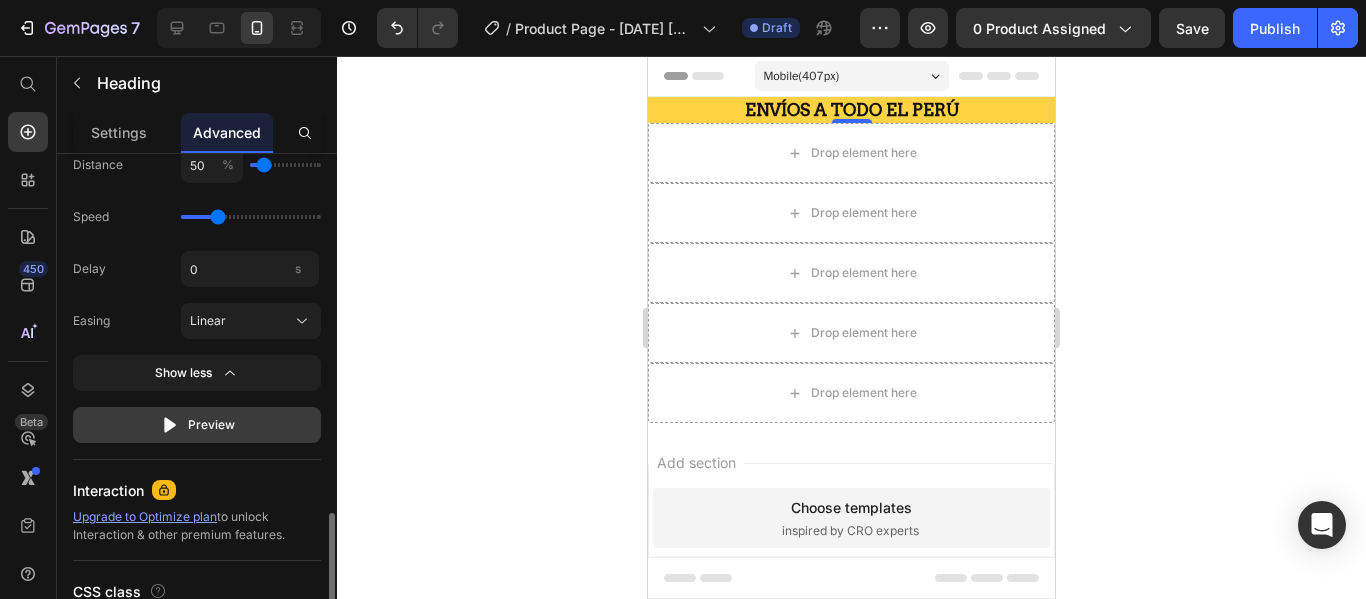click 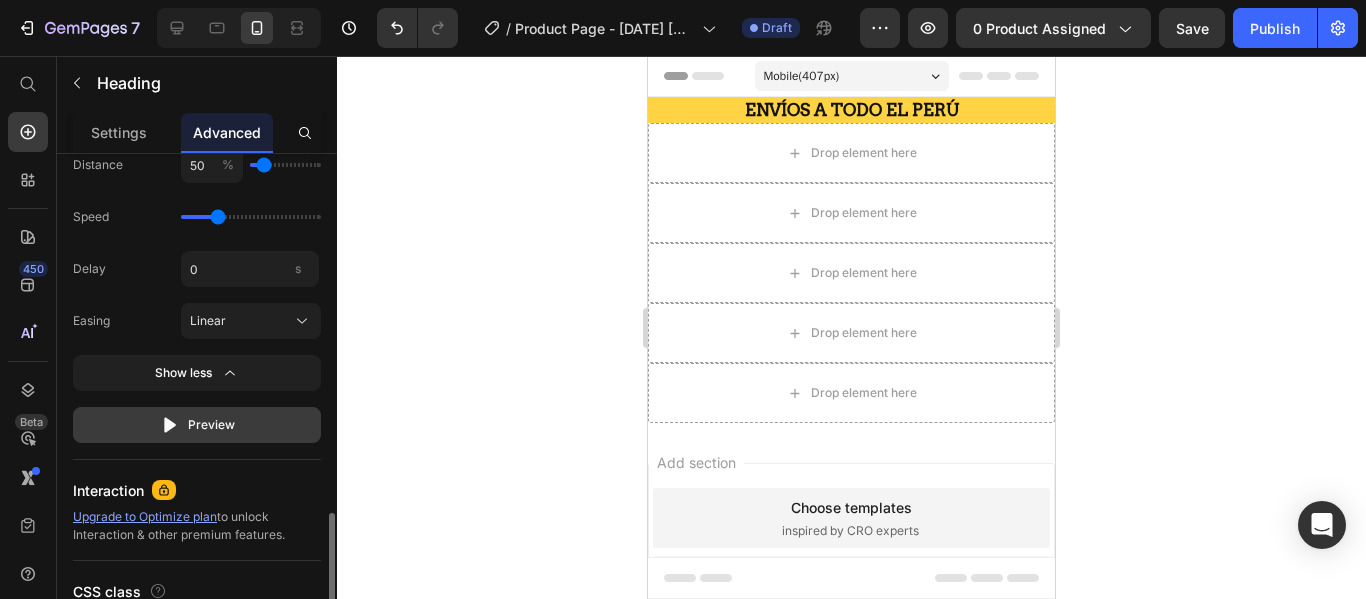 click 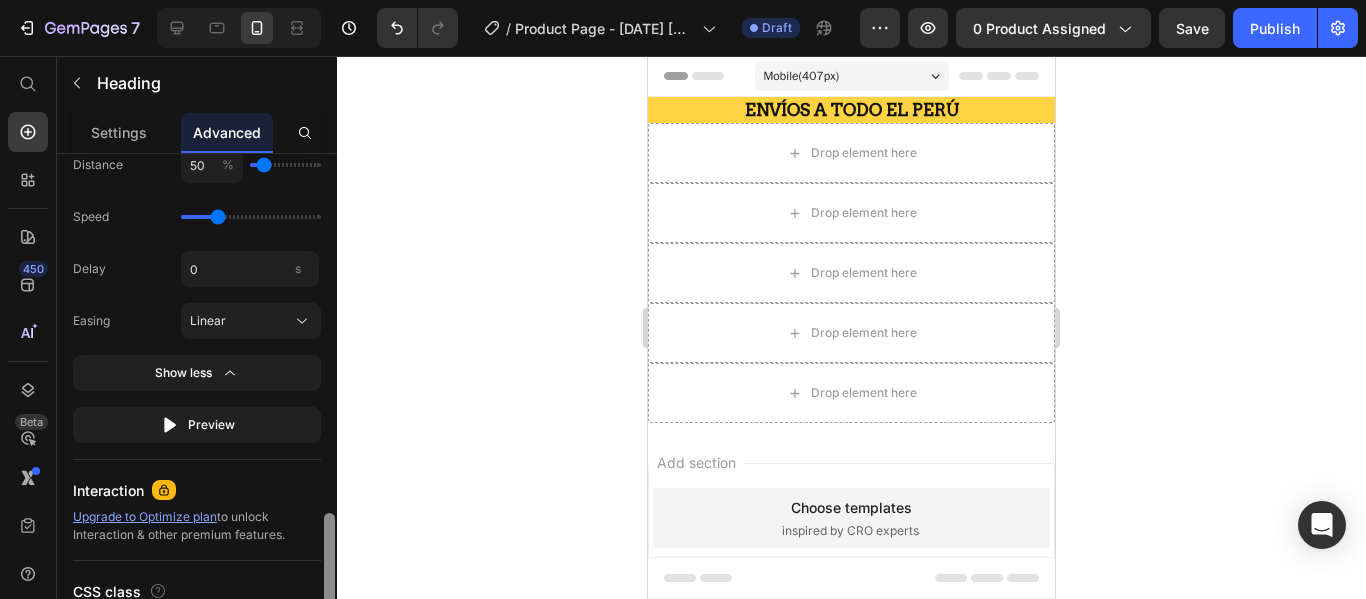 drag, startPoint x: 338, startPoint y: 535, endPoint x: 336, endPoint y: 443, distance: 92.021736 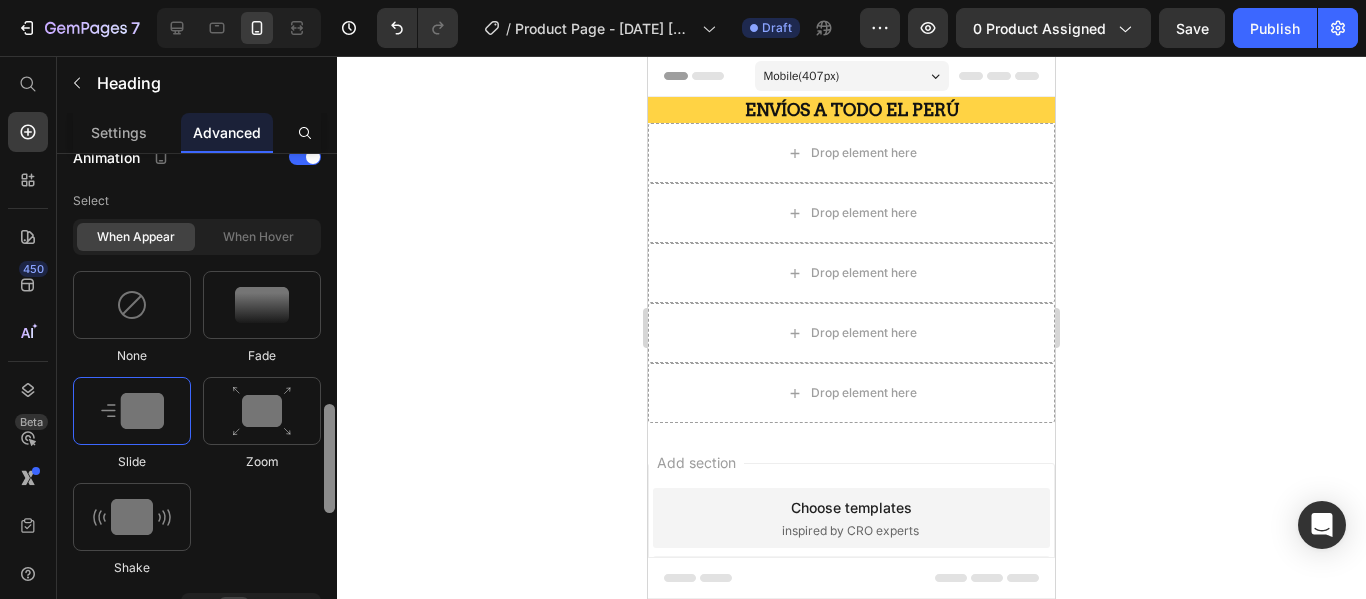 scroll, scrollTop: 1142, scrollLeft: 0, axis: vertical 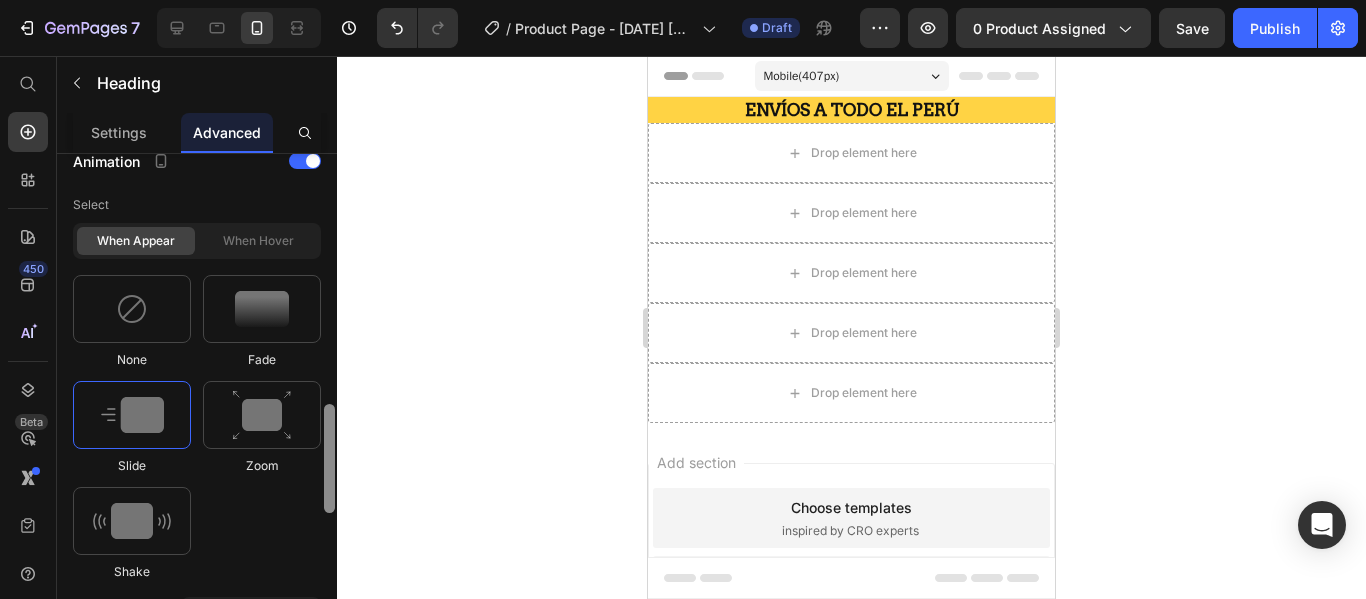 drag, startPoint x: 330, startPoint y: 539, endPoint x: 334, endPoint y: 429, distance: 110.0727 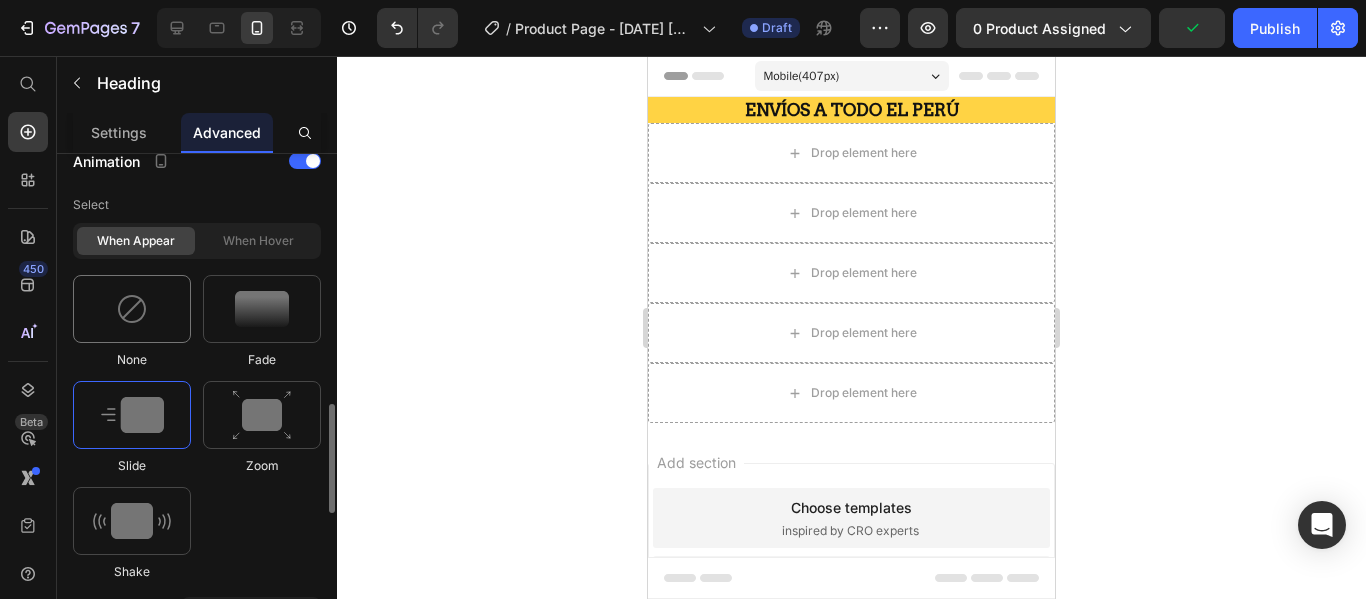 click at bounding box center (132, 309) 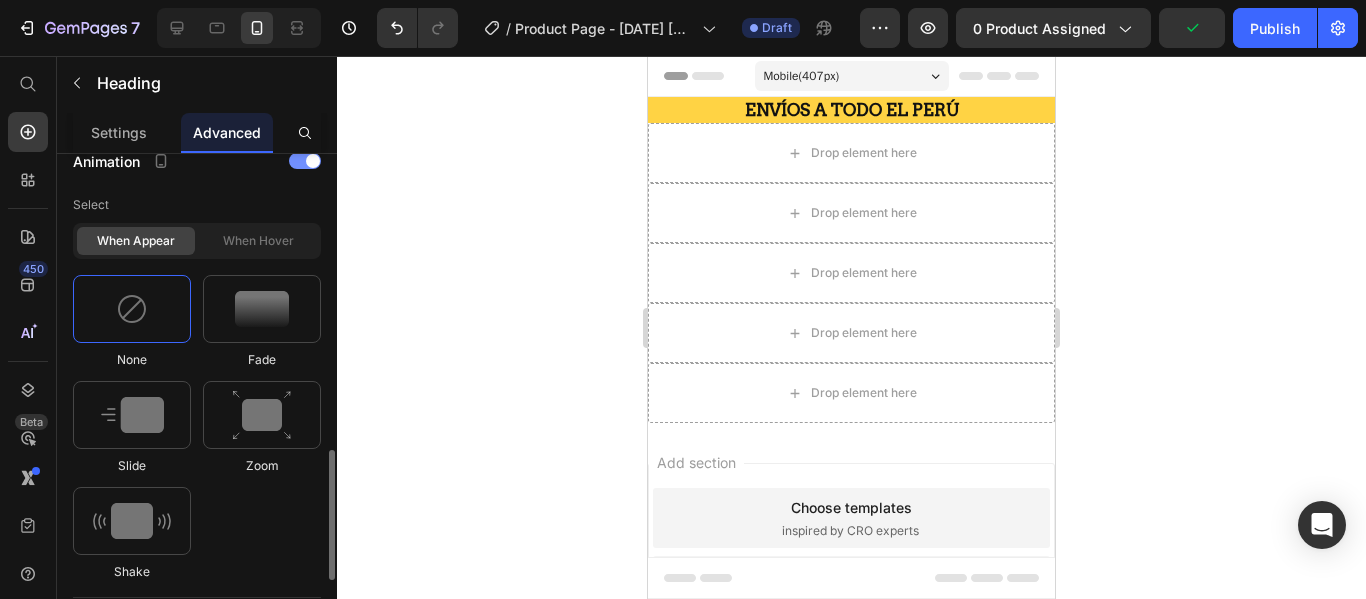 click at bounding box center (313, 161) 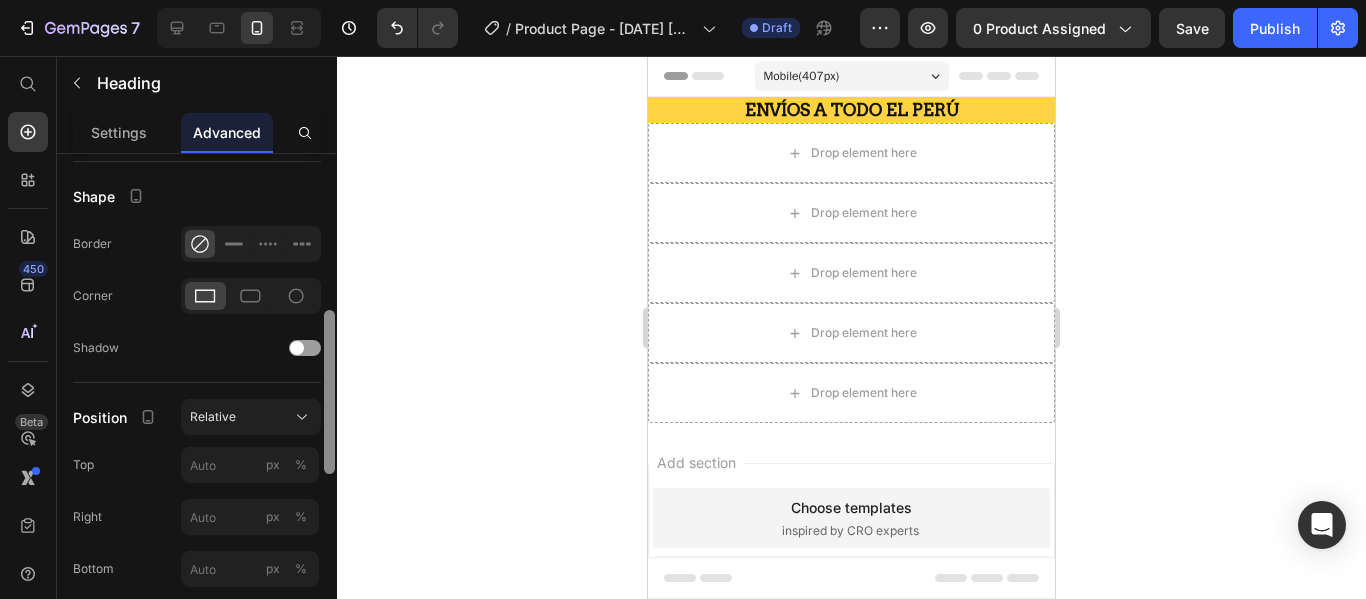 scroll, scrollTop: 487, scrollLeft: 0, axis: vertical 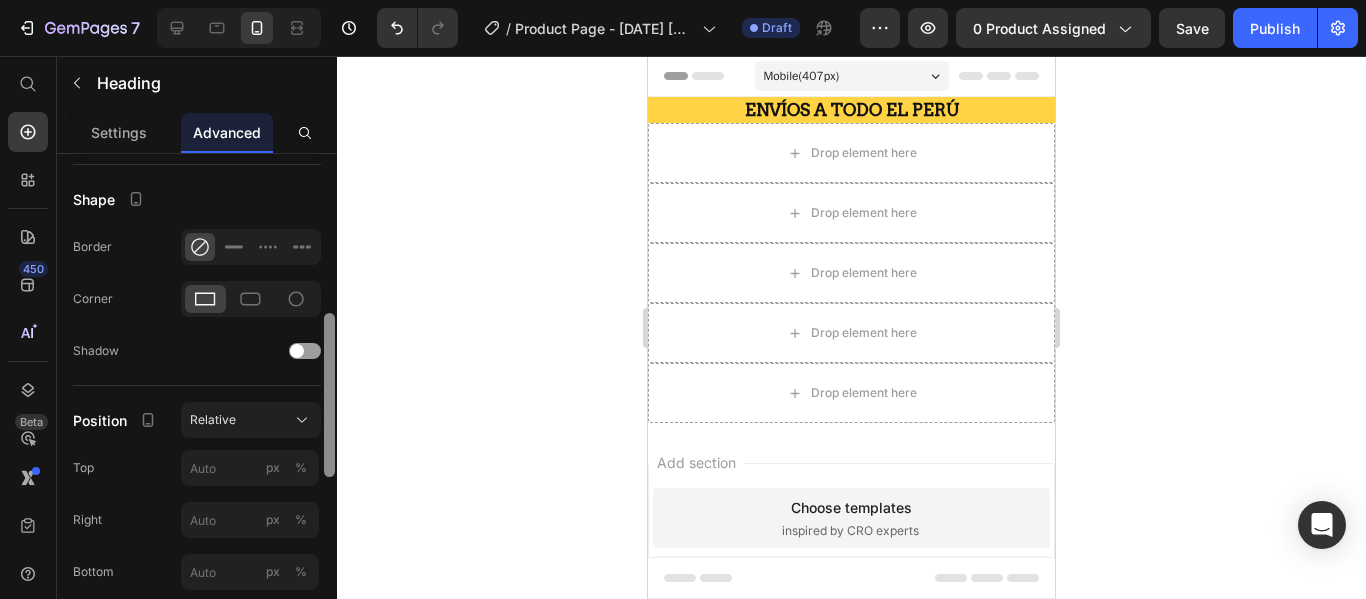 drag, startPoint x: 329, startPoint y: 493, endPoint x: 351, endPoint y: 315, distance: 179.3544 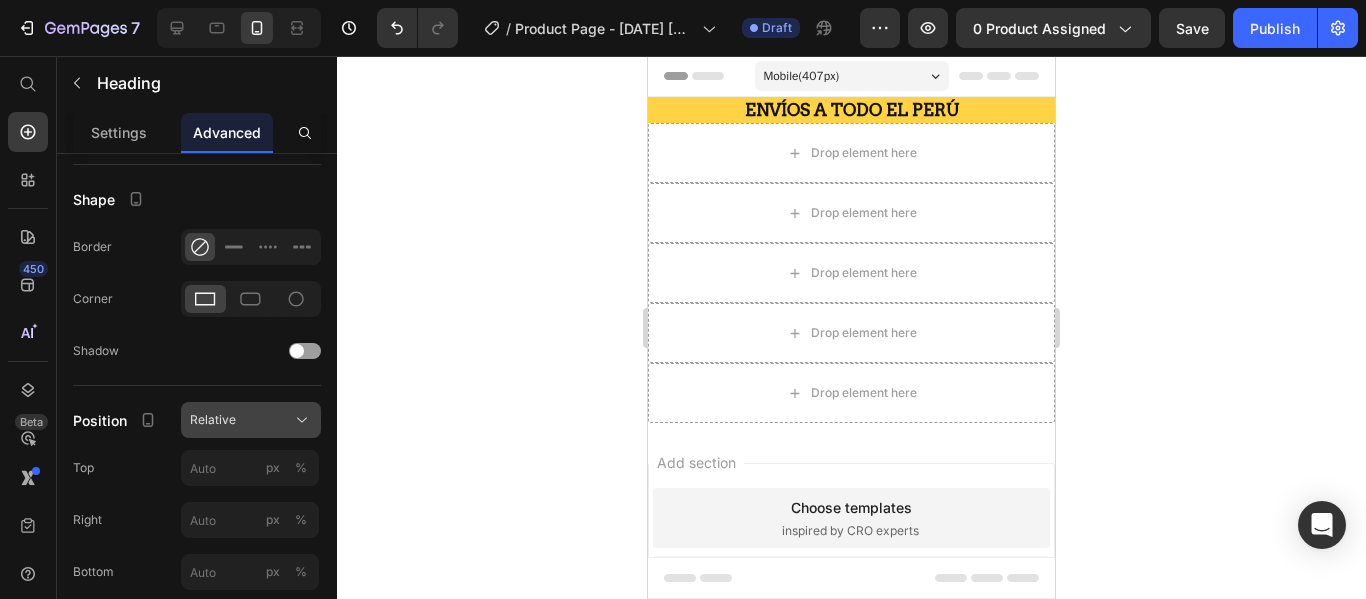 click on "Relative" at bounding box center (251, 420) 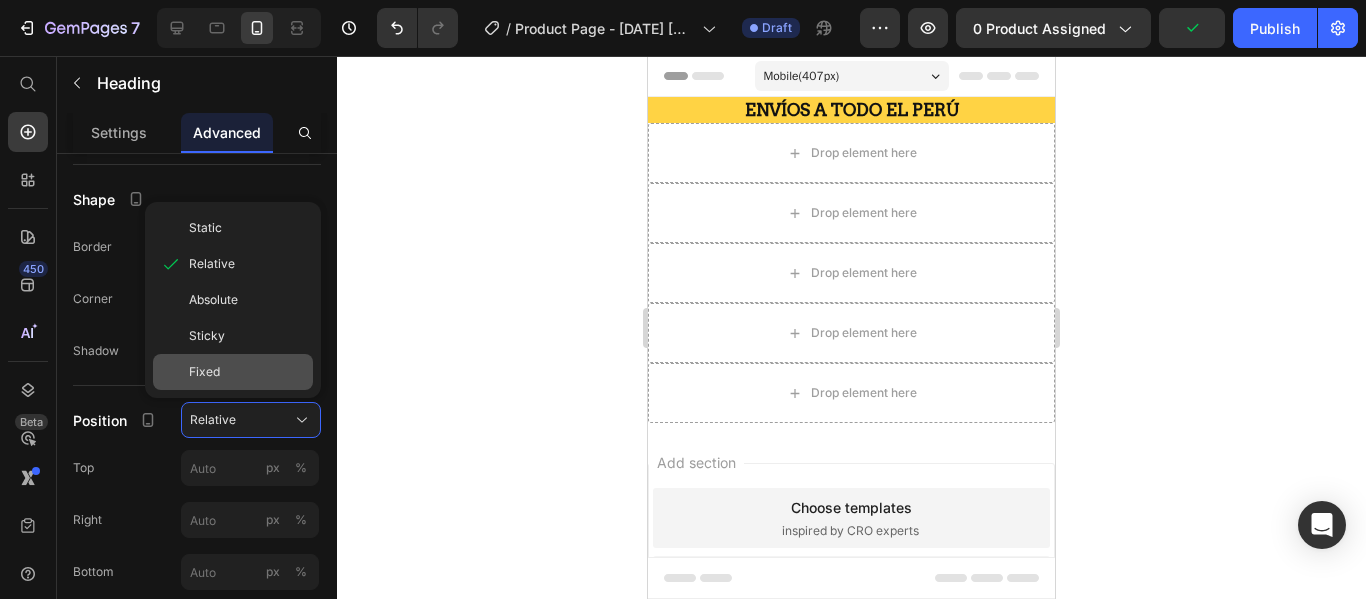 click on "Fixed" at bounding box center [204, 372] 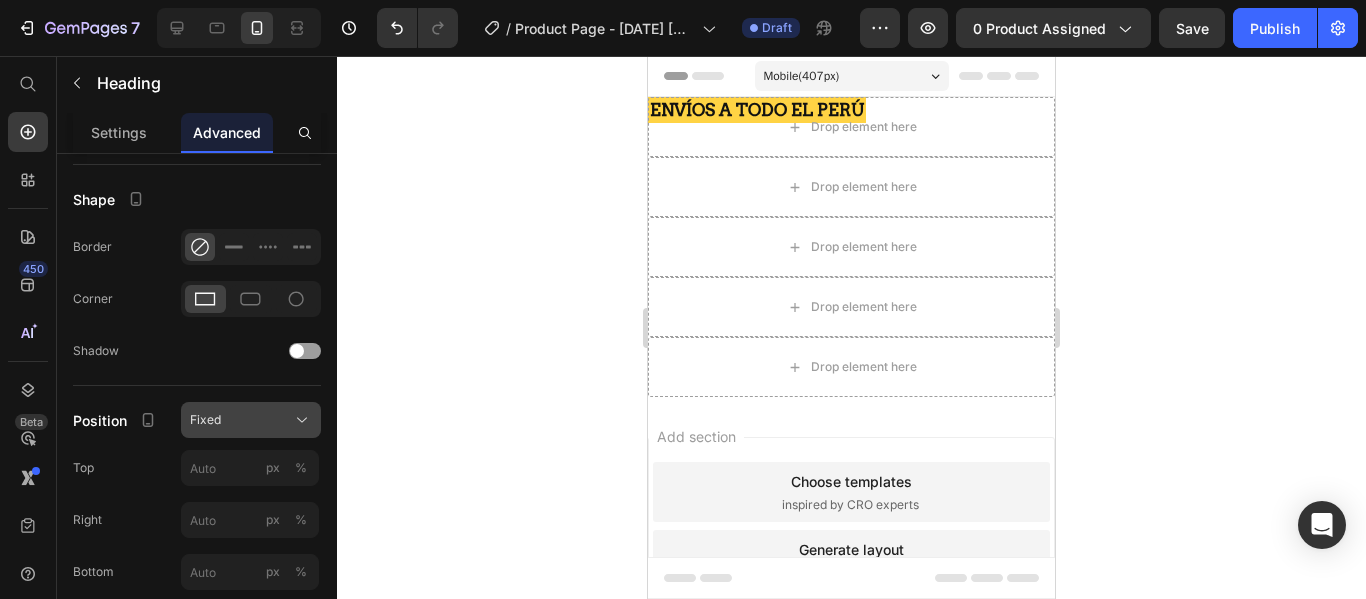 click 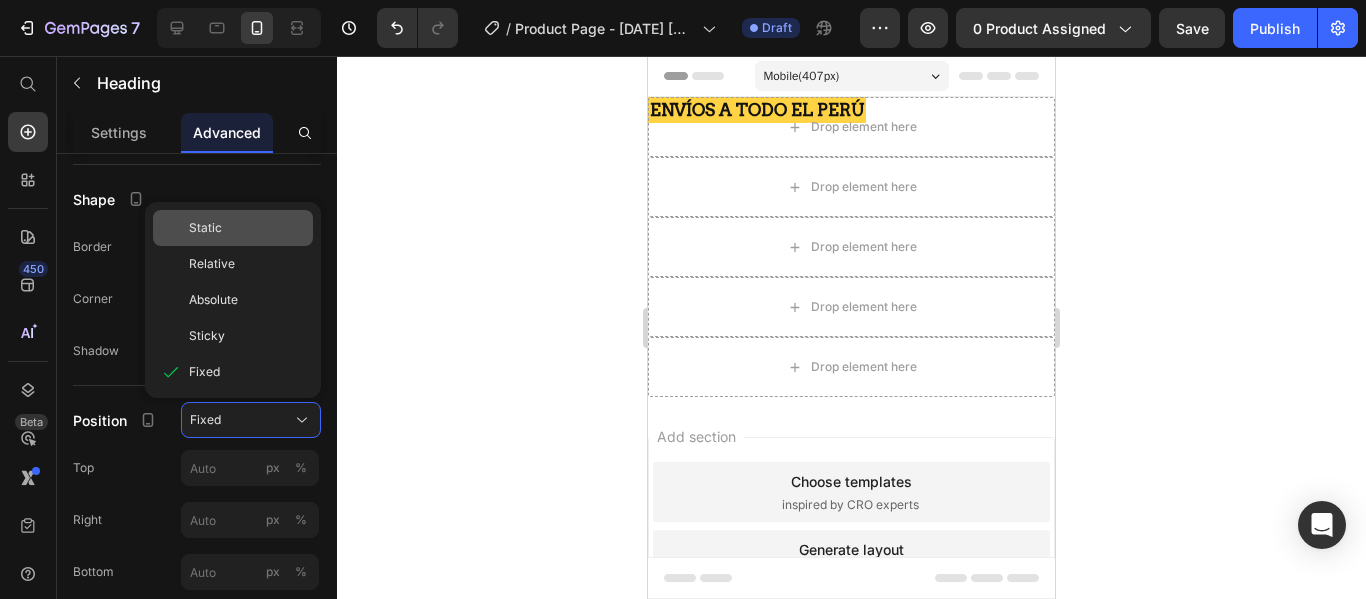 click on "Static" at bounding box center [247, 228] 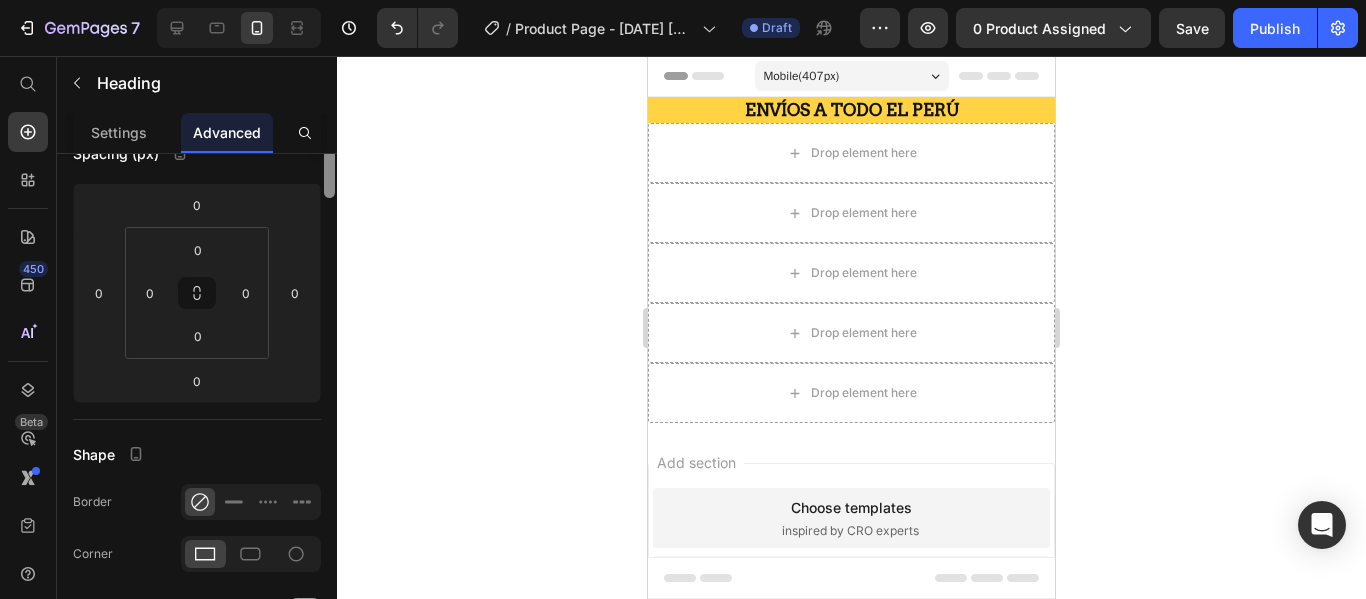 scroll, scrollTop: 56, scrollLeft: 0, axis: vertical 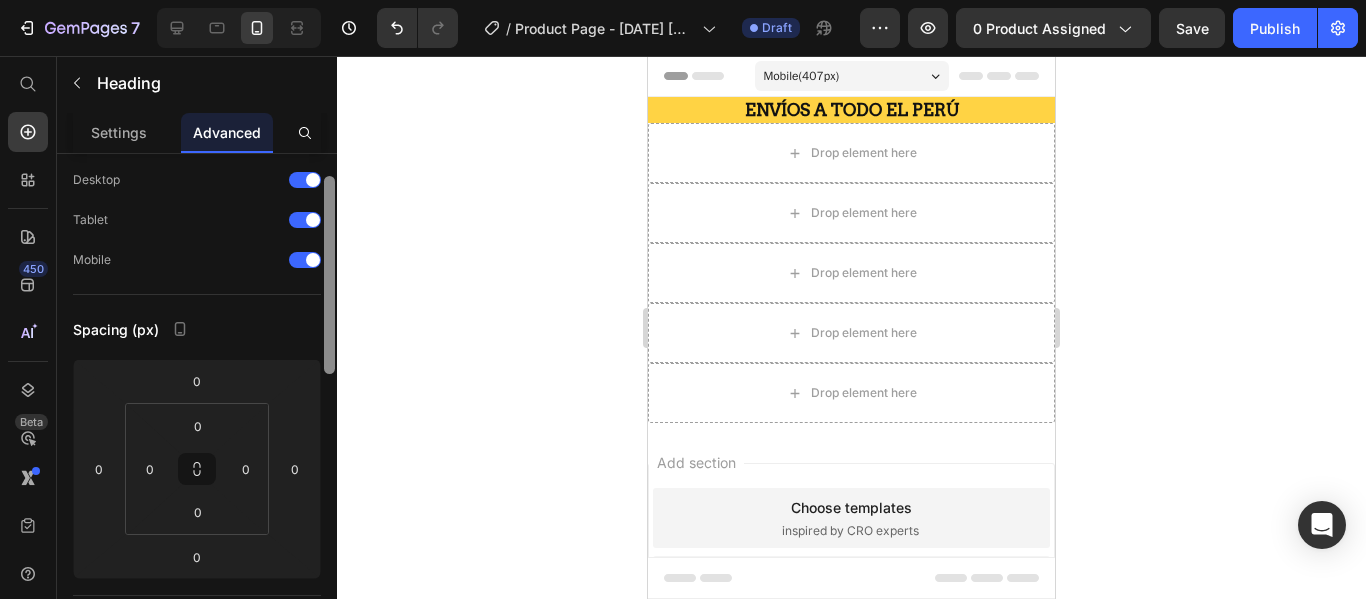 drag, startPoint x: 328, startPoint y: 423, endPoint x: 341, endPoint y: 252, distance: 171.49344 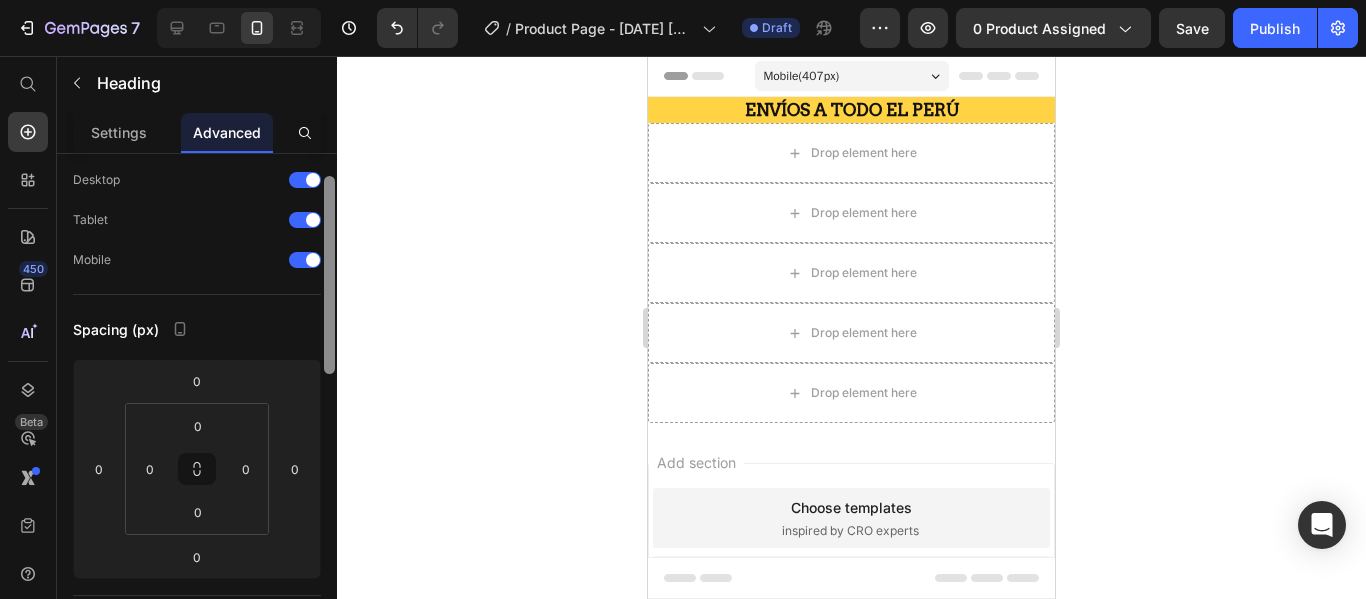 click on "7  Version history  /  Product Page - [DATE] [TIME] Draft Preview 0 product assigned  Save   Publish  450 Beta Start with Sections Elements Hero Section Product Detail Brands Trusted Badges Guarantee Product Breakdown How to use Testimonials Compare Bundle FAQs Social Proof Brand Story Product List Collection Blog List Contact Sticky Add to Cart Custom Footer Browse Library 450 Layout
Row
Row
Row
Row Text
Heading
Text Block Button
Button
Button
Sticky Back to top Media
Image" 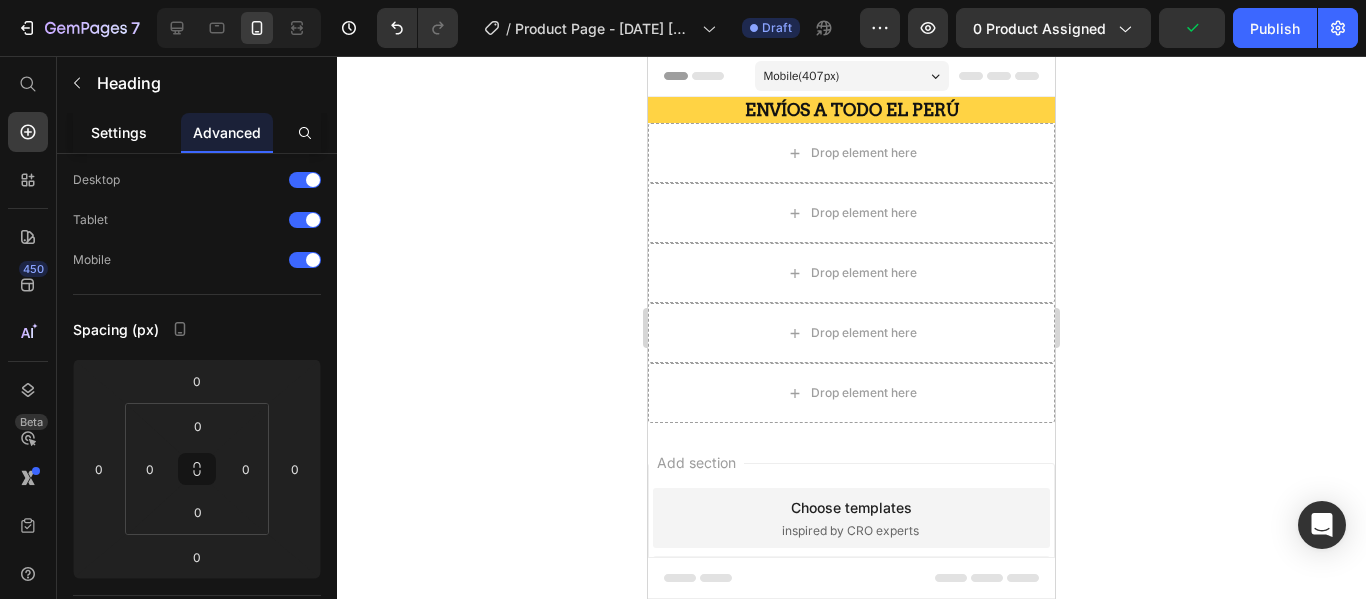 click on "Settings" at bounding box center [119, 132] 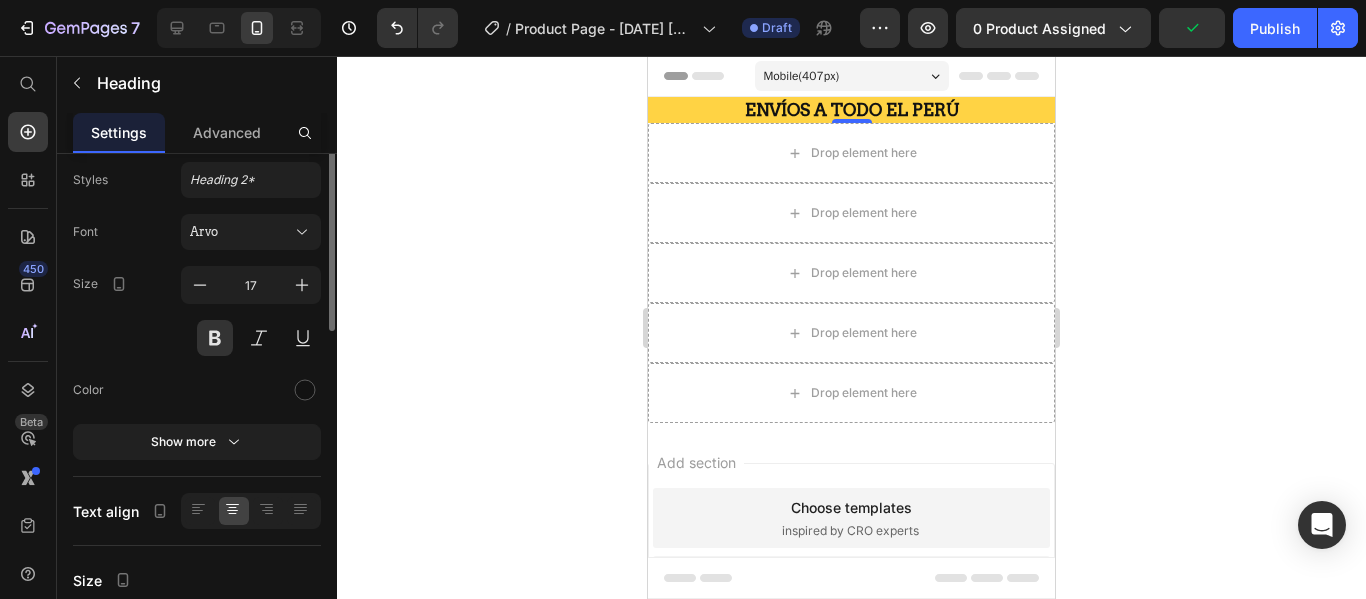 scroll, scrollTop: 0, scrollLeft: 0, axis: both 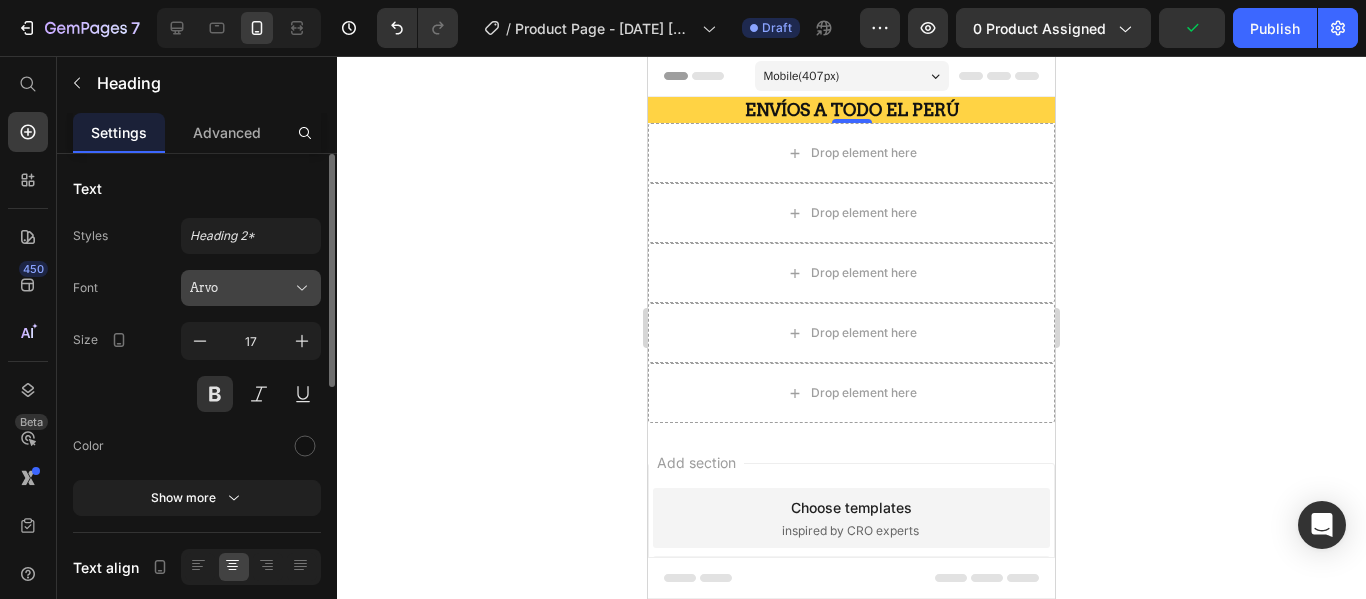 click on "Arvo" at bounding box center (241, 288) 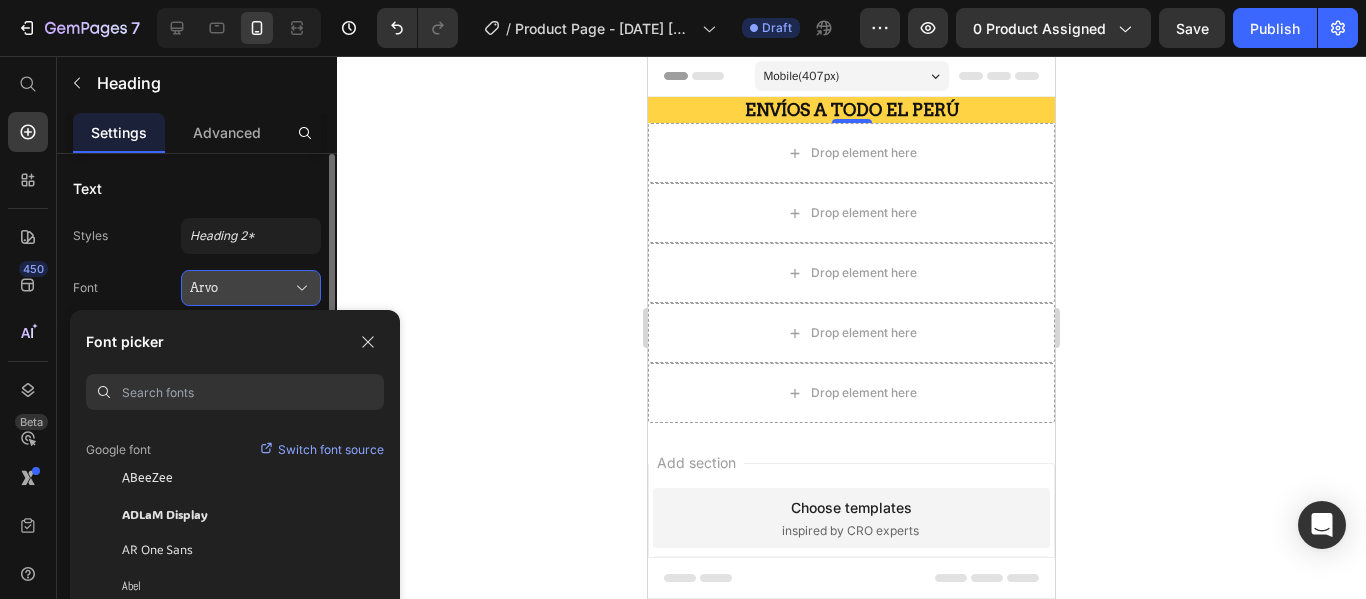 scroll, scrollTop: 193, scrollLeft: 0, axis: vertical 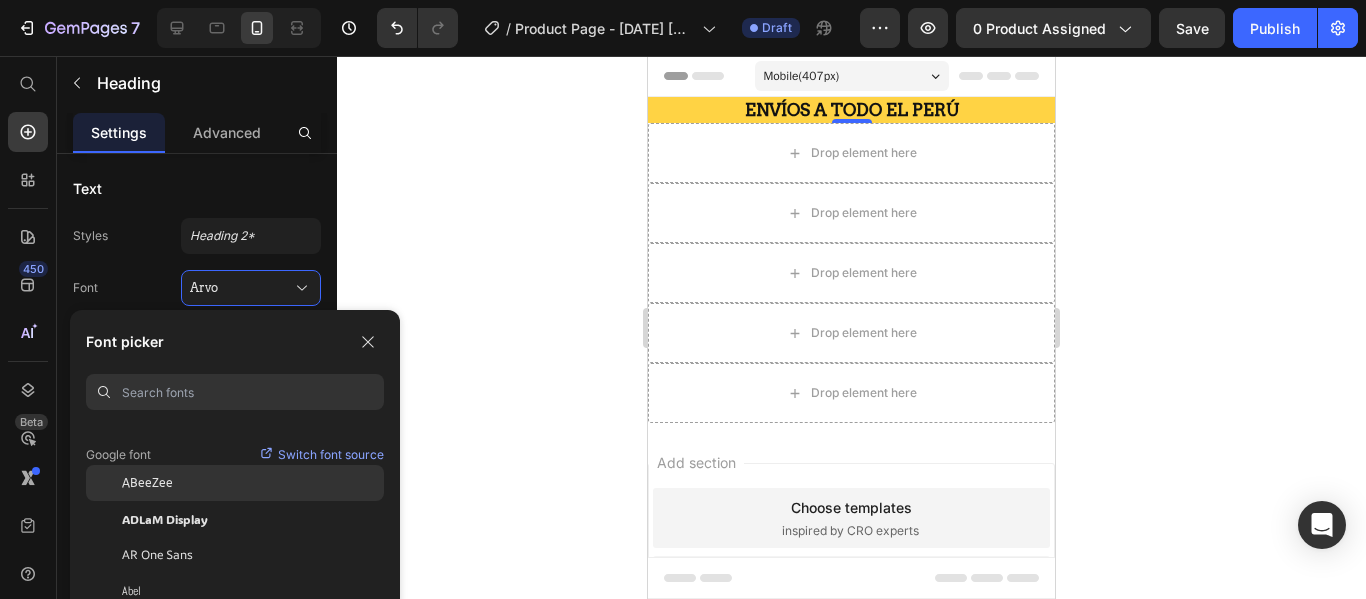 click on "ABeeZee" 